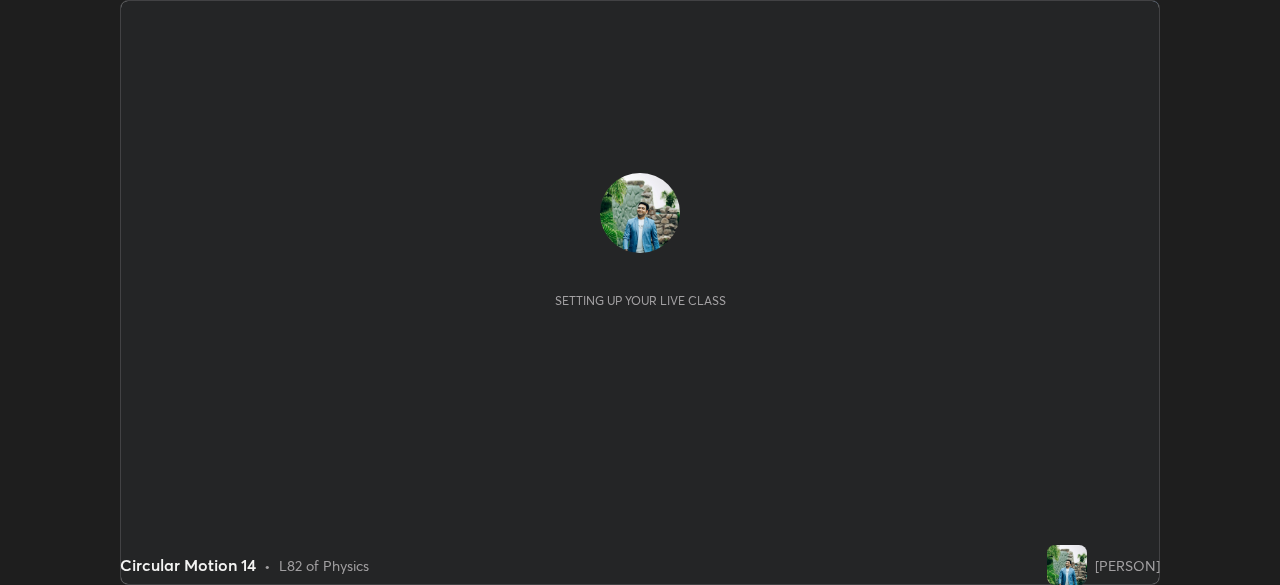 scroll, scrollTop: 0, scrollLeft: 0, axis: both 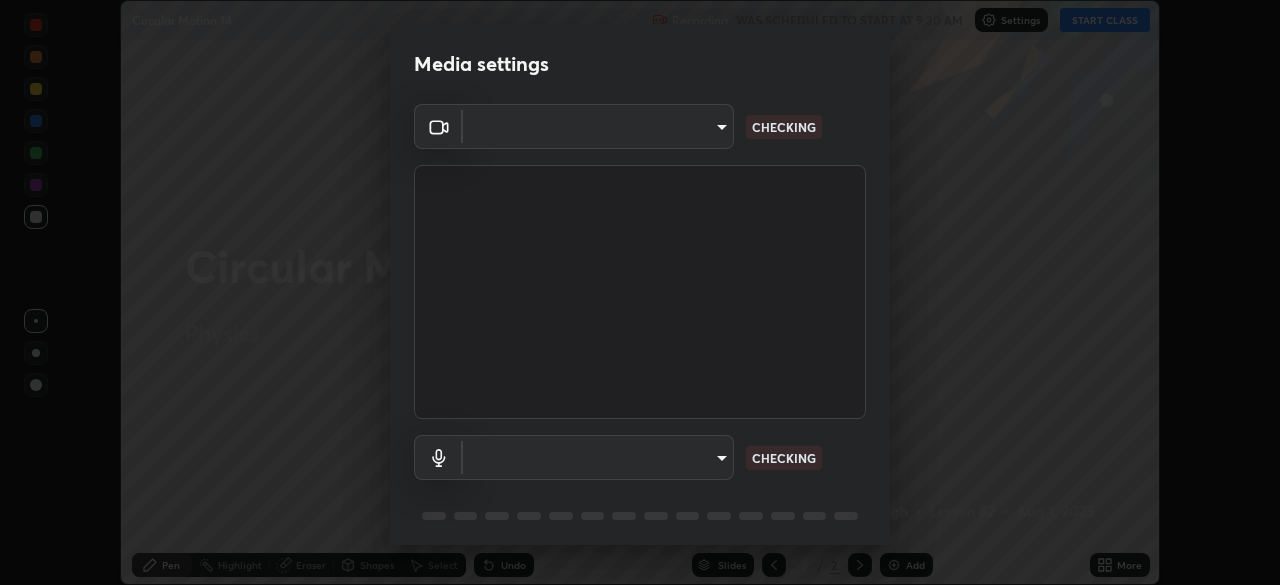 type on "495e9aafafa99ab02b2630cd73316b4ffac4e6b0a44c495734db4bb24564e739" 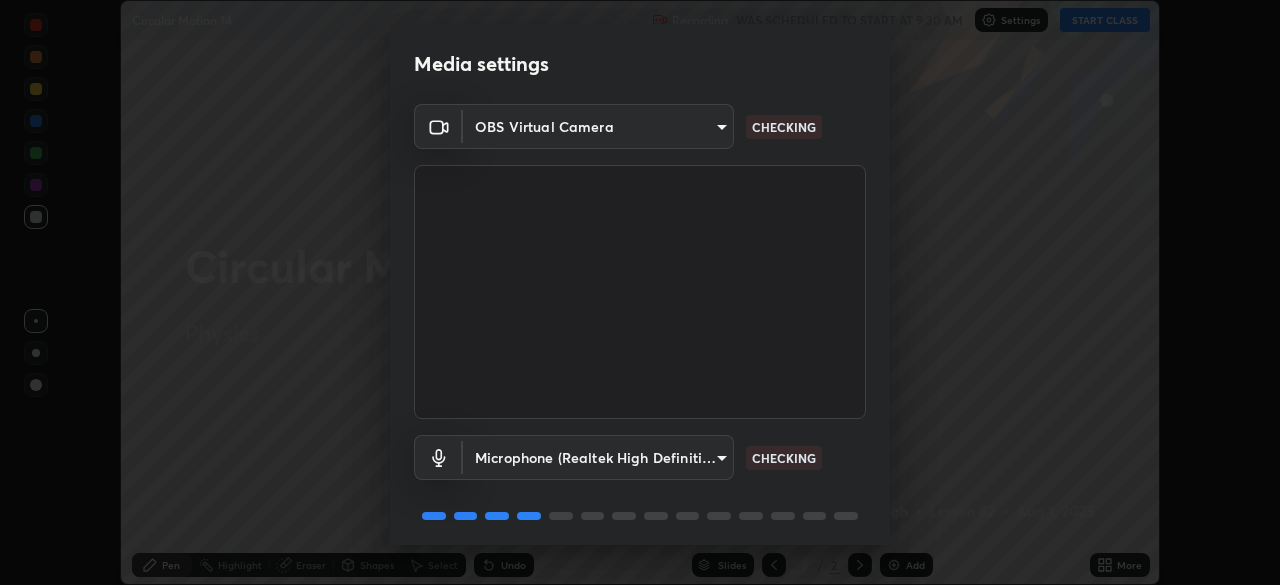 scroll, scrollTop: 71, scrollLeft: 0, axis: vertical 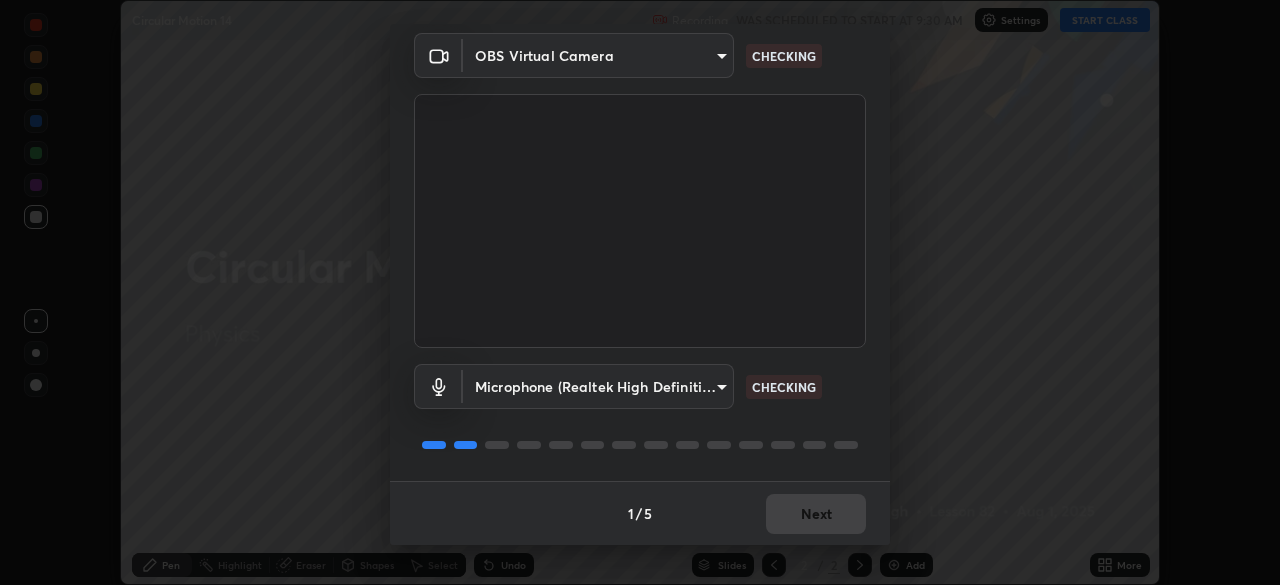 click on "1 / 5 Next" at bounding box center (640, 513) 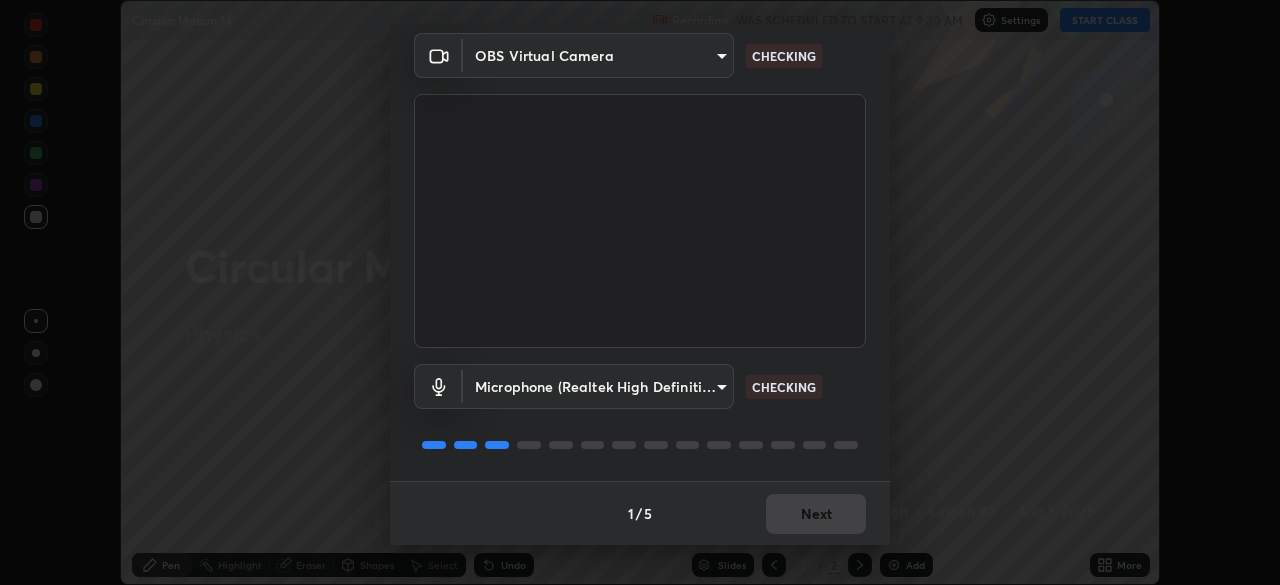 click on "1 / 5 Next" at bounding box center [640, 513] 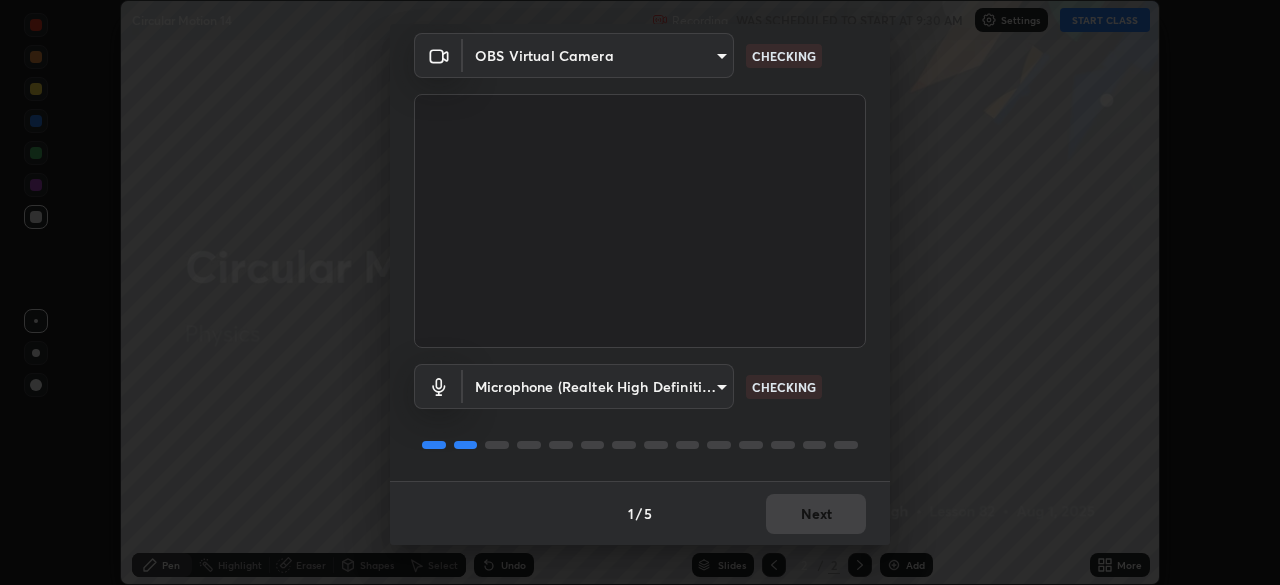 click on "1 / 5 Next" at bounding box center (640, 513) 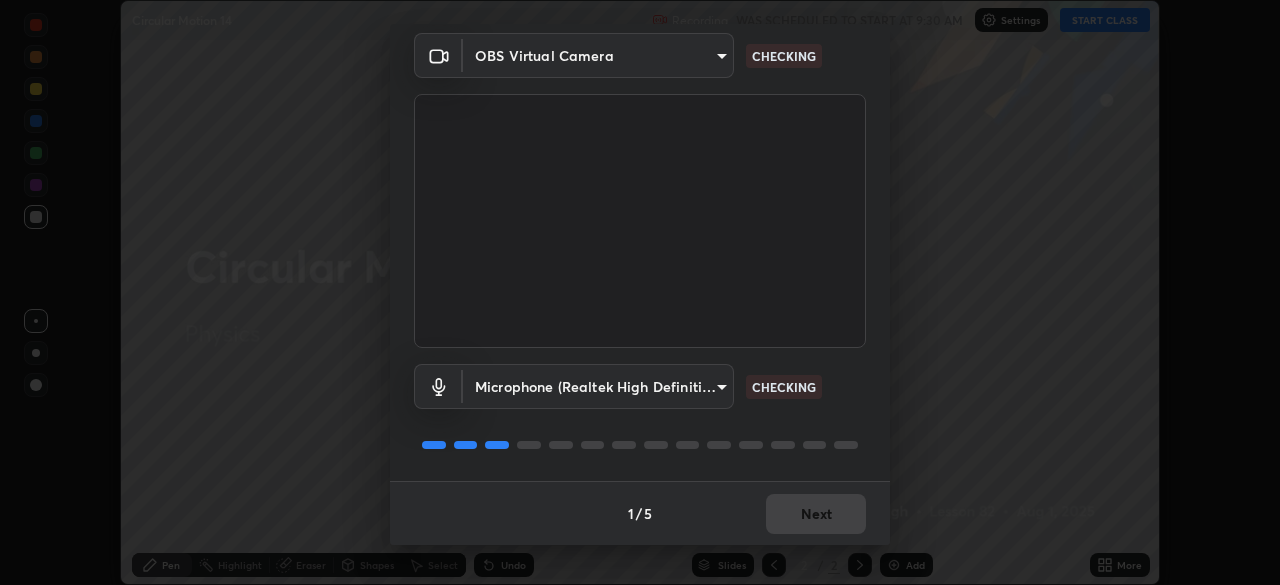 click on "1 / 5 Next" at bounding box center [640, 513] 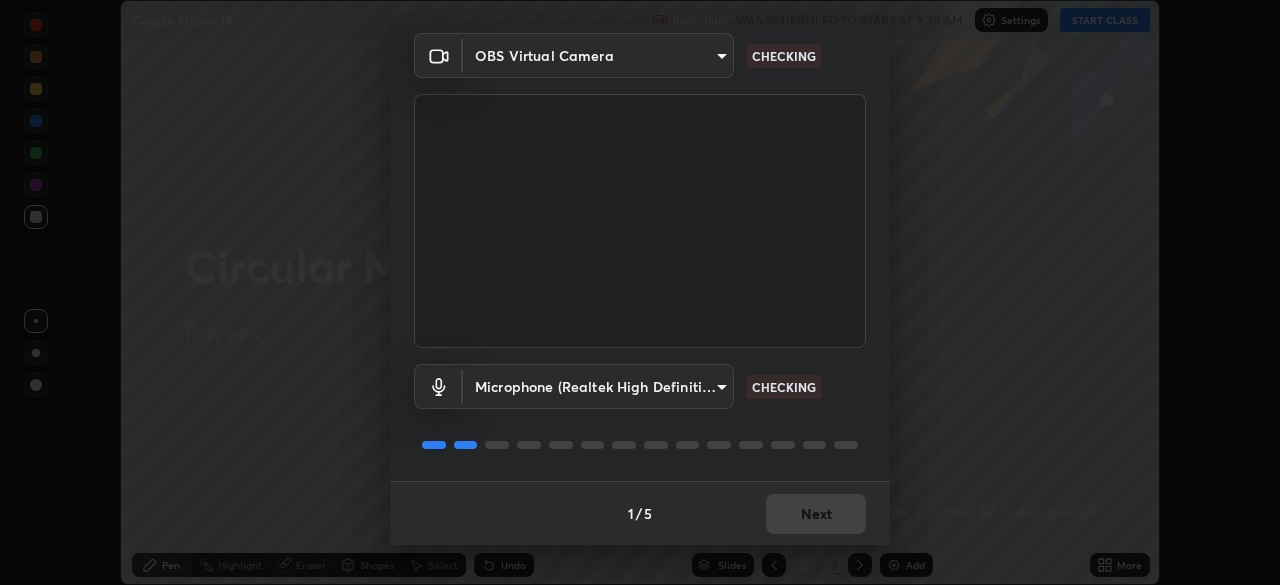 click on "1 / 5 Next" at bounding box center [640, 513] 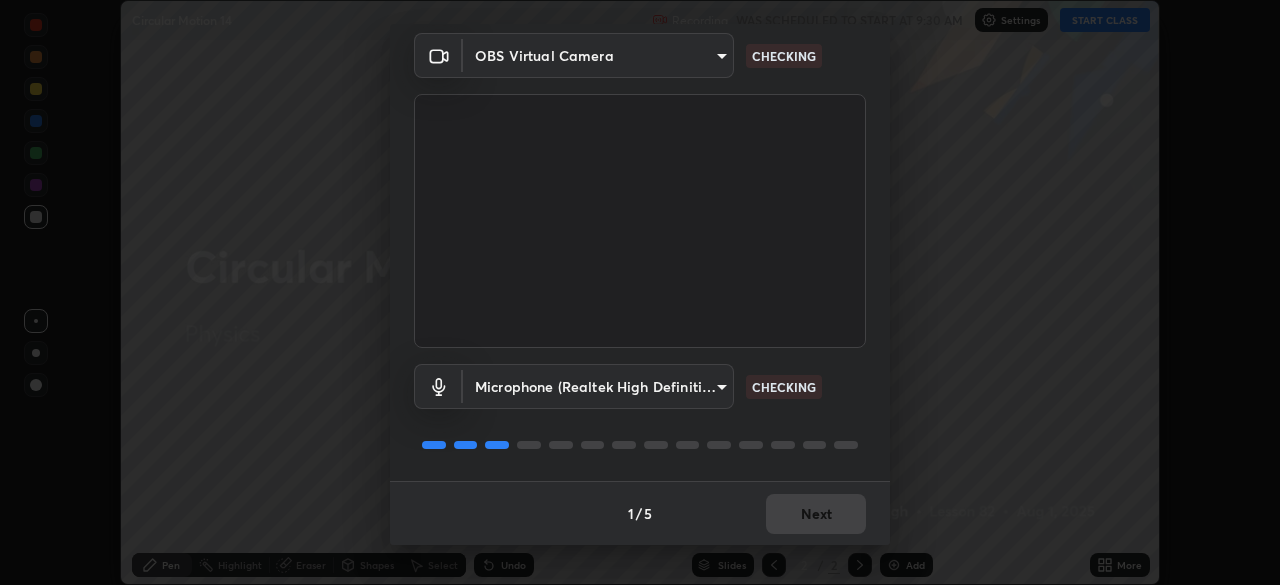 click on "1 / 5 Next" at bounding box center (640, 513) 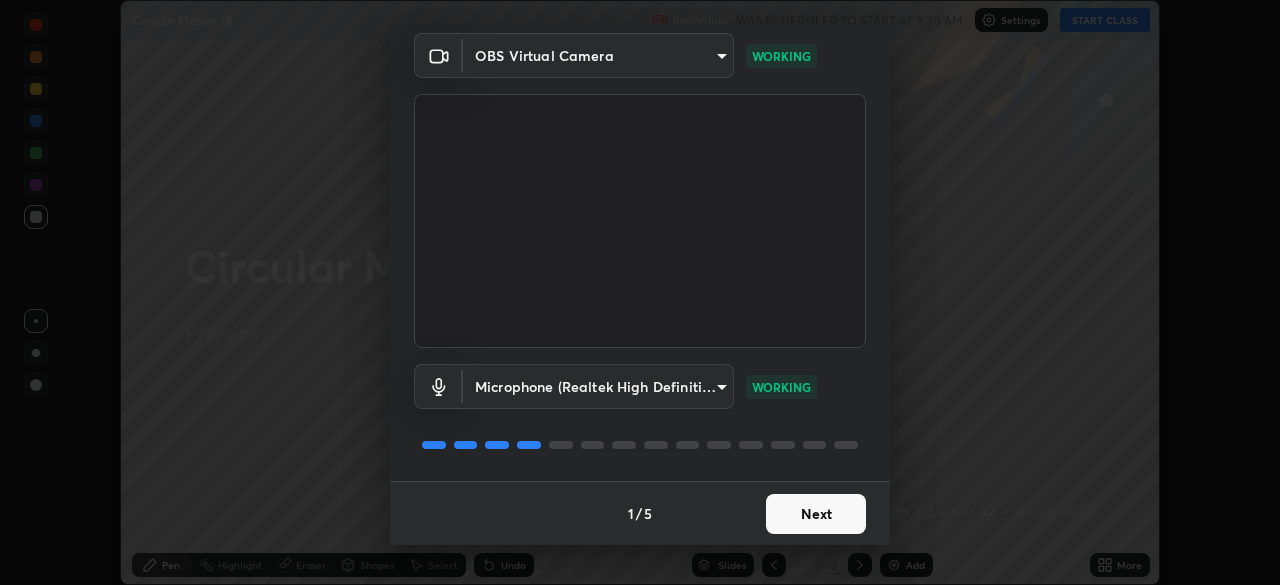 click on "Next" at bounding box center [816, 514] 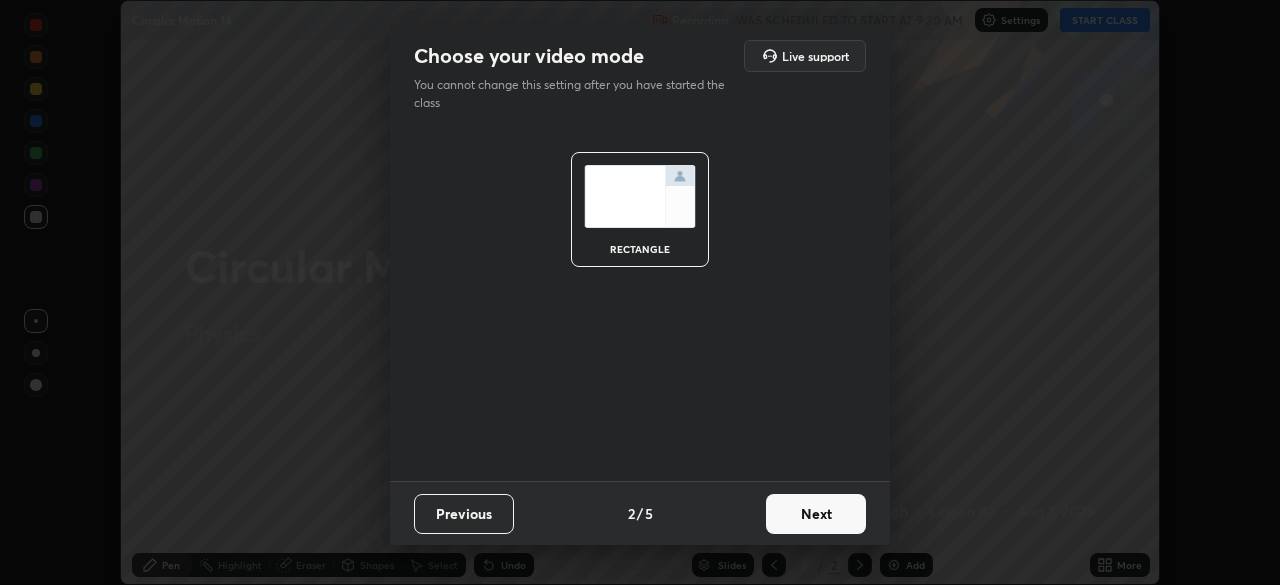 click on "Next" at bounding box center [816, 514] 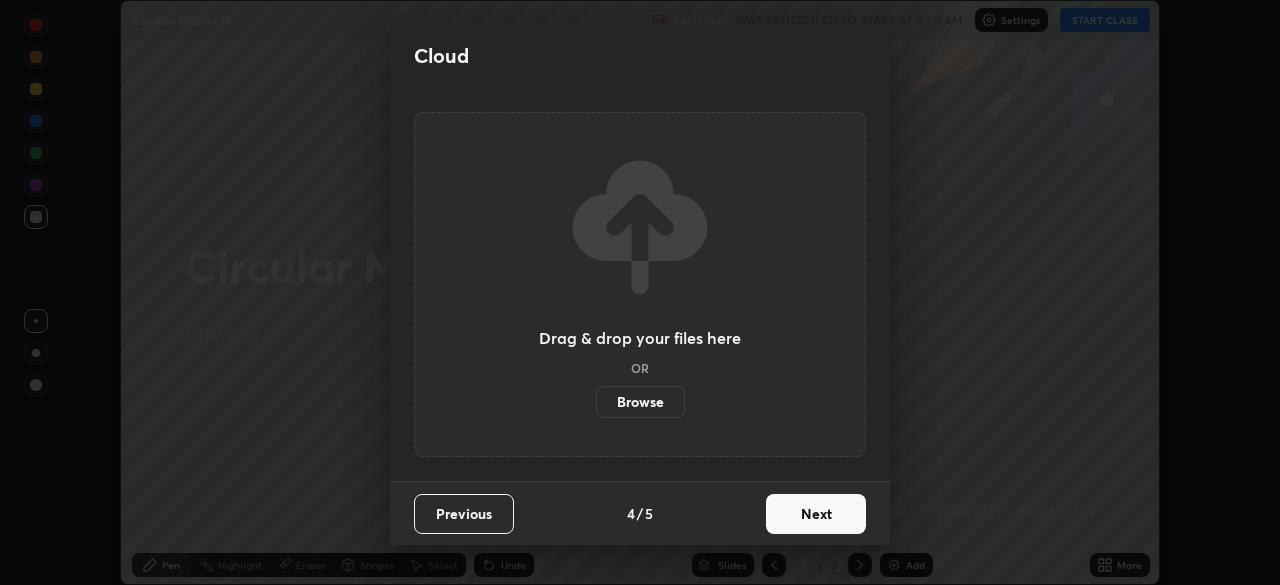 click on "Next" at bounding box center [816, 514] 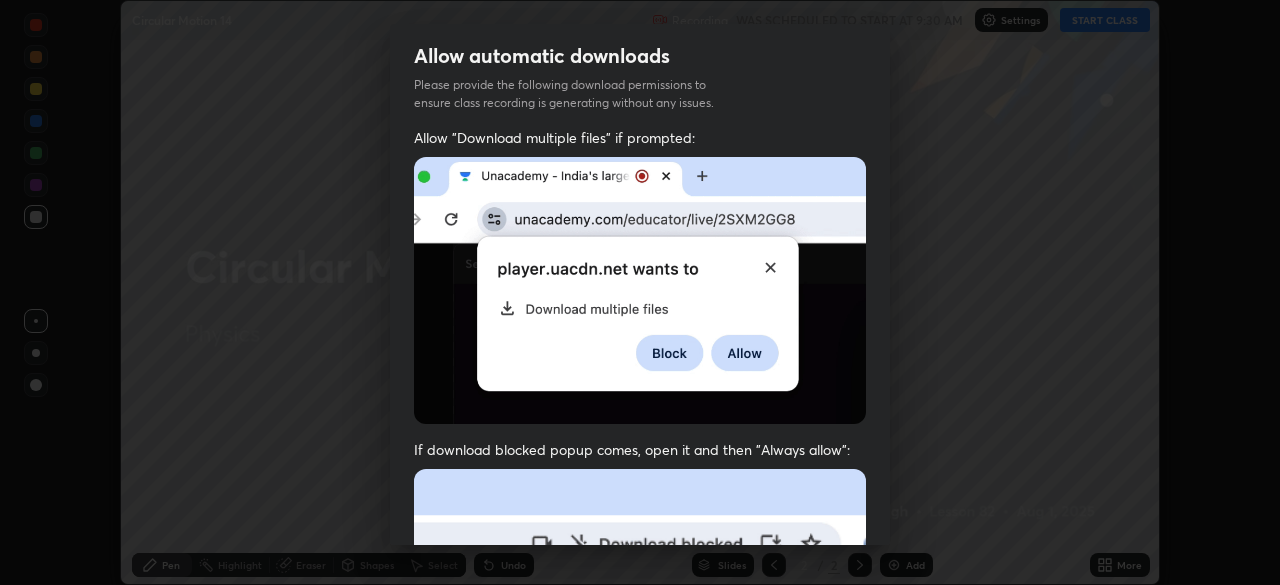 click at bounding box center [640, 687] 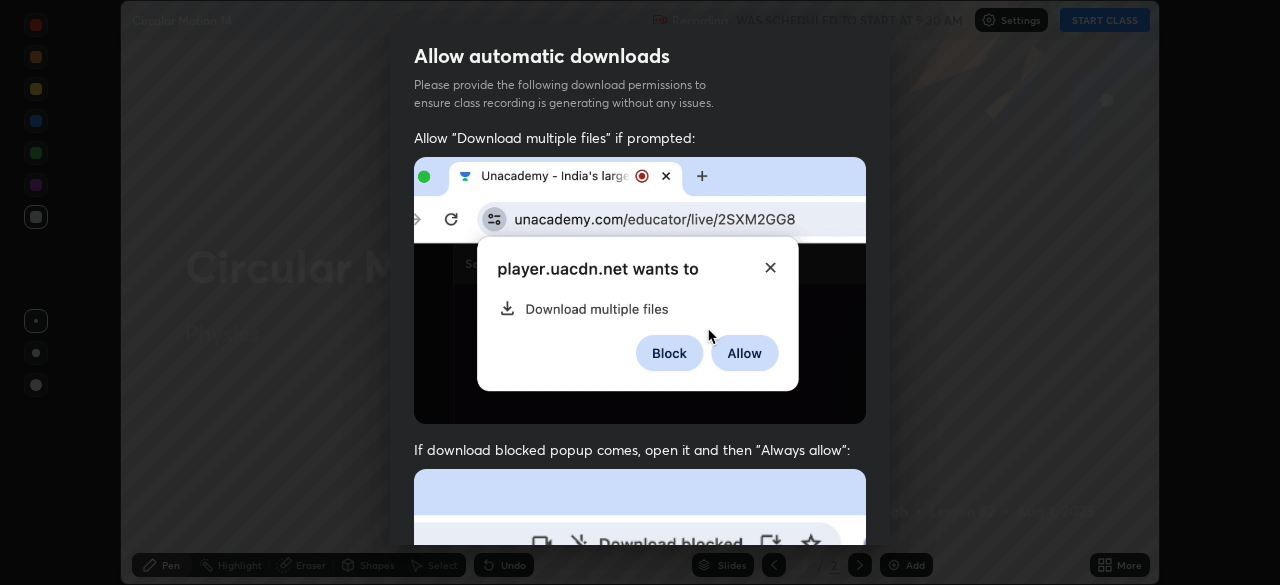 click at bounding box center (640, 687) 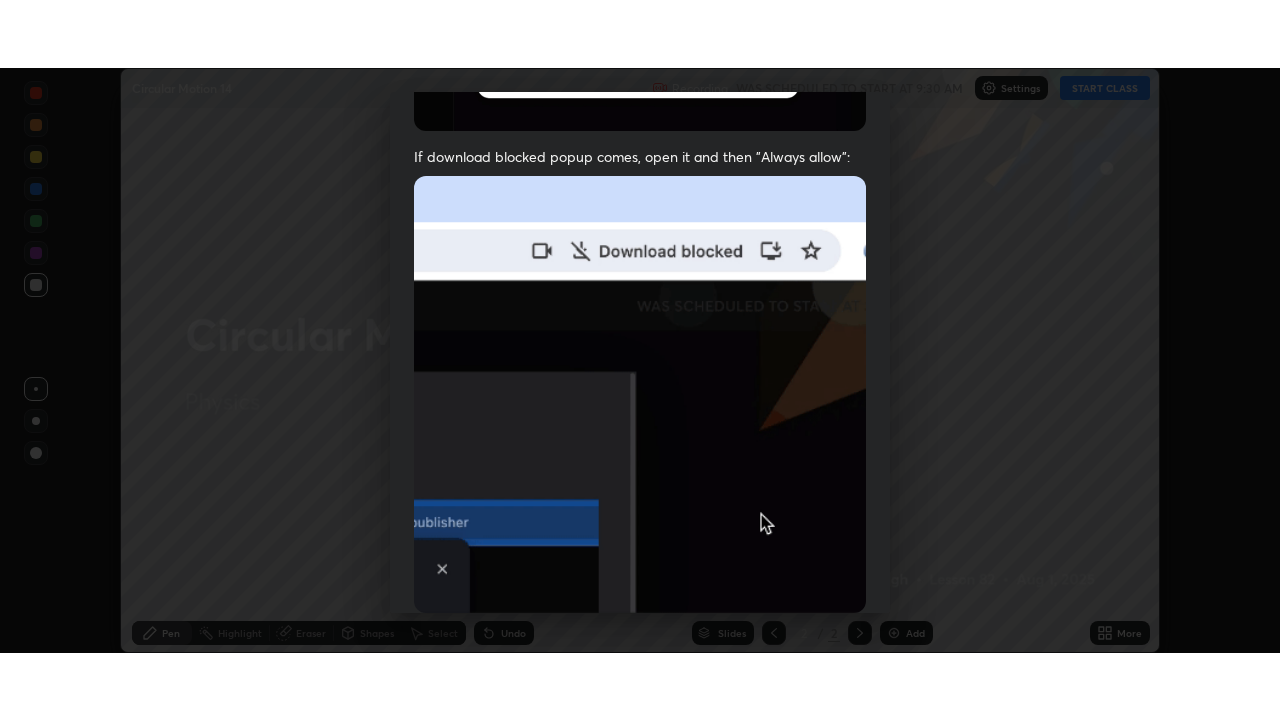 scroll, scrollTop: 479, scrollLeft: 0, axis: vertical 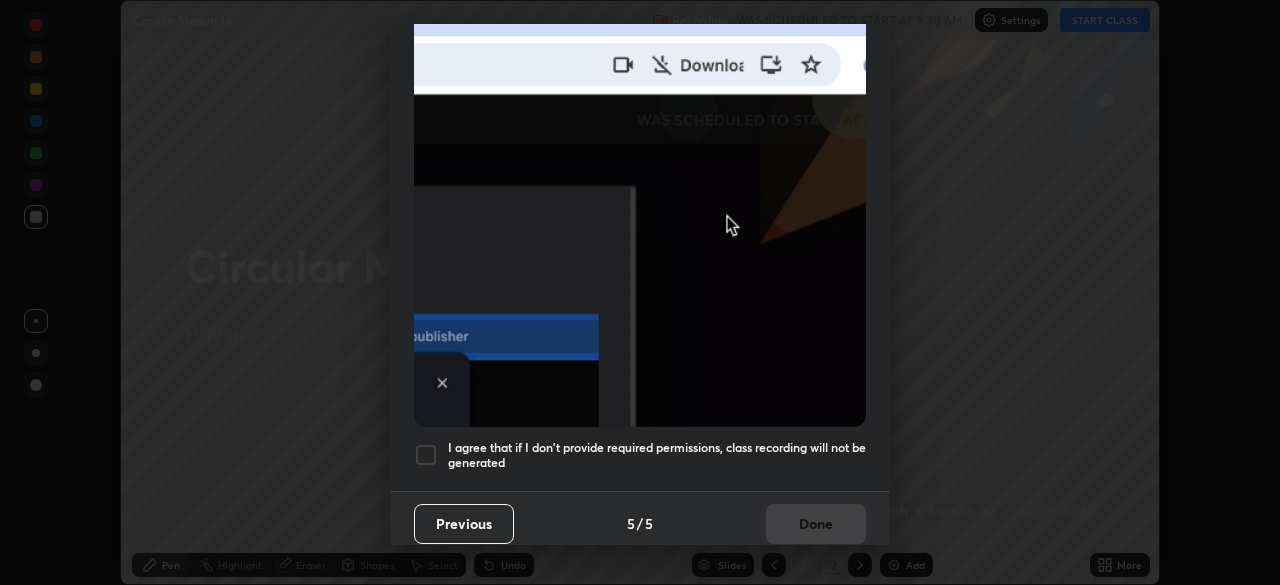 click at bounding box center (426, 455) 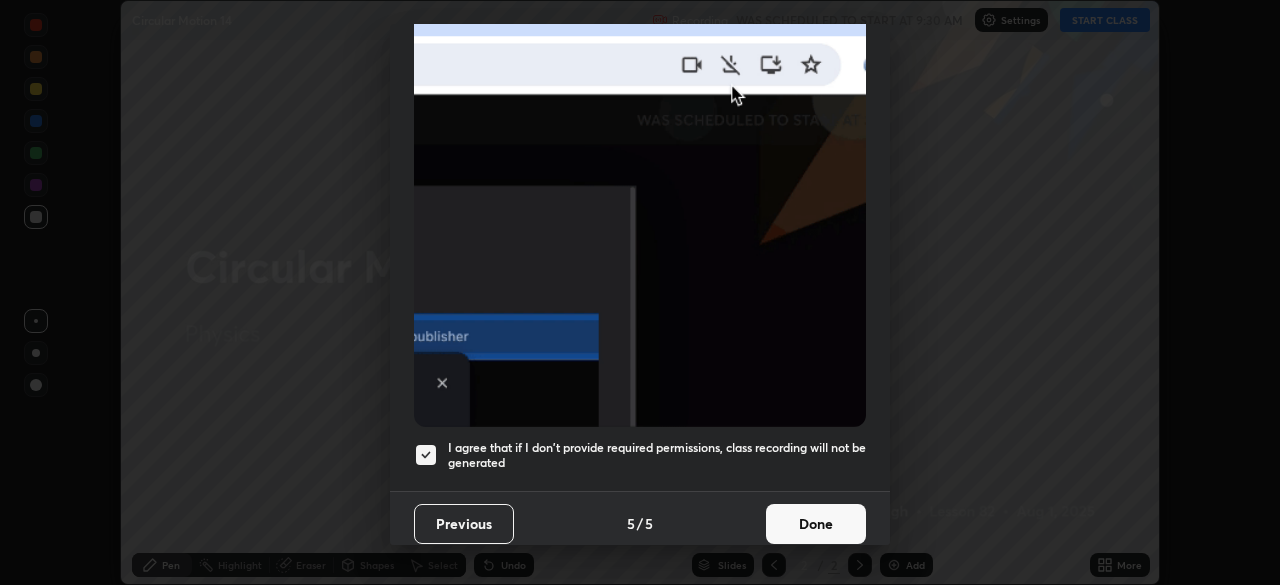 click on "Done" at bounding box center (816, 524) 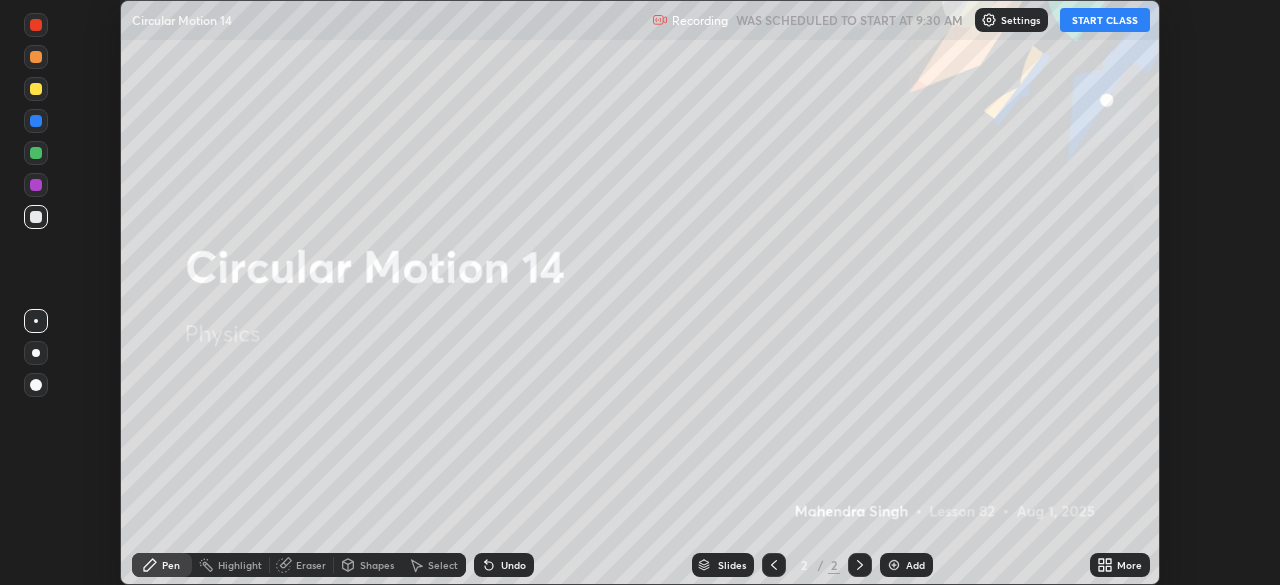 click on "START CLASS" at bounding box center [1105, 20] 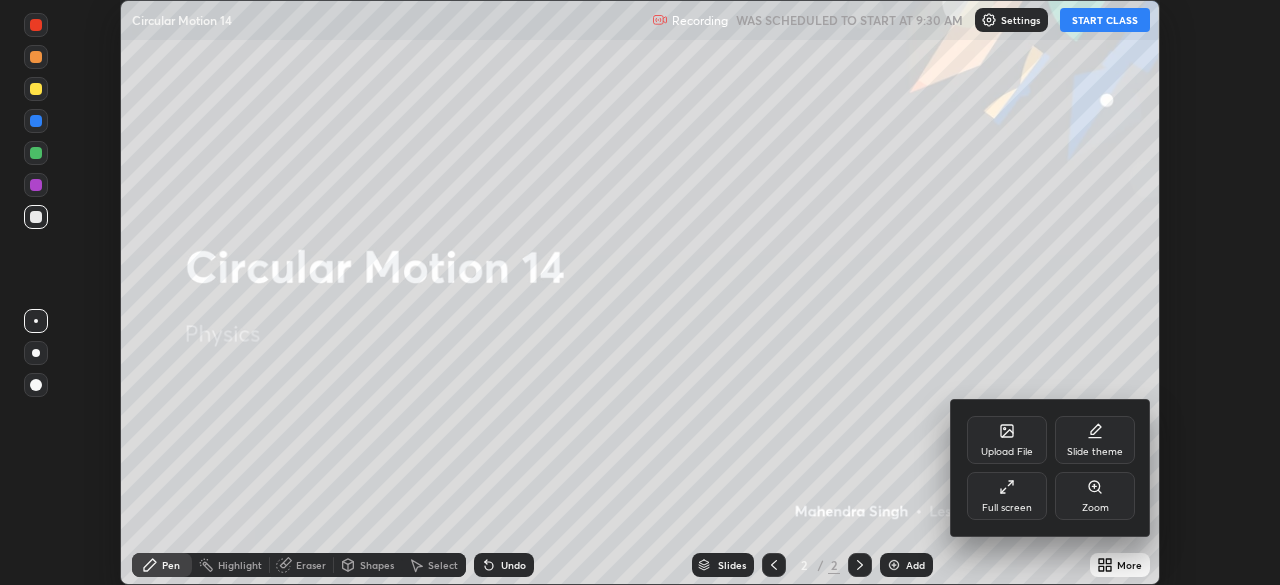 click 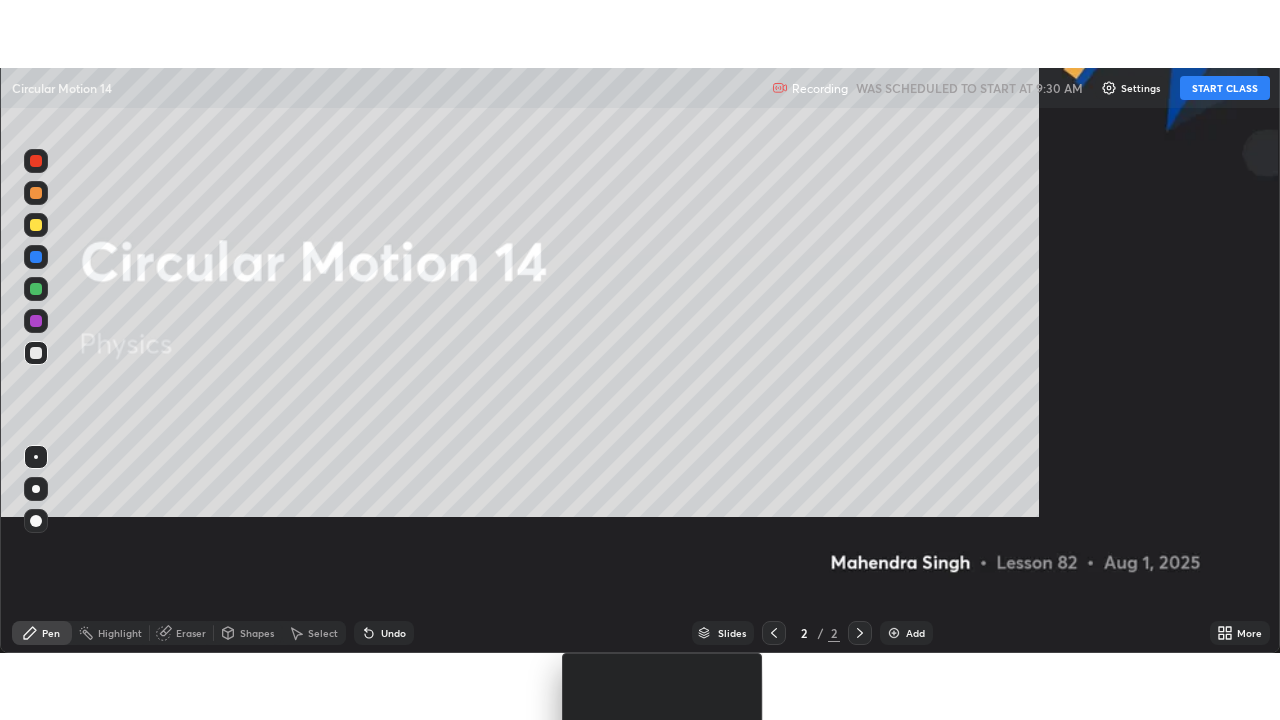 scroll, scrollTop: 99280, scrollLeft: 98720, axis: both 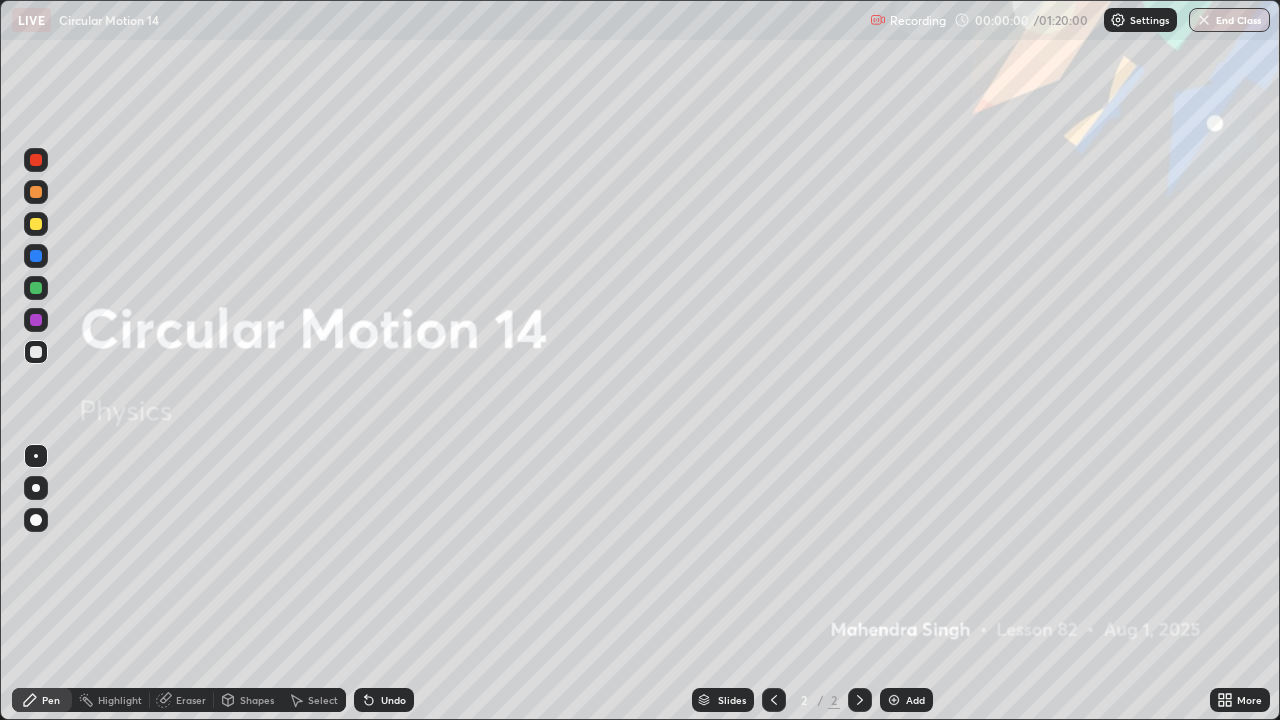 click on "Add" at bounding box center (906, 700) 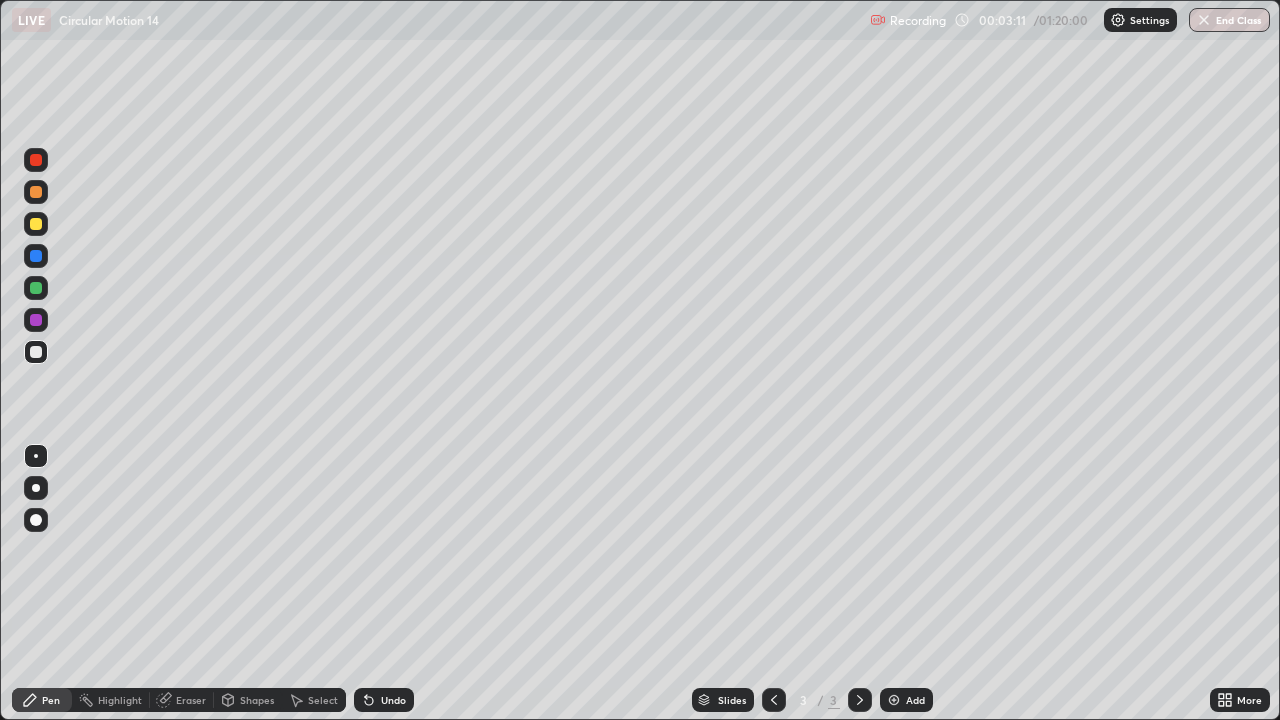 click at bounding box center (36, 224) 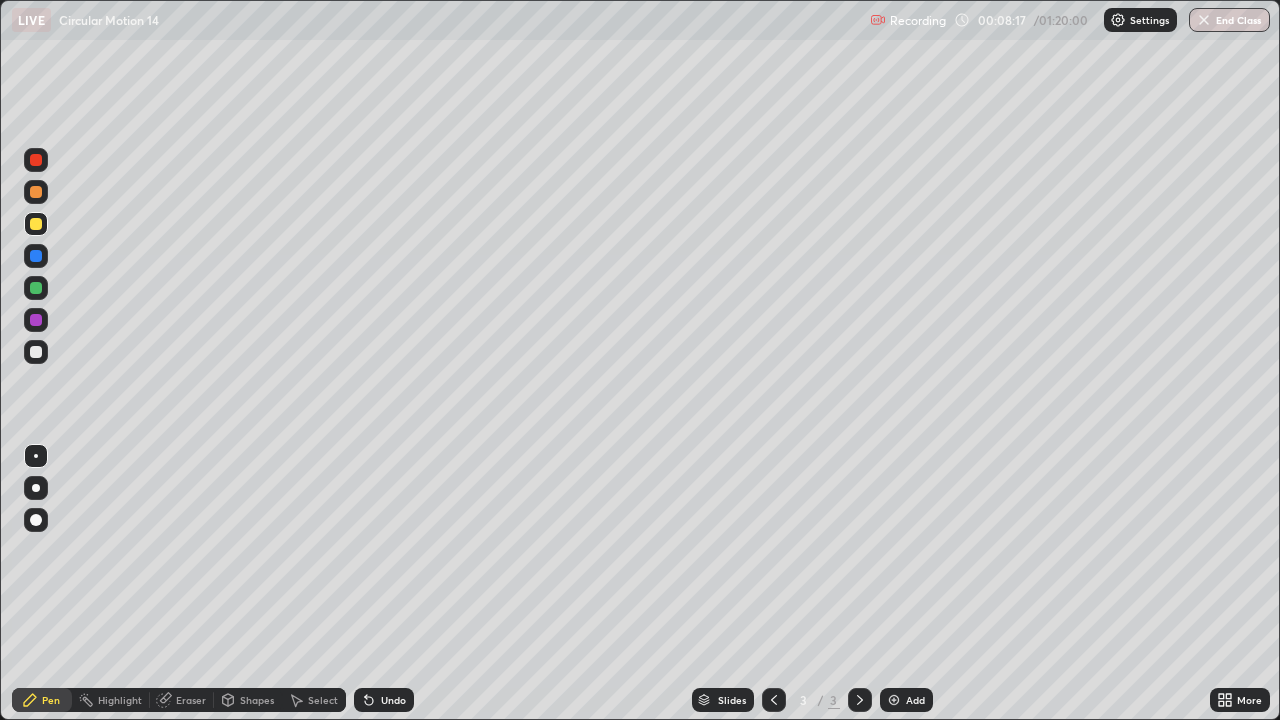 click on "Shapes" at bounding box center [257, 700] 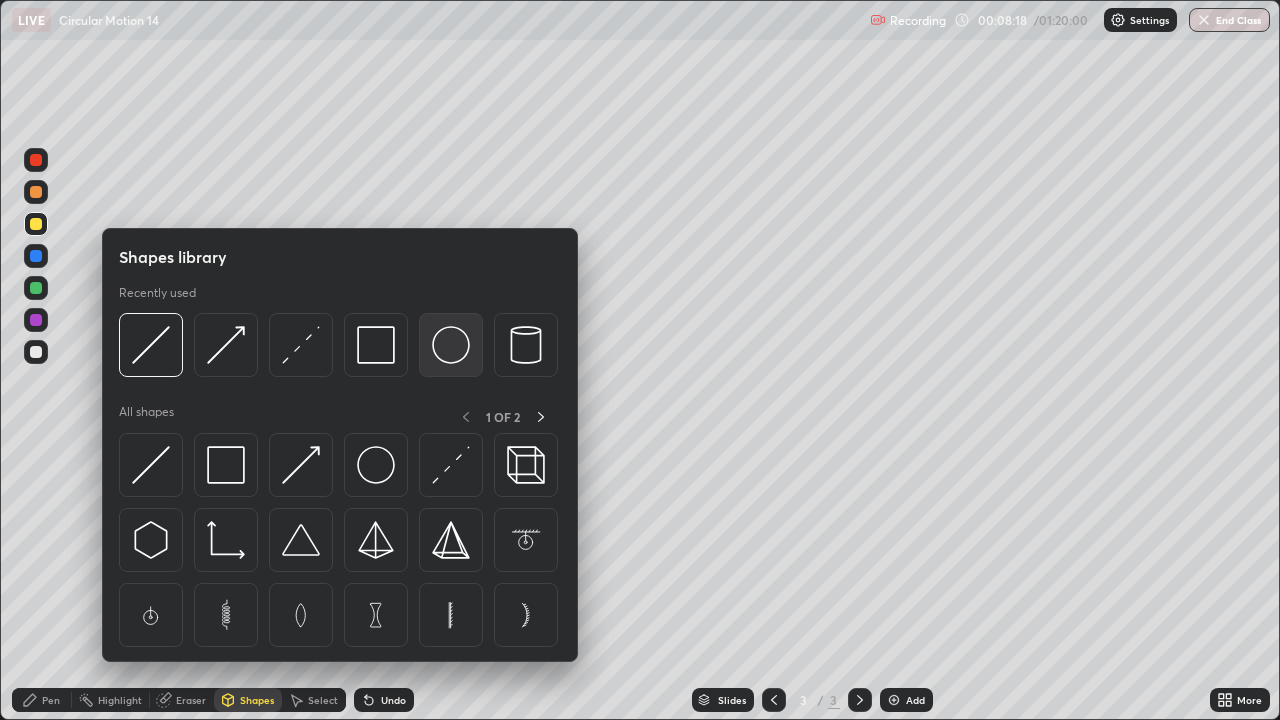 click at bounding box center [451, 345] 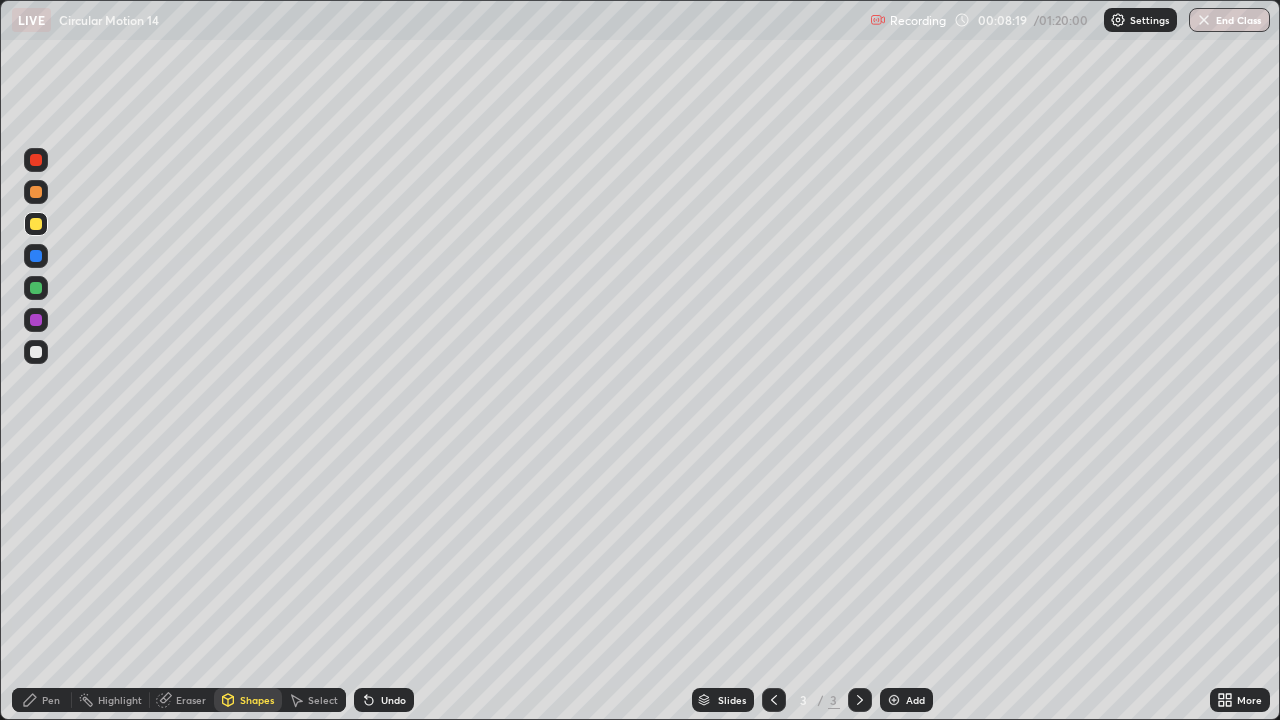 click at bounding box center (36, 352) 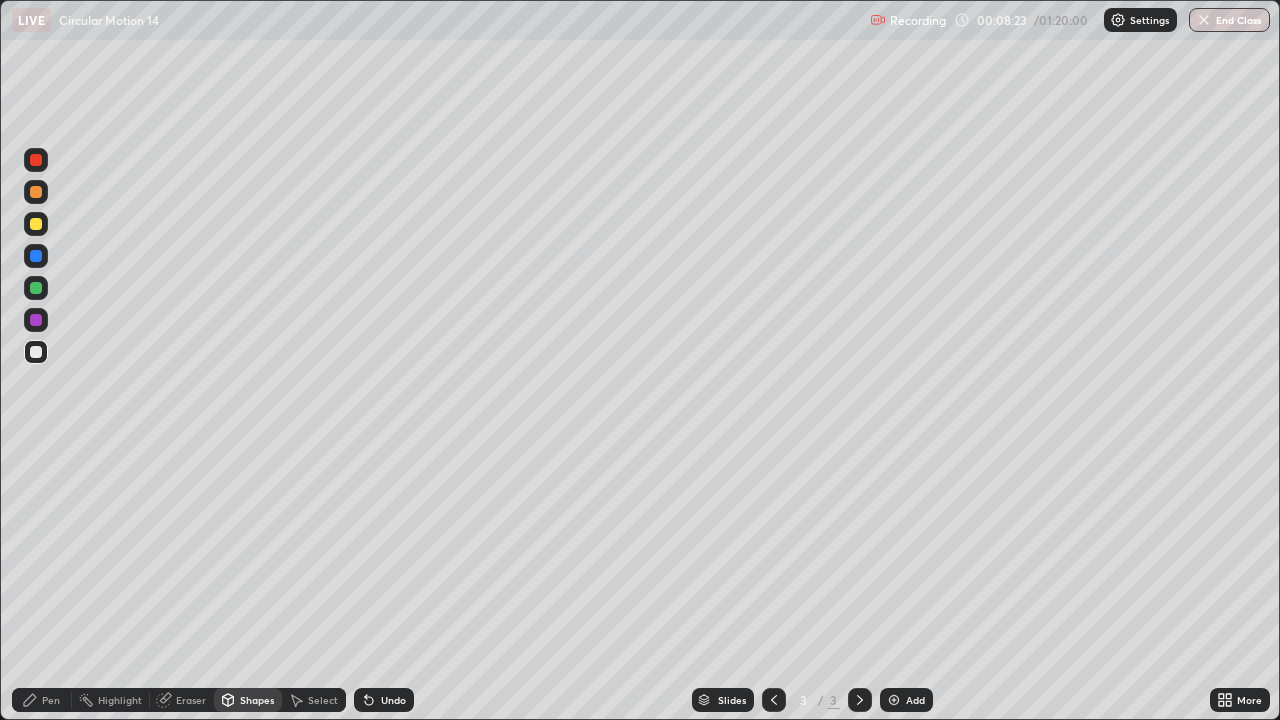 click on "Pen" at bounding box center [51, 700] 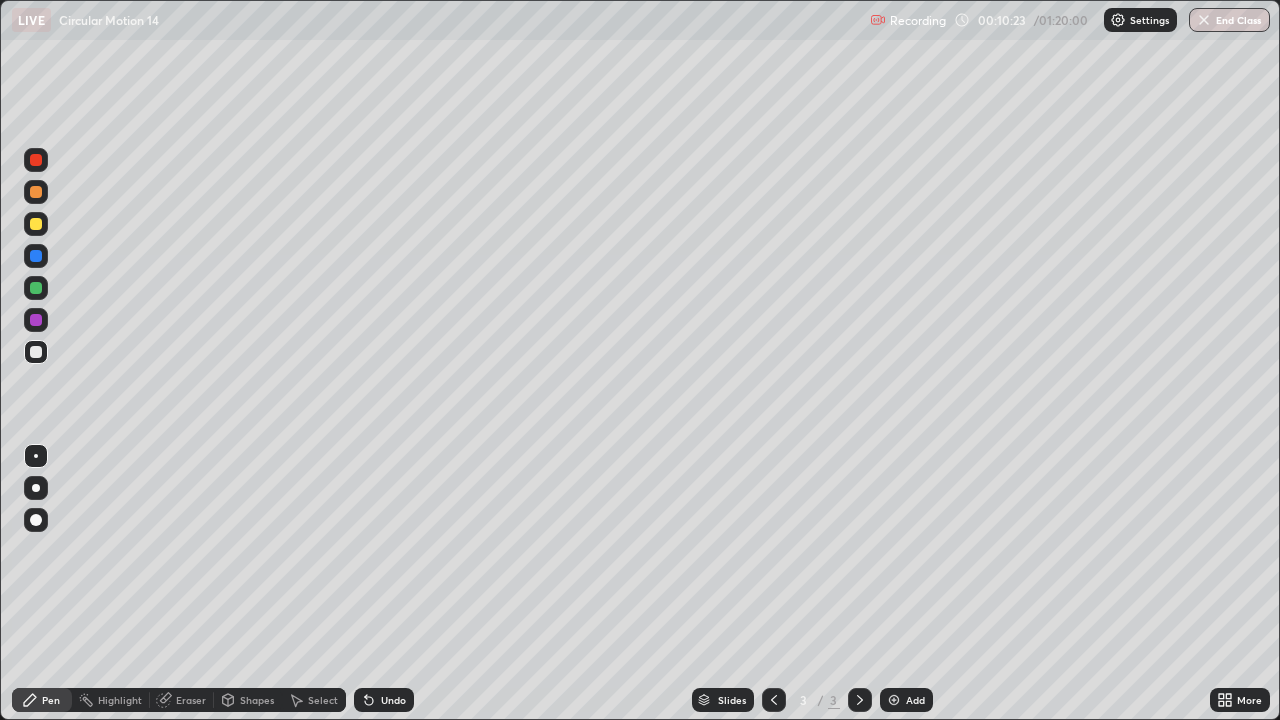 click at bounding box center [36, 224] 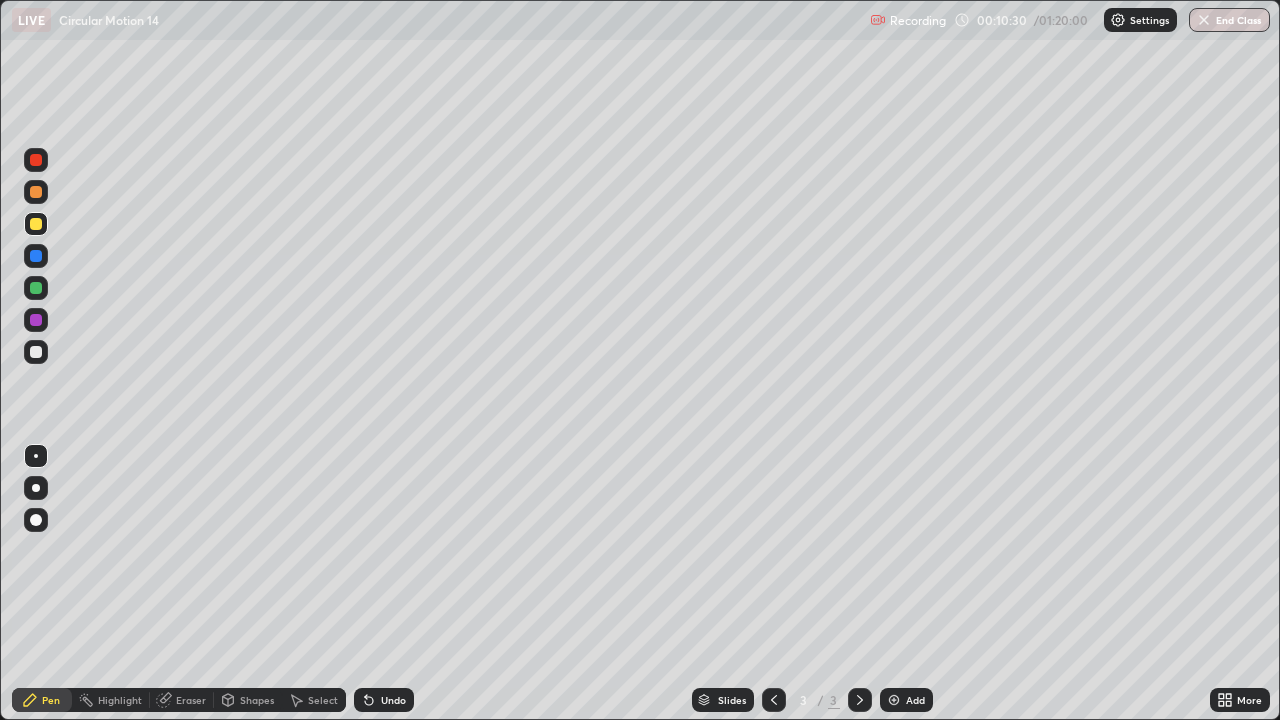 click on "Add" at bounding box center [906, 700] 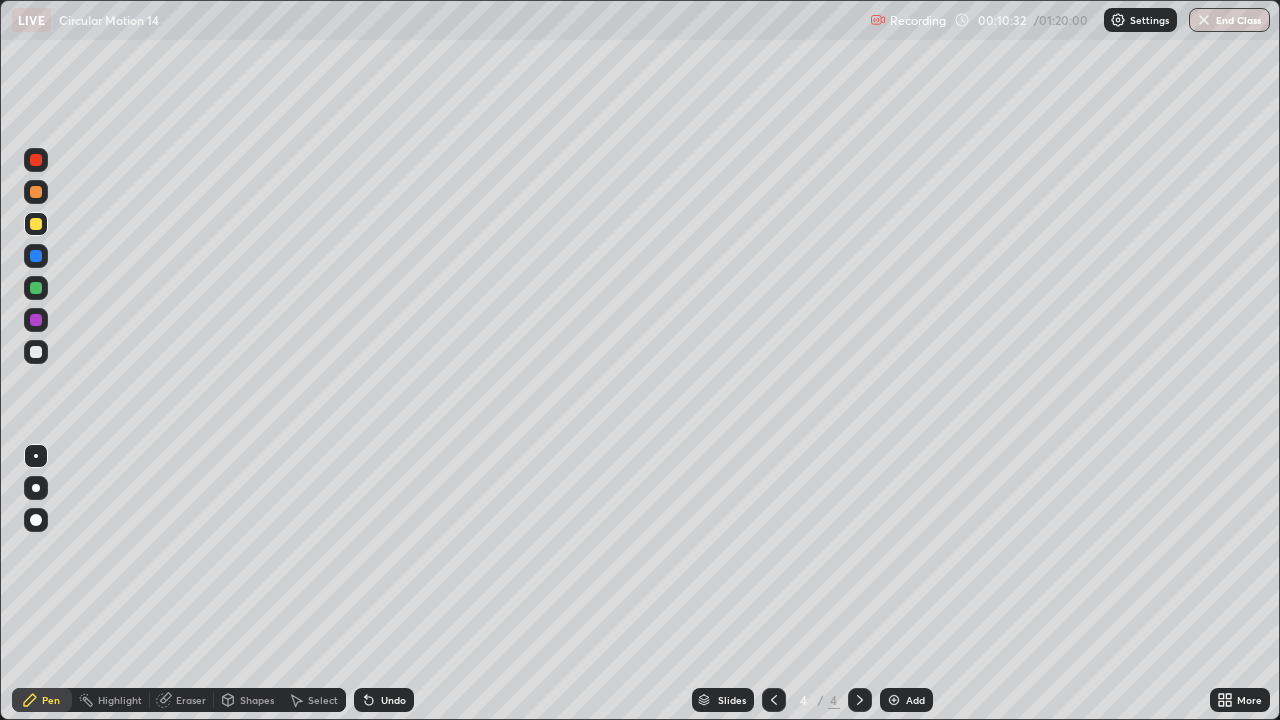 click at bounding box center (36, 352) 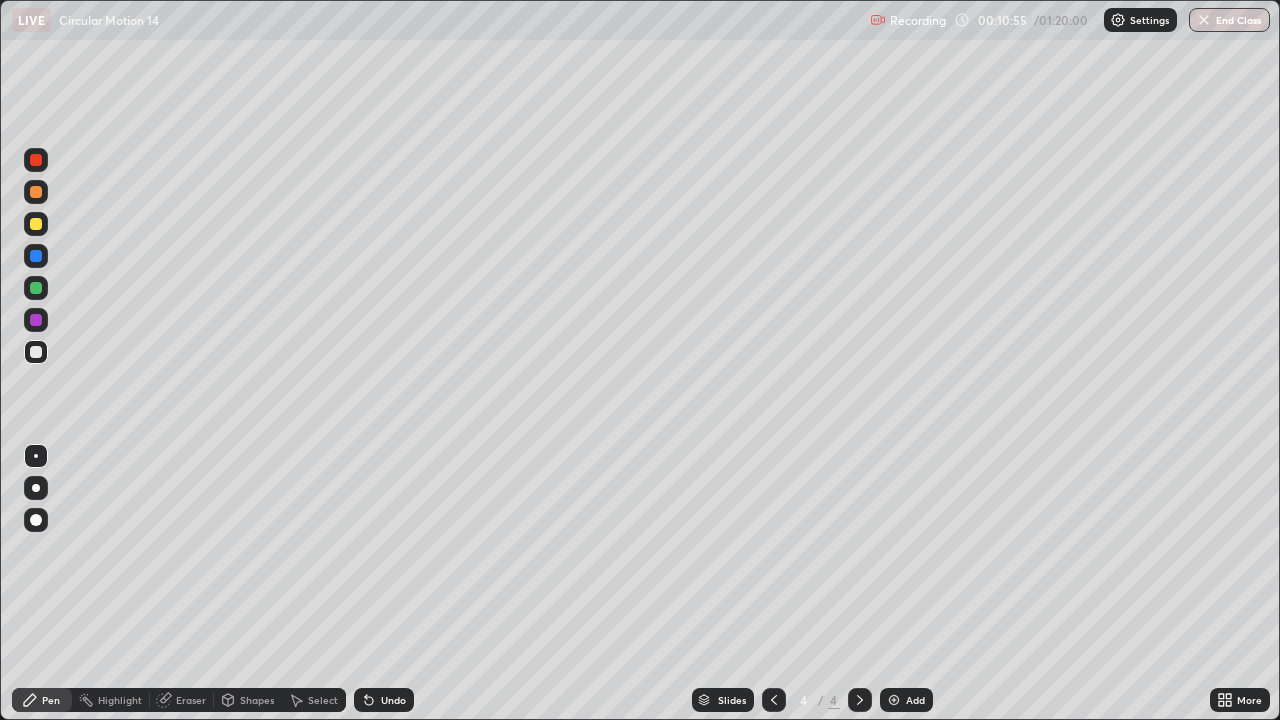 click 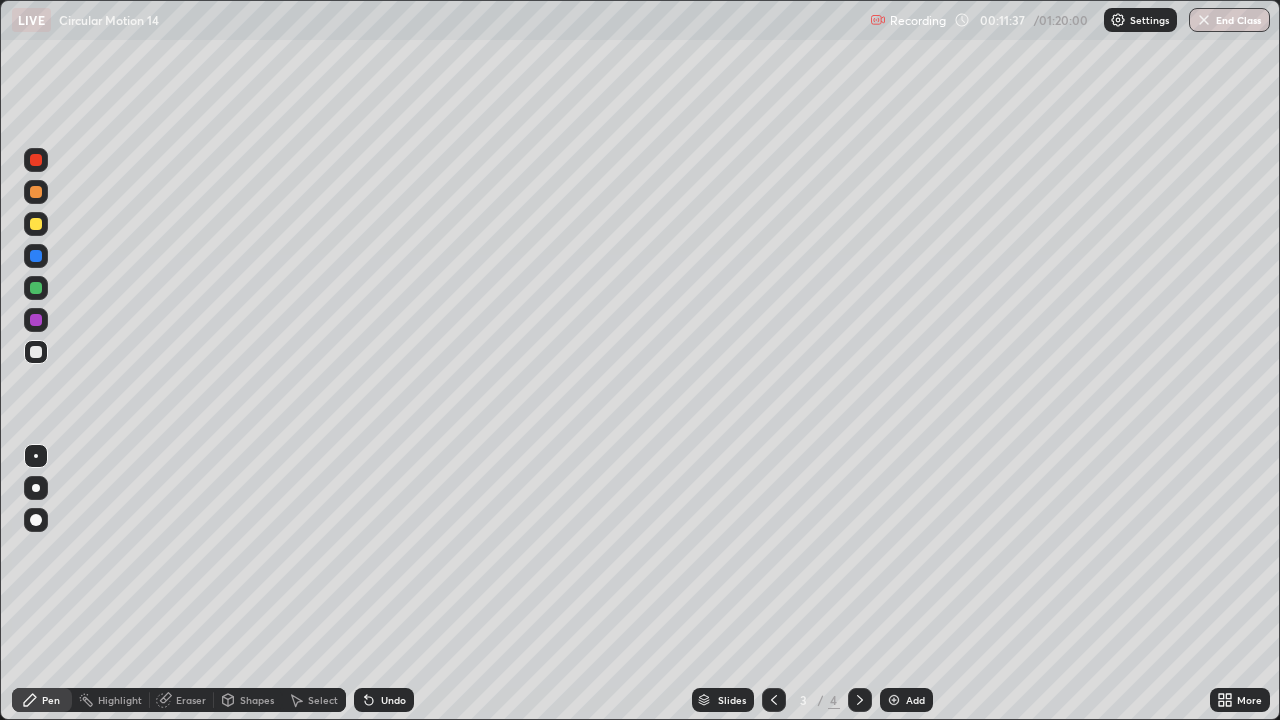 click at bounding box center (860, 700) 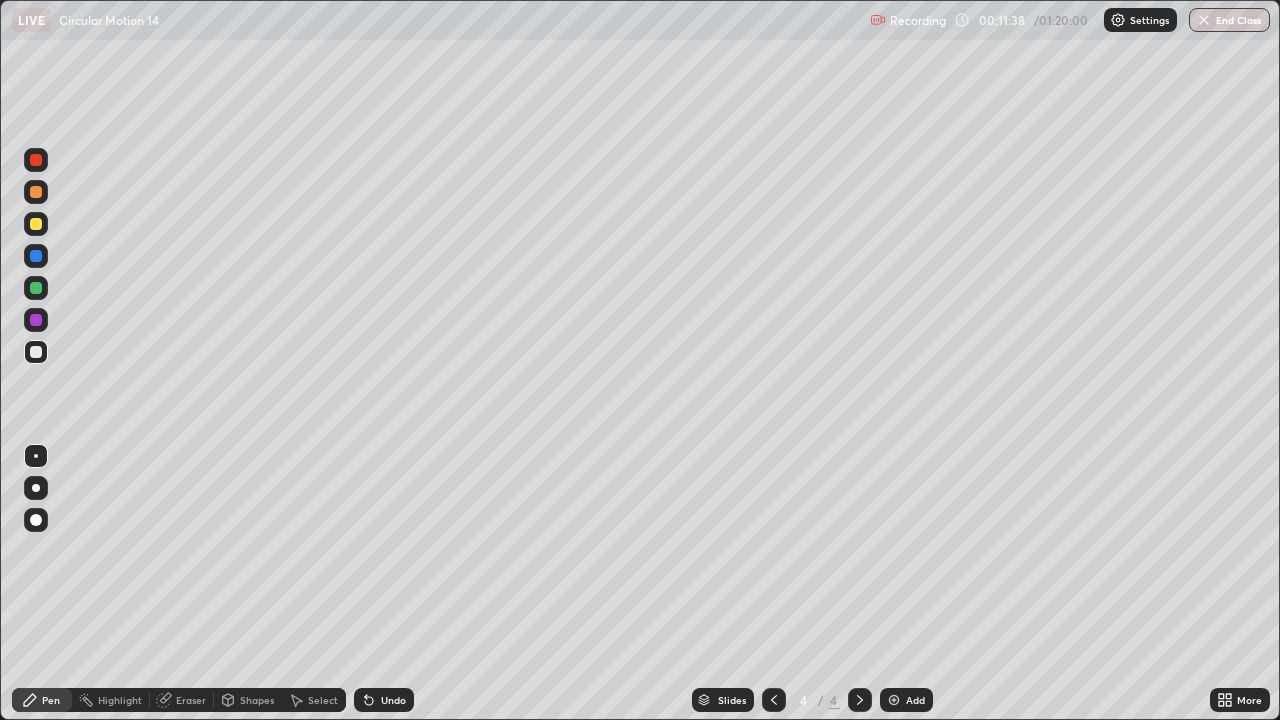 click on "Shapes" at bounding box center (248, 700) 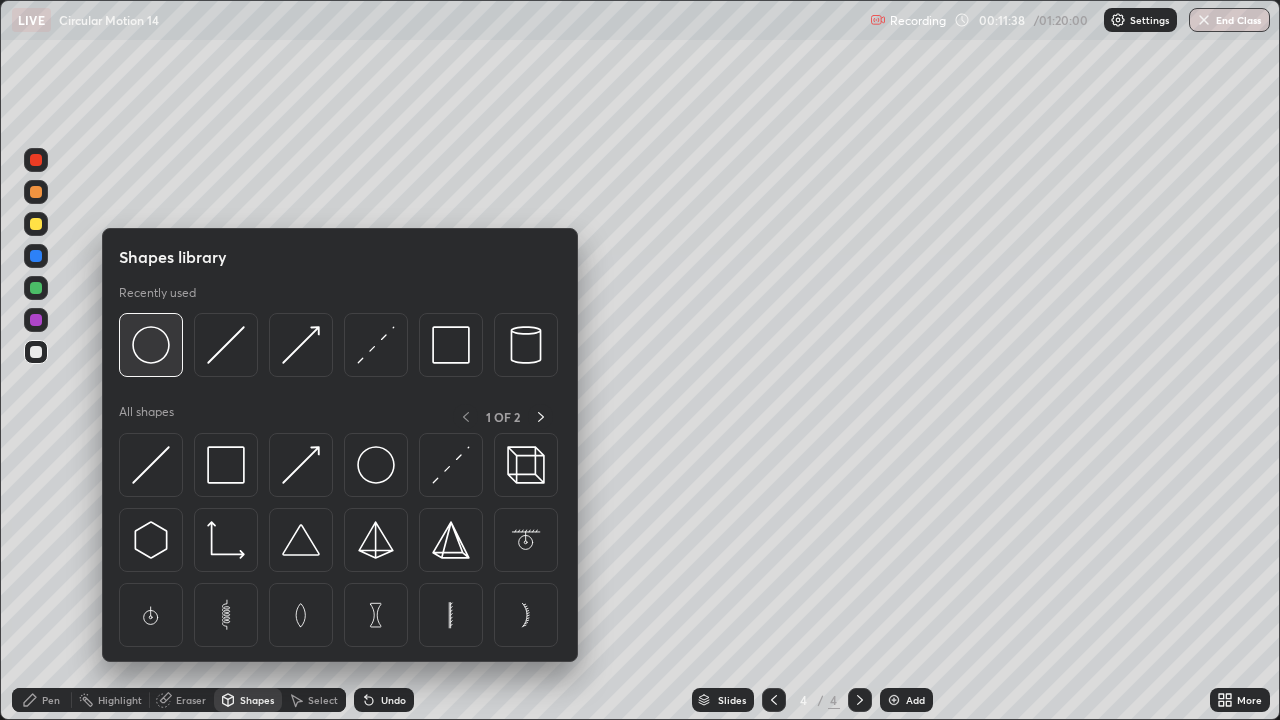 click at bounding box center [151, 345] 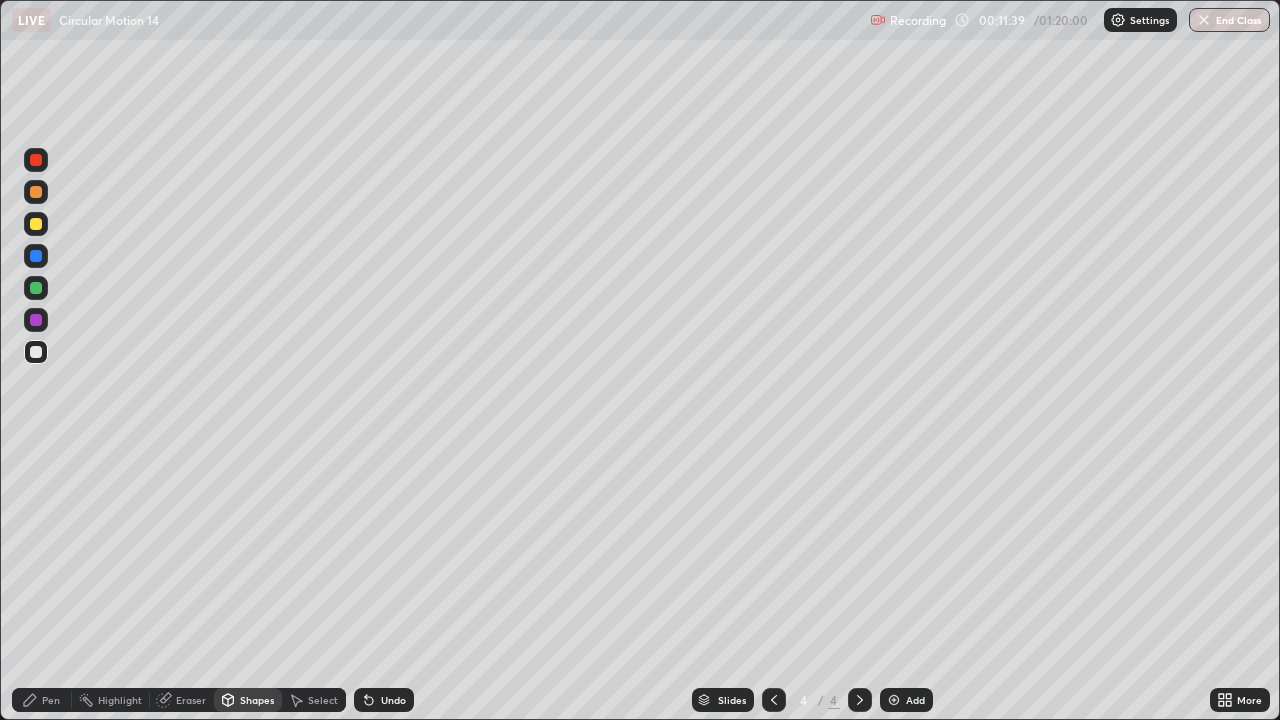 click at bounding box center [36, 352] 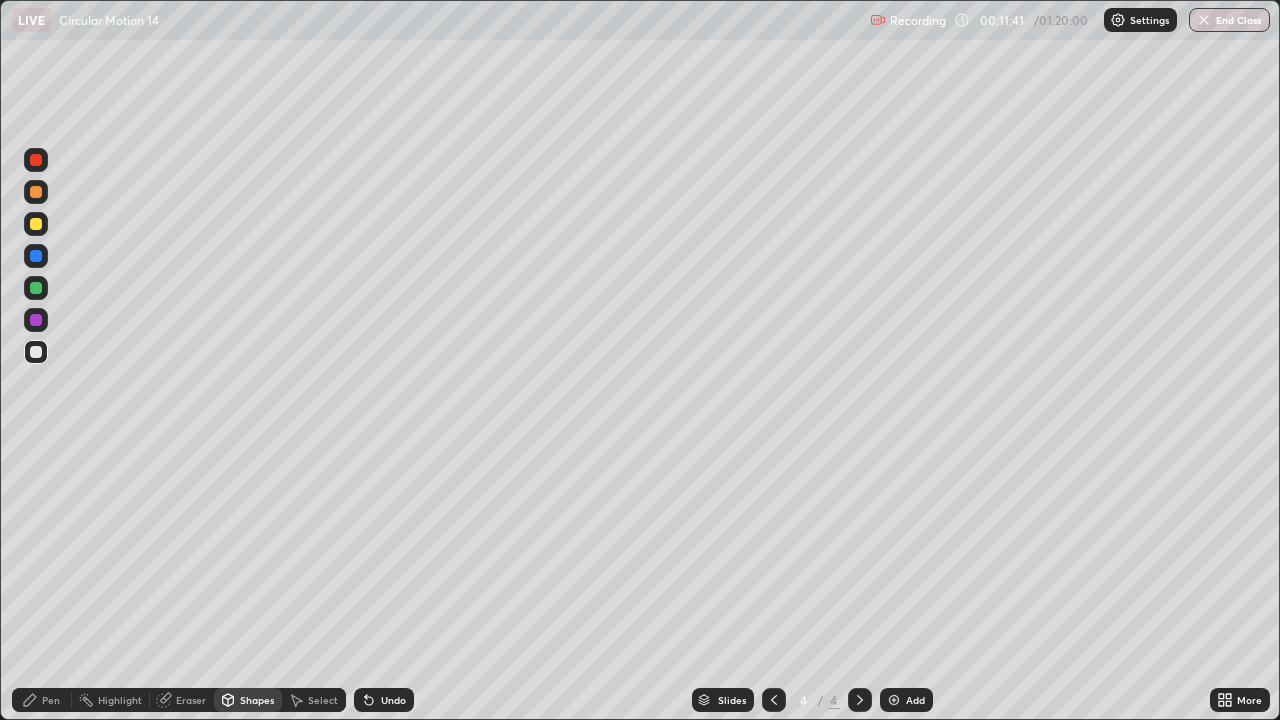click on "Pen" at bounding box center [42, 700] 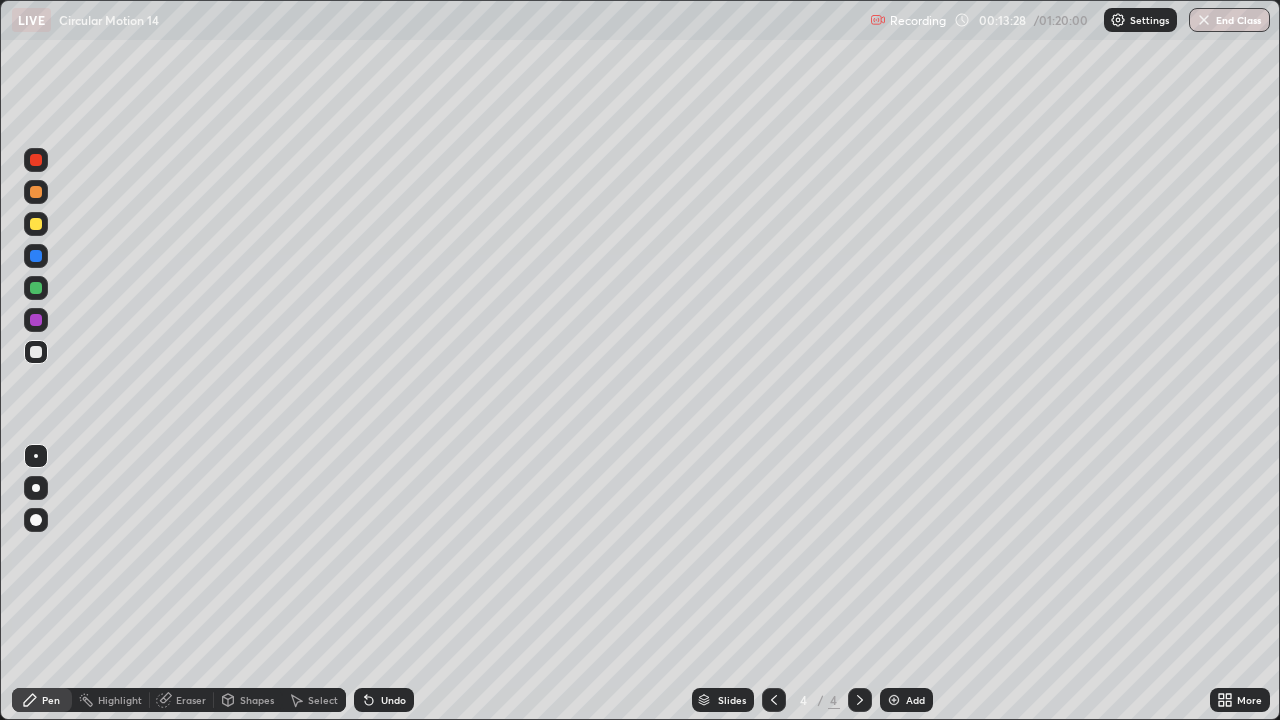 click on "Undo" at bounding box center [384, 700] 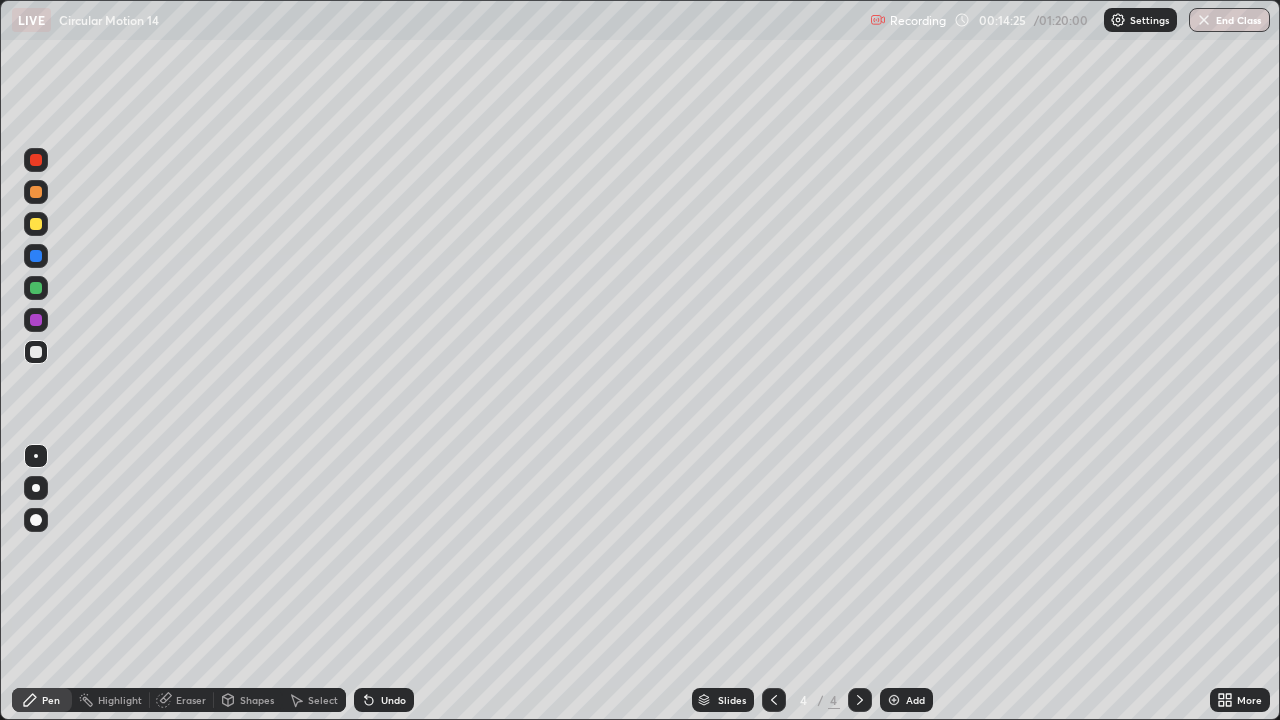 click at bounding box center (36, 288) 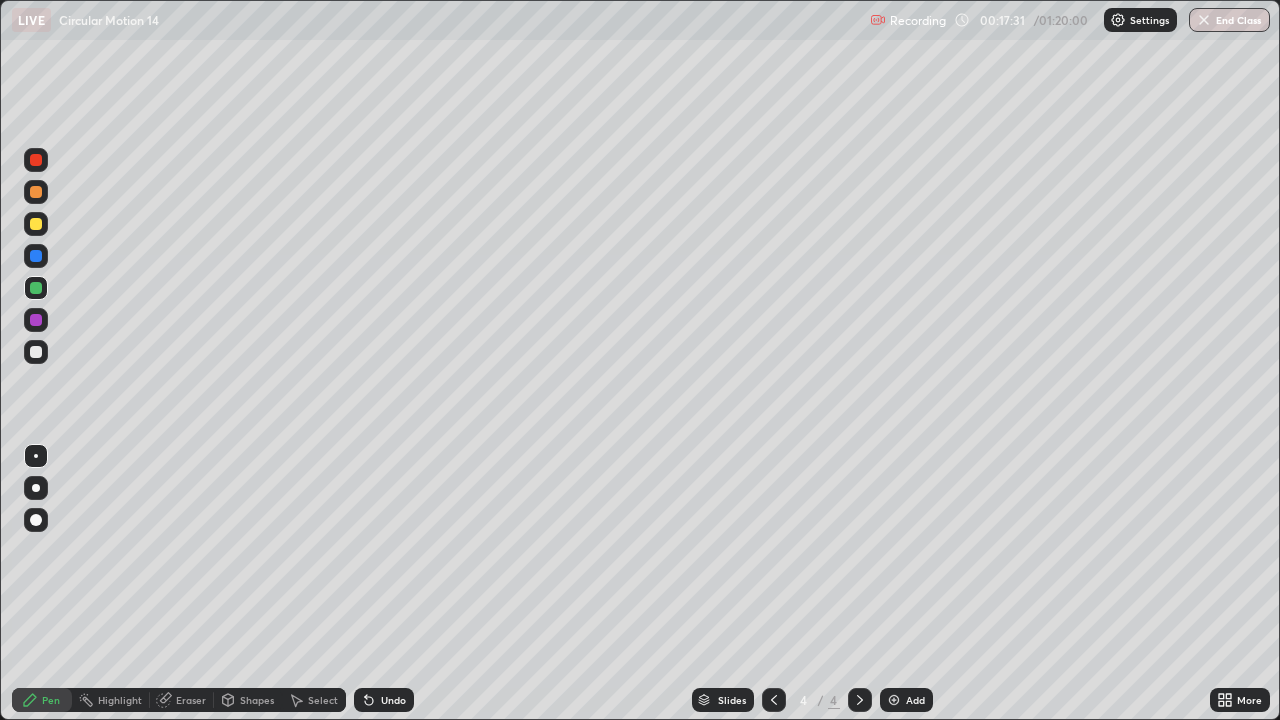 click on "Add" at bounding box center [906, 700] 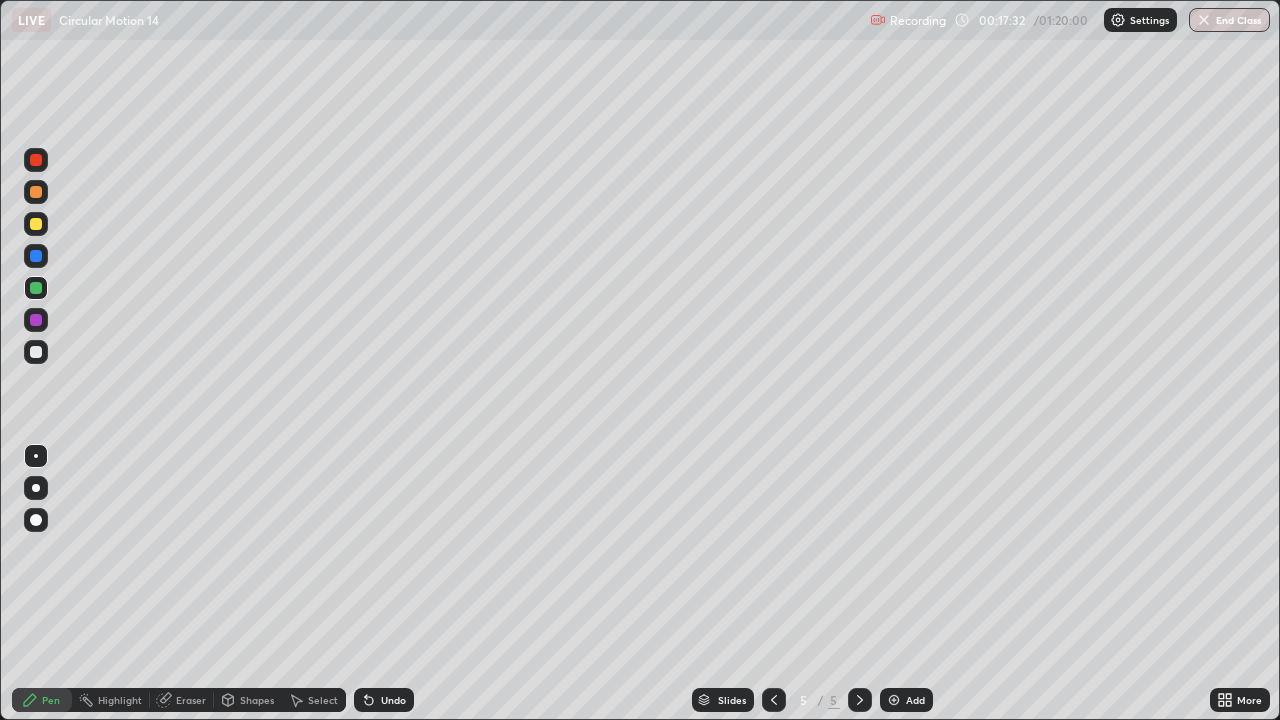 click at bounding box center [36, 352] 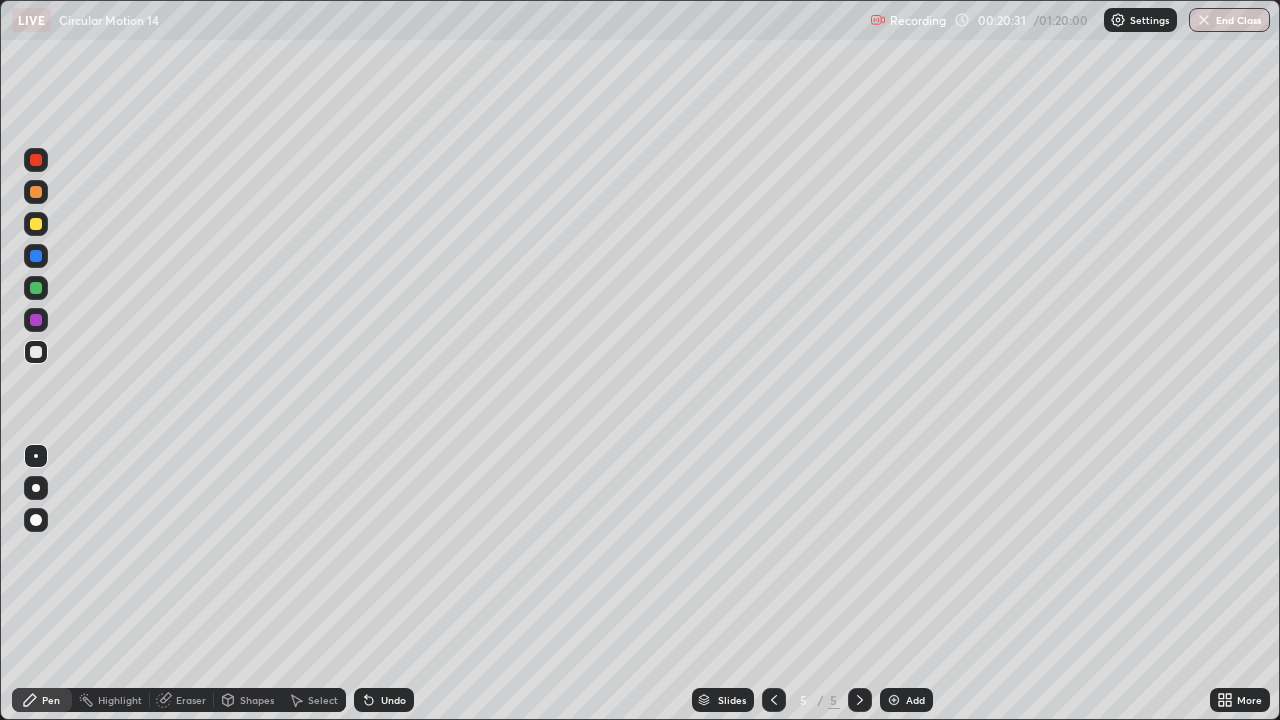 click on "Shapes" at bounding box center [257, 700] 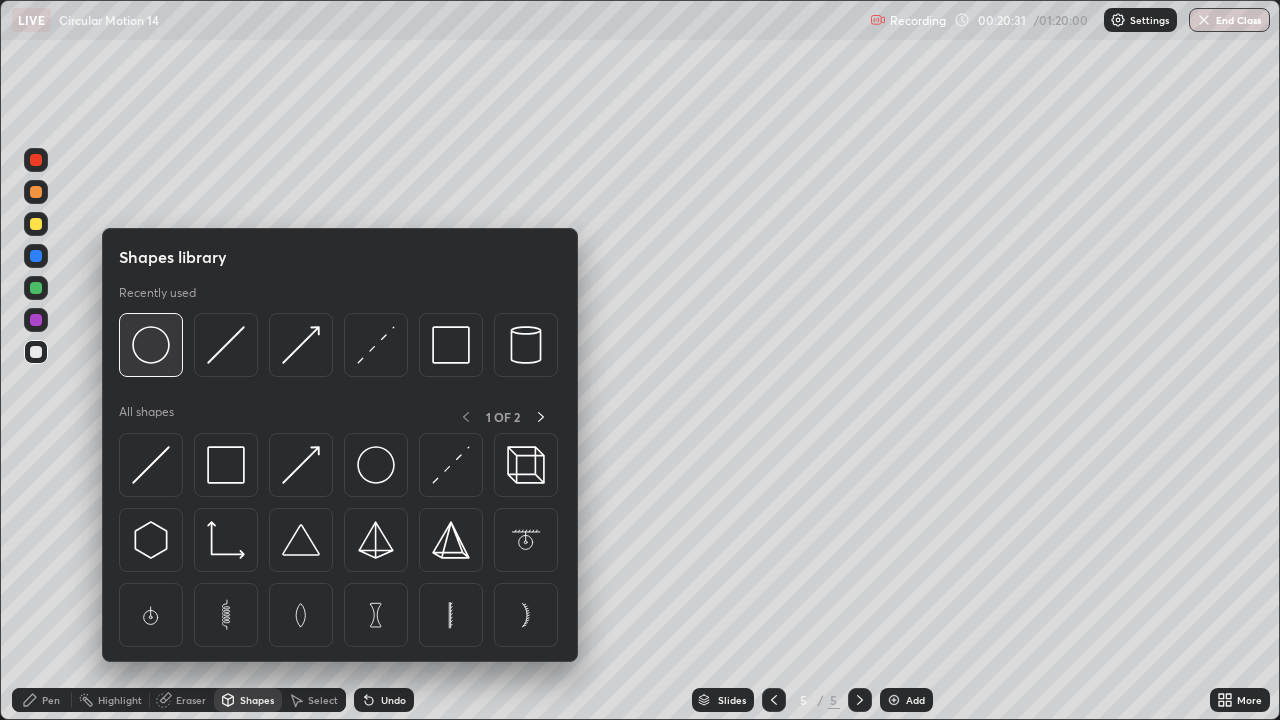 click at bounding box center (151, 345) 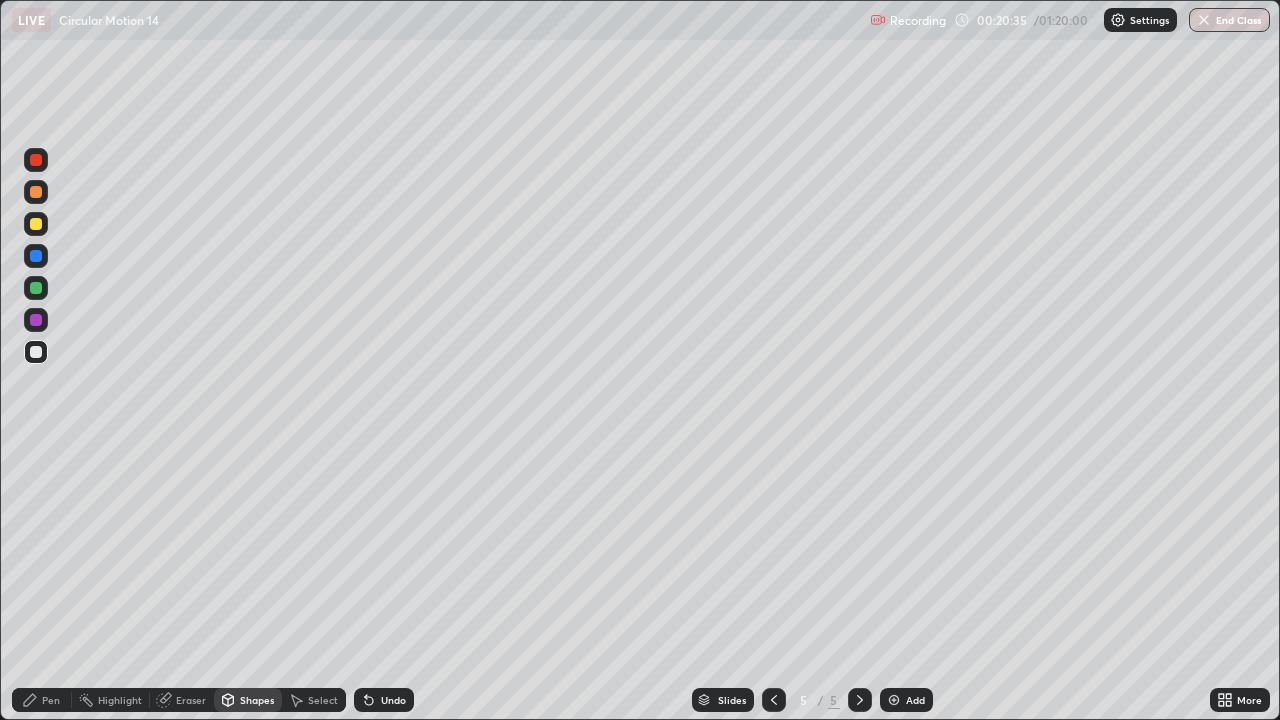 click on "Pen" at bounding box center (42, 700) 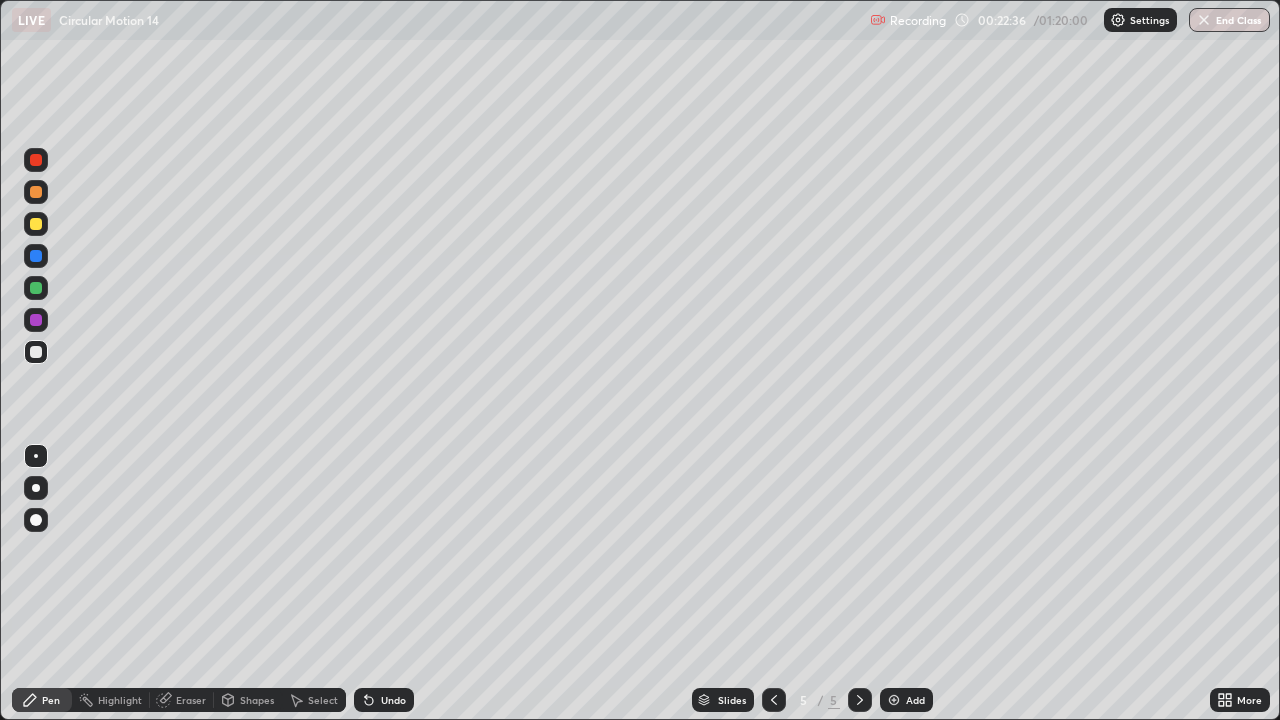 click on "Add" at bounding box center [915, 700] 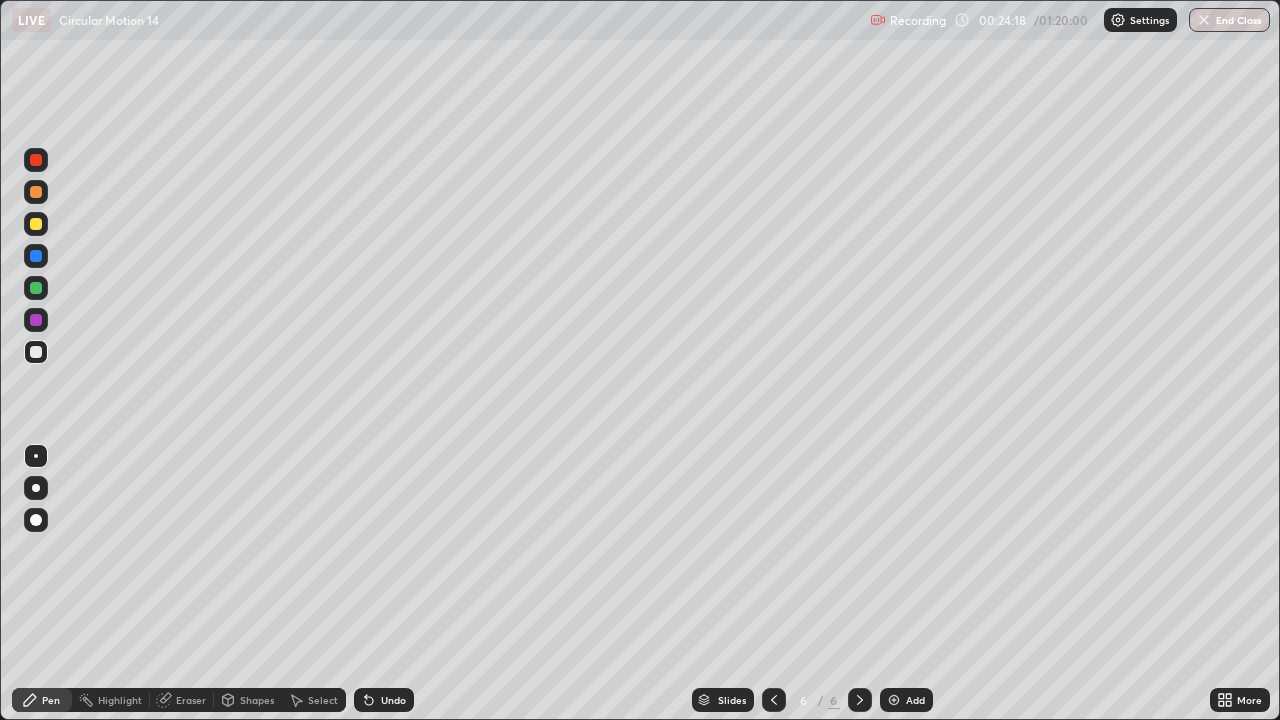 click on "Add" at bounding box center (906, 700) 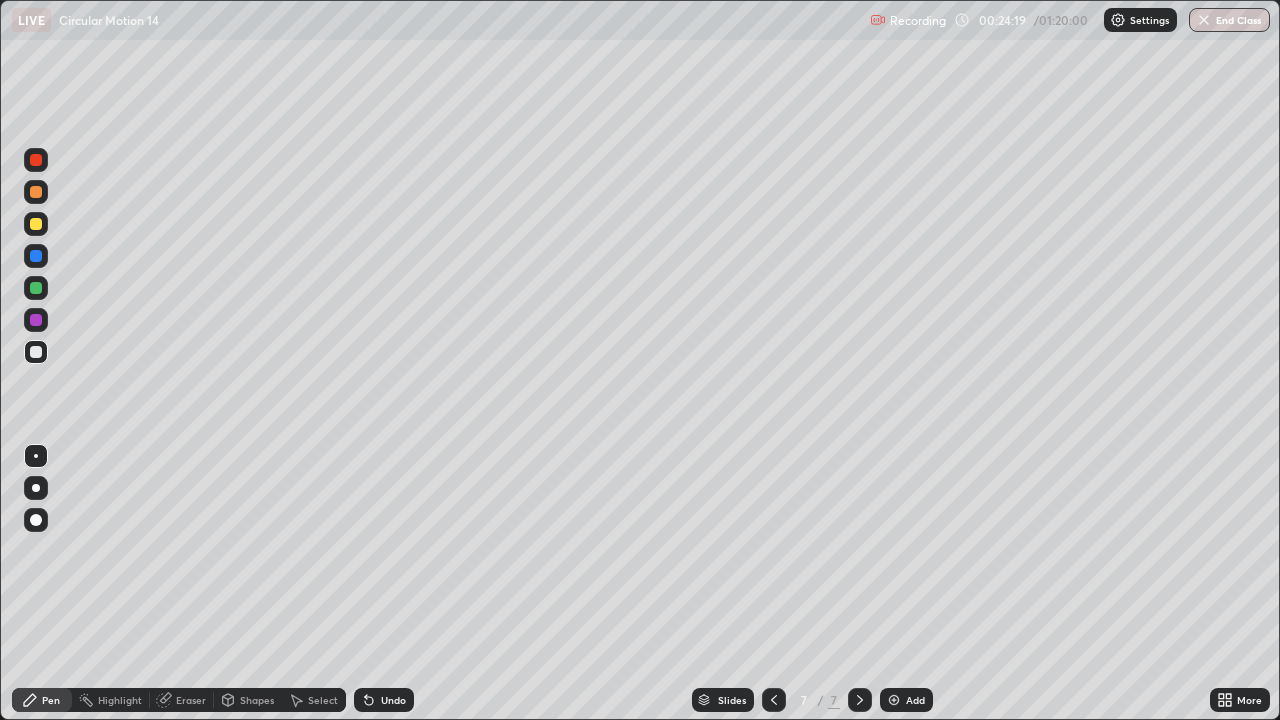 click on "Shapes" at bounding box center [257, 700] 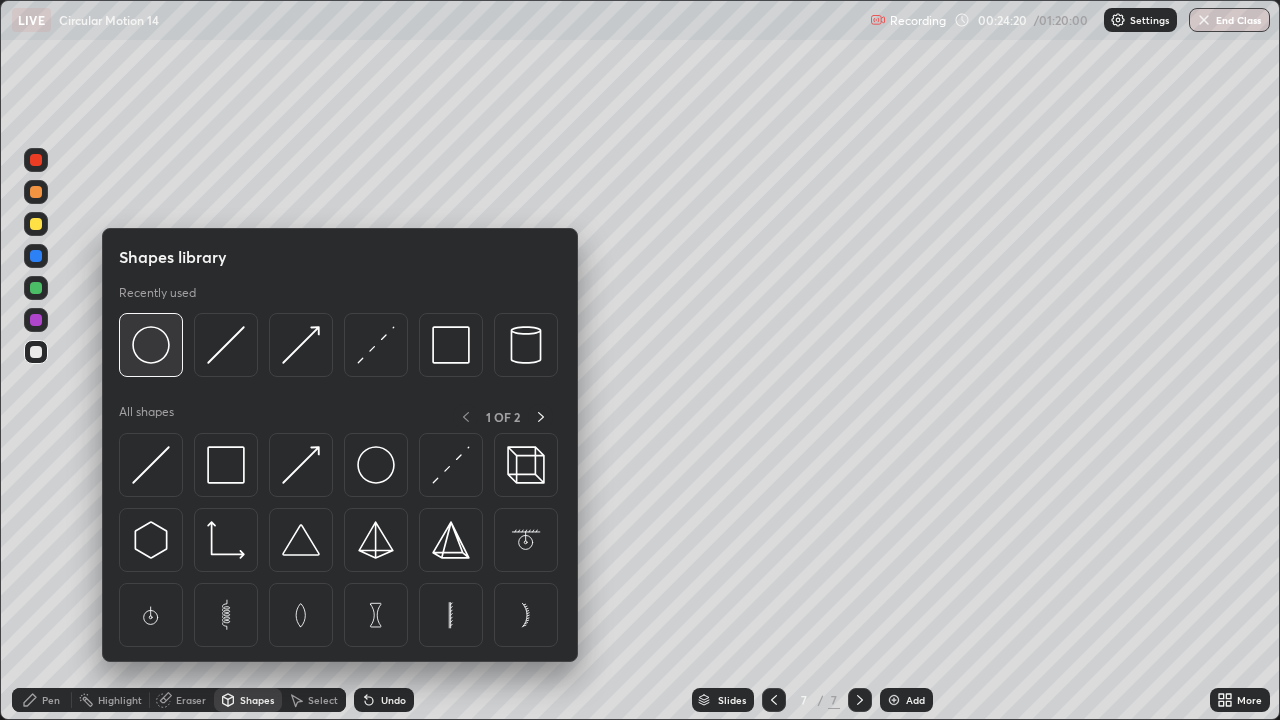 click at bounding box center [151, 345] 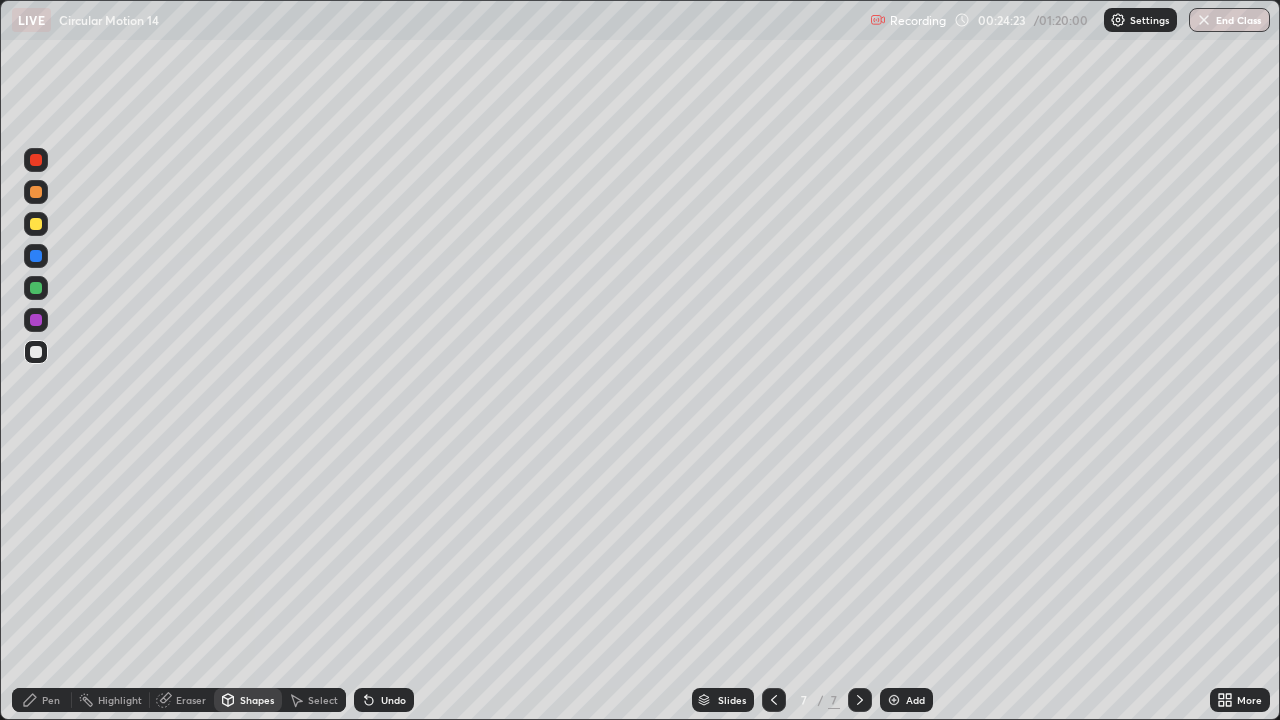 click on "Pen" at bounding box center [51, 700] 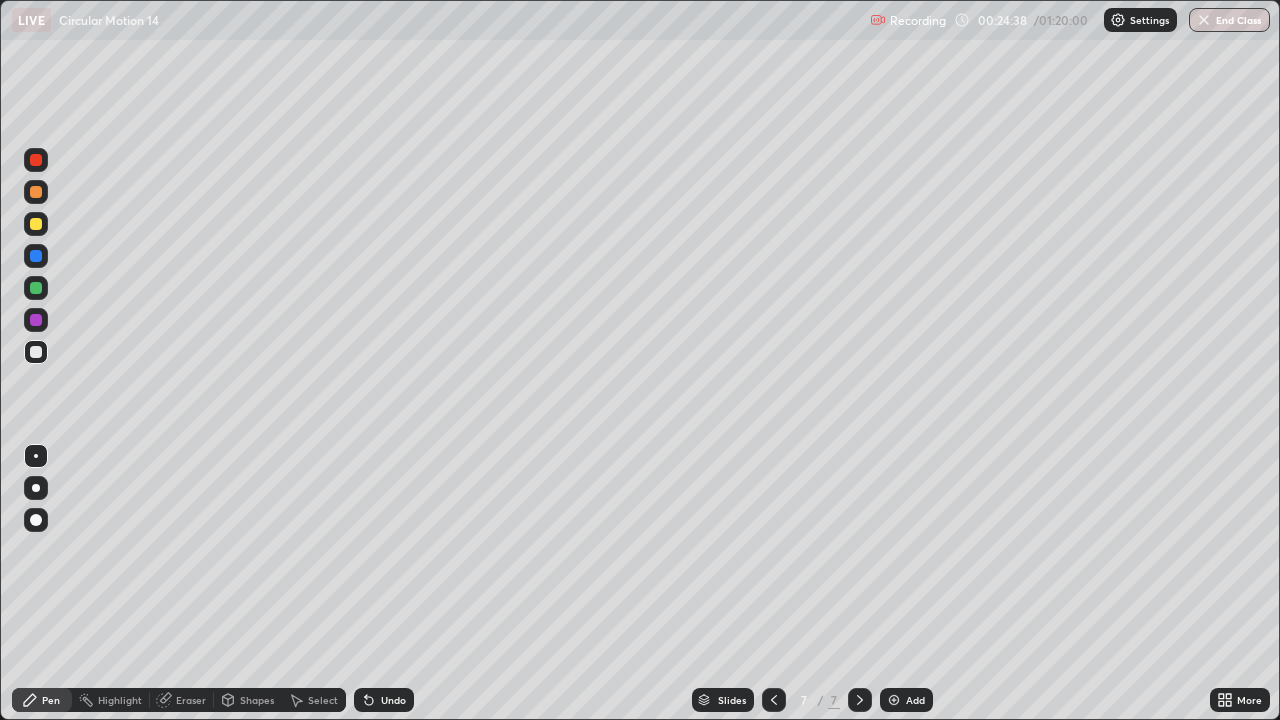 click on "Eraser" at bounding box center [191, 700] 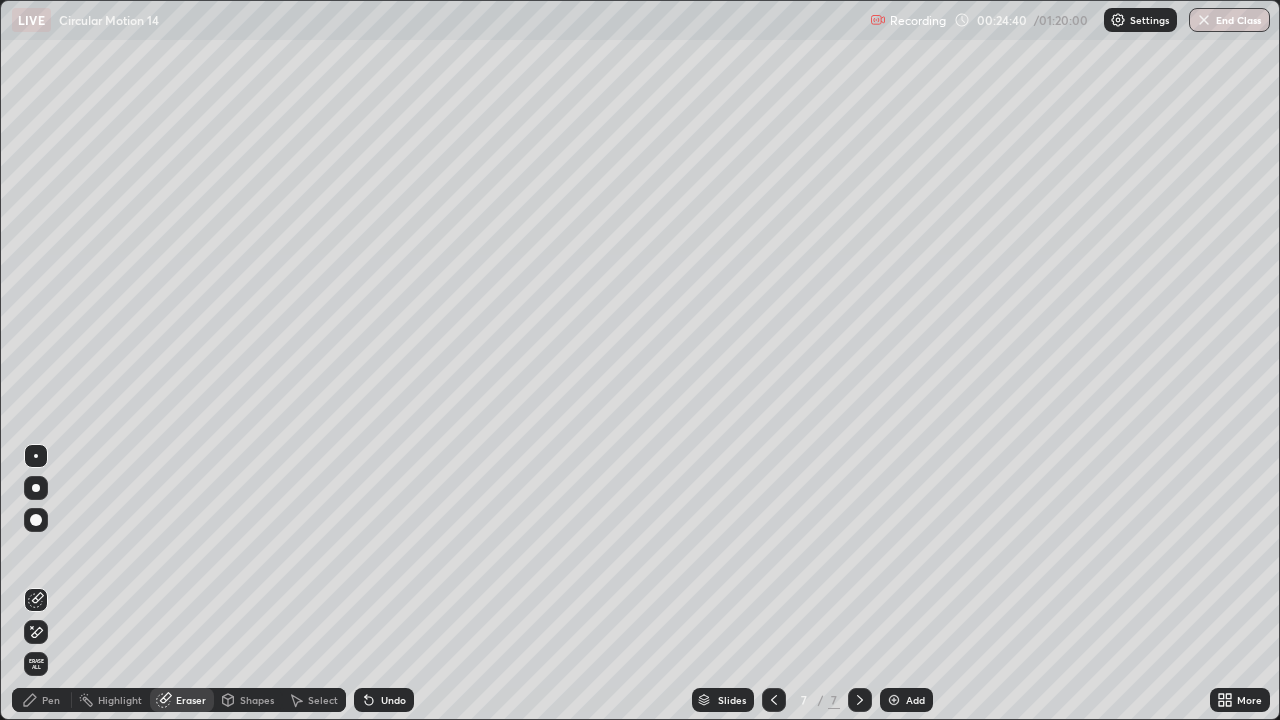 click on "Pen" at bounding box center (42, 700) 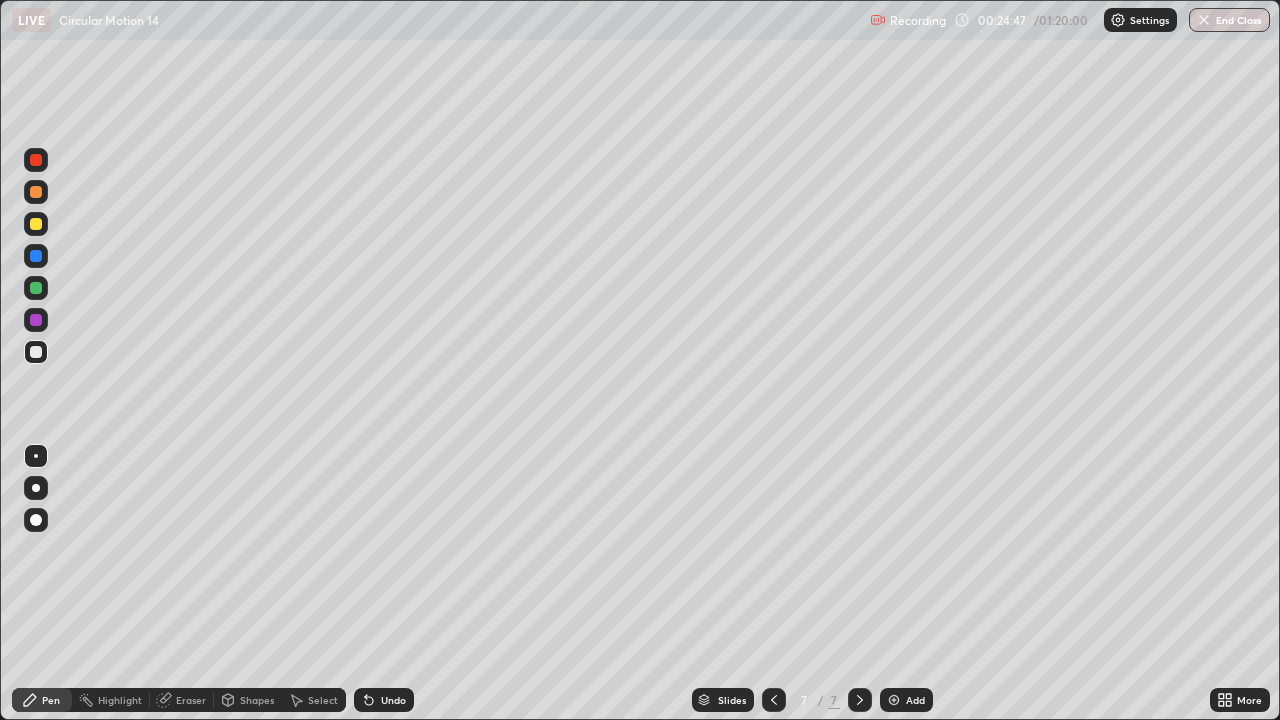 click on "Undo" at bounding box center [393, 700] 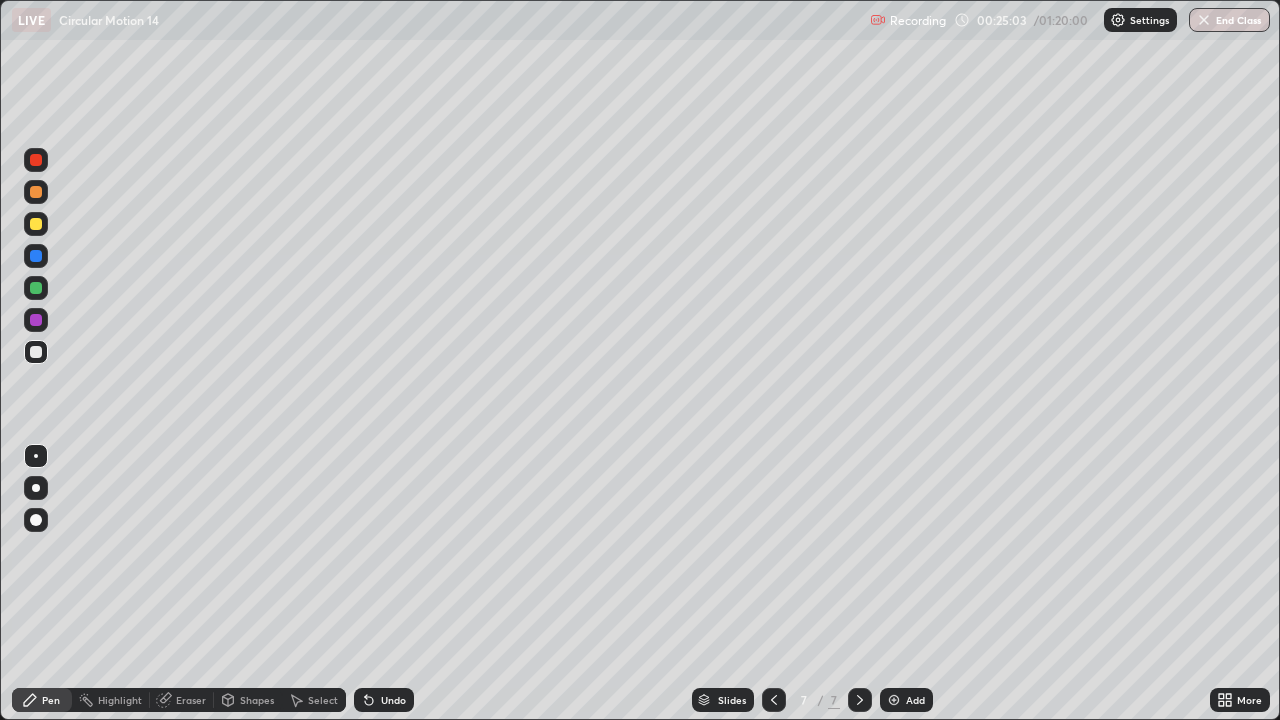 click on "Highlight" at bounding box center [111, 700] 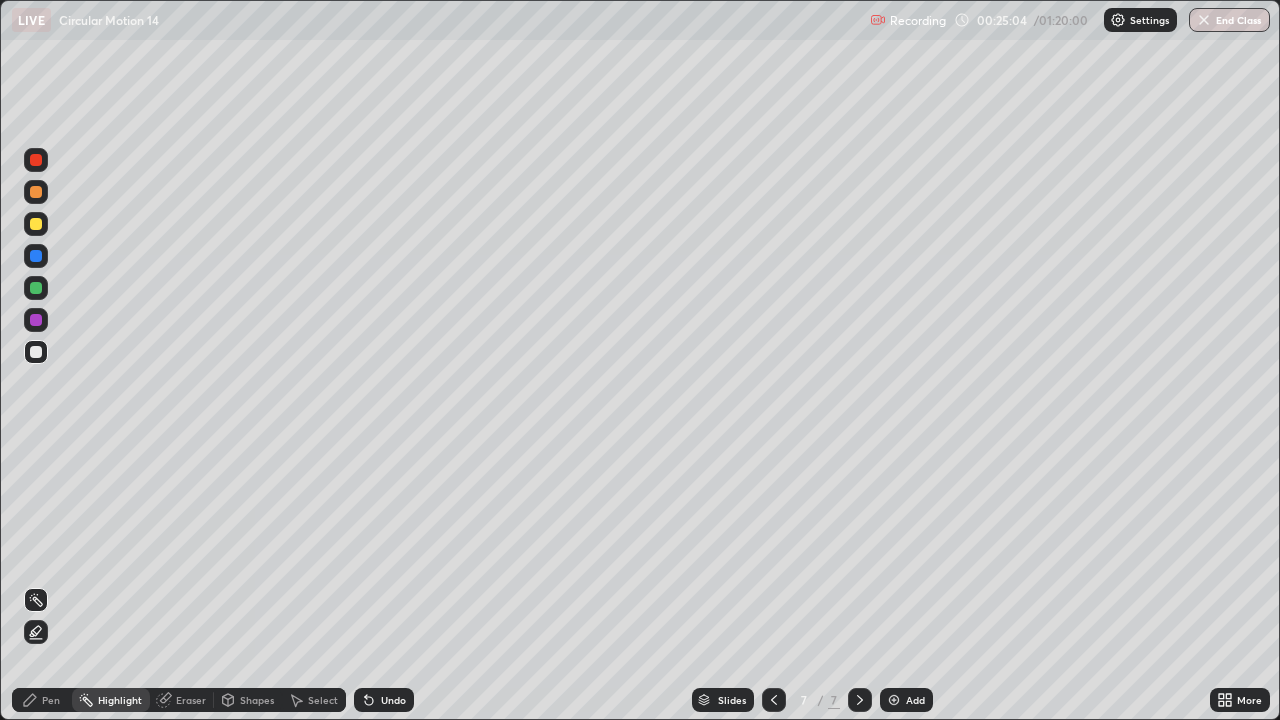 click on "Shapes" at bounding box center [248, 700] 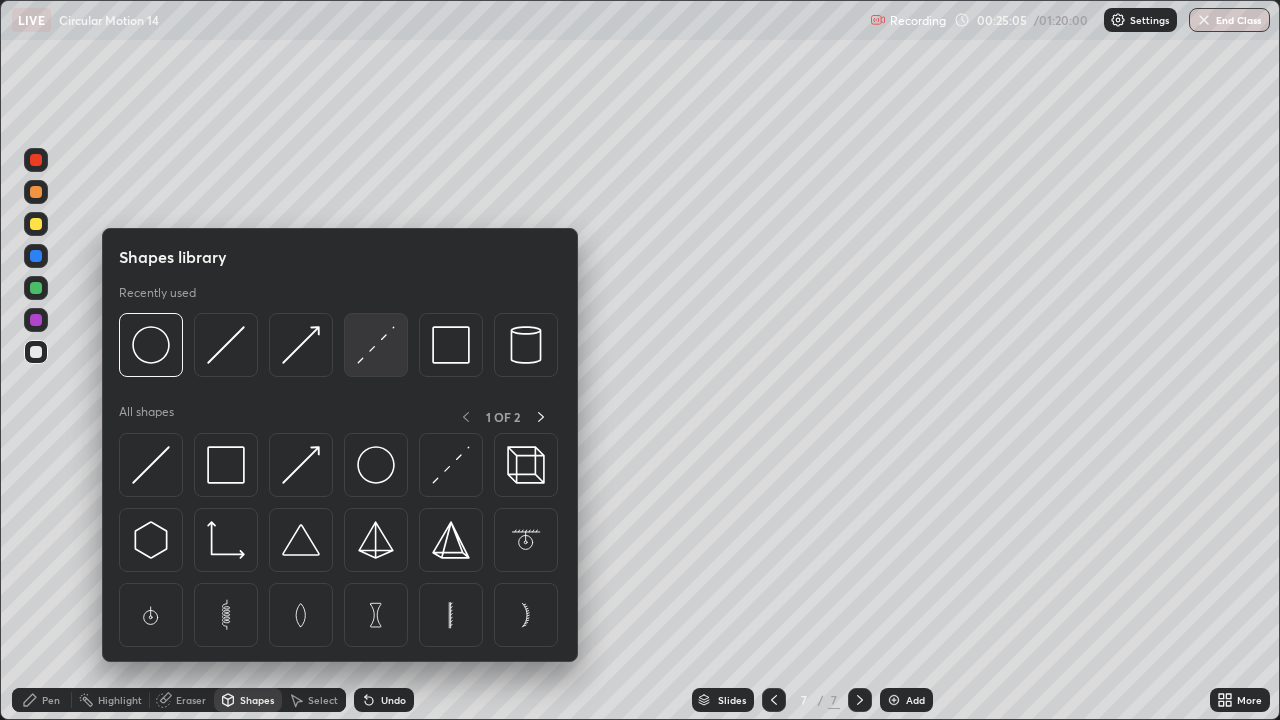 click at bounding box center [376, 345] 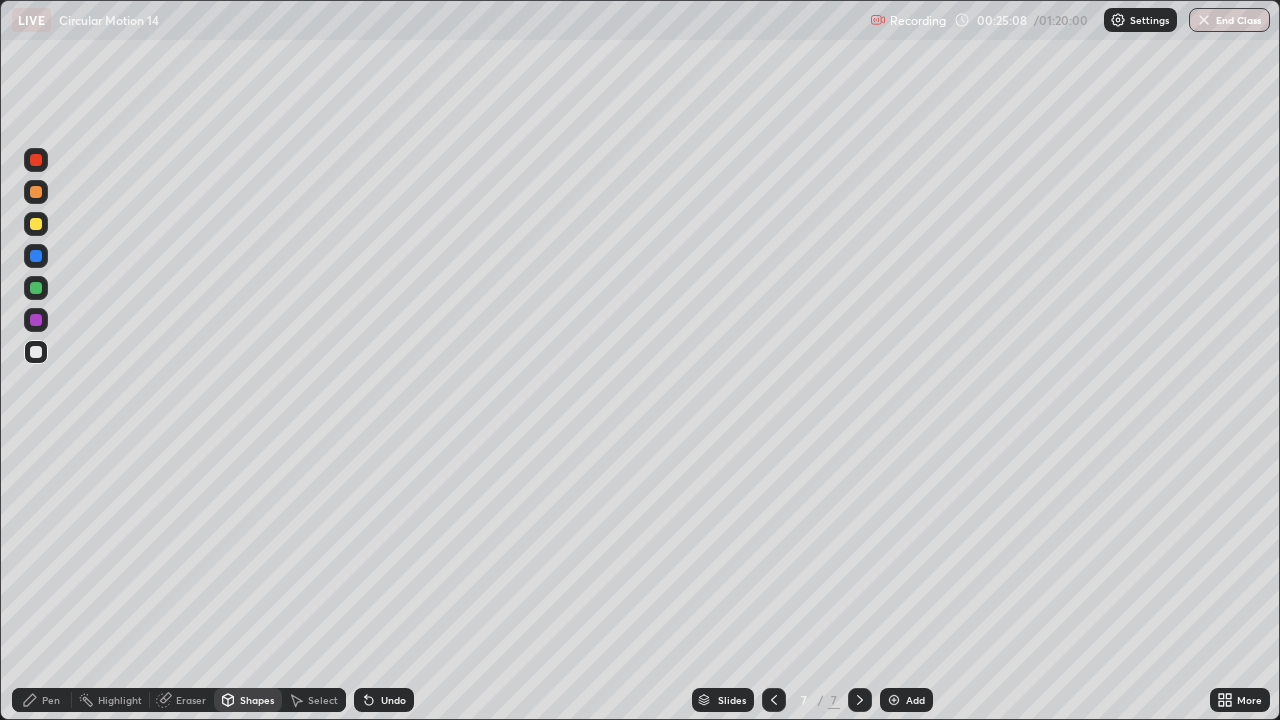 click on "Pen" at bounding box center [51, 700] 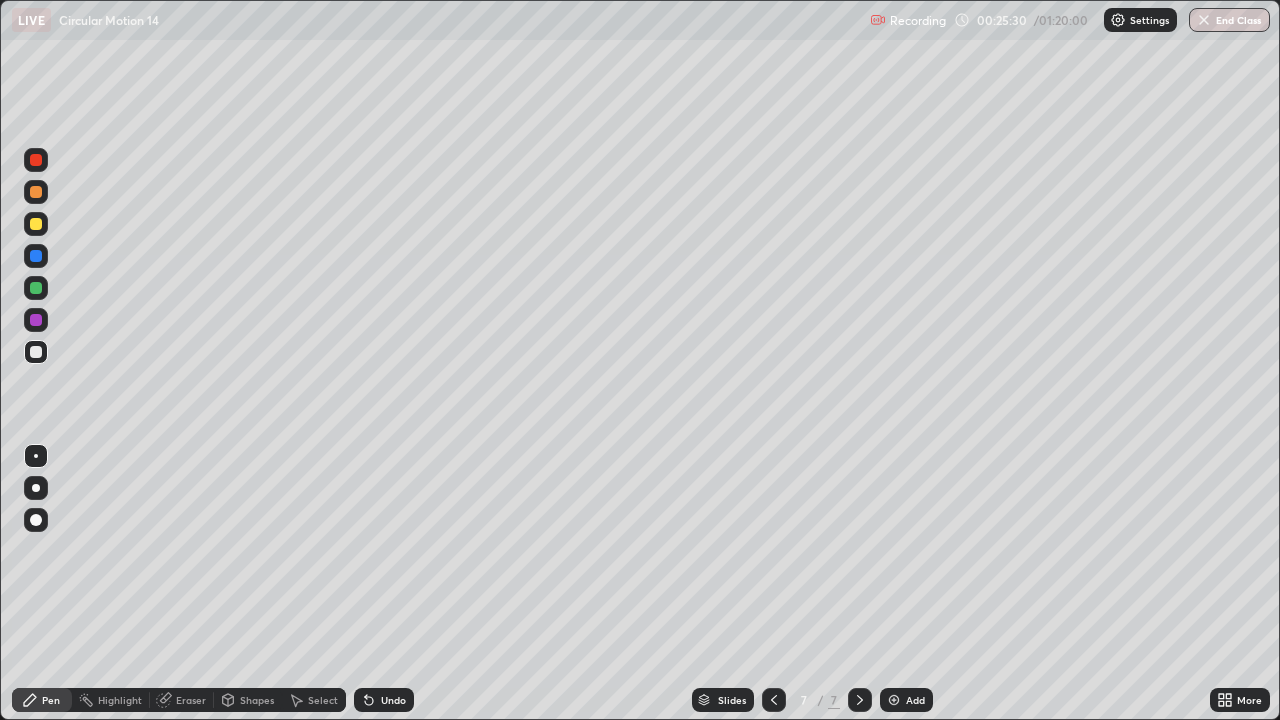 click at bounding box center (36, 224) 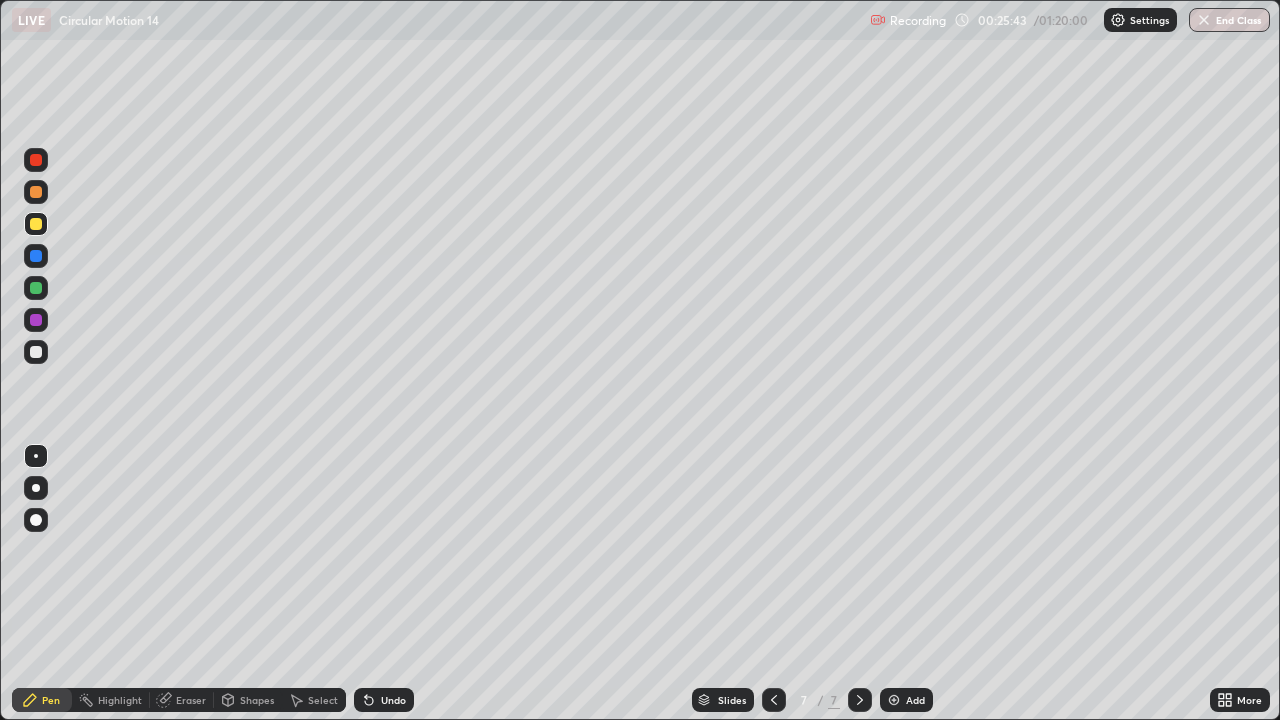 click on "Shapes" at bounding box center [257, 700] 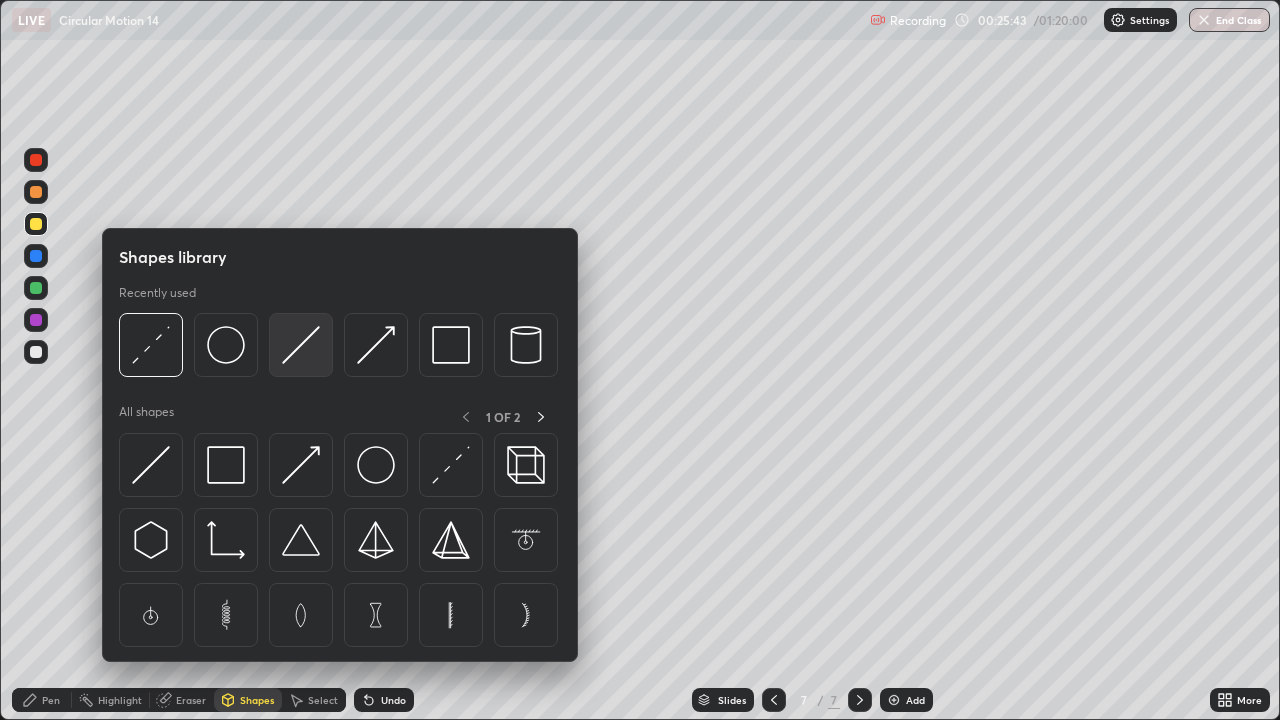 click at bounding box center (301, 345) 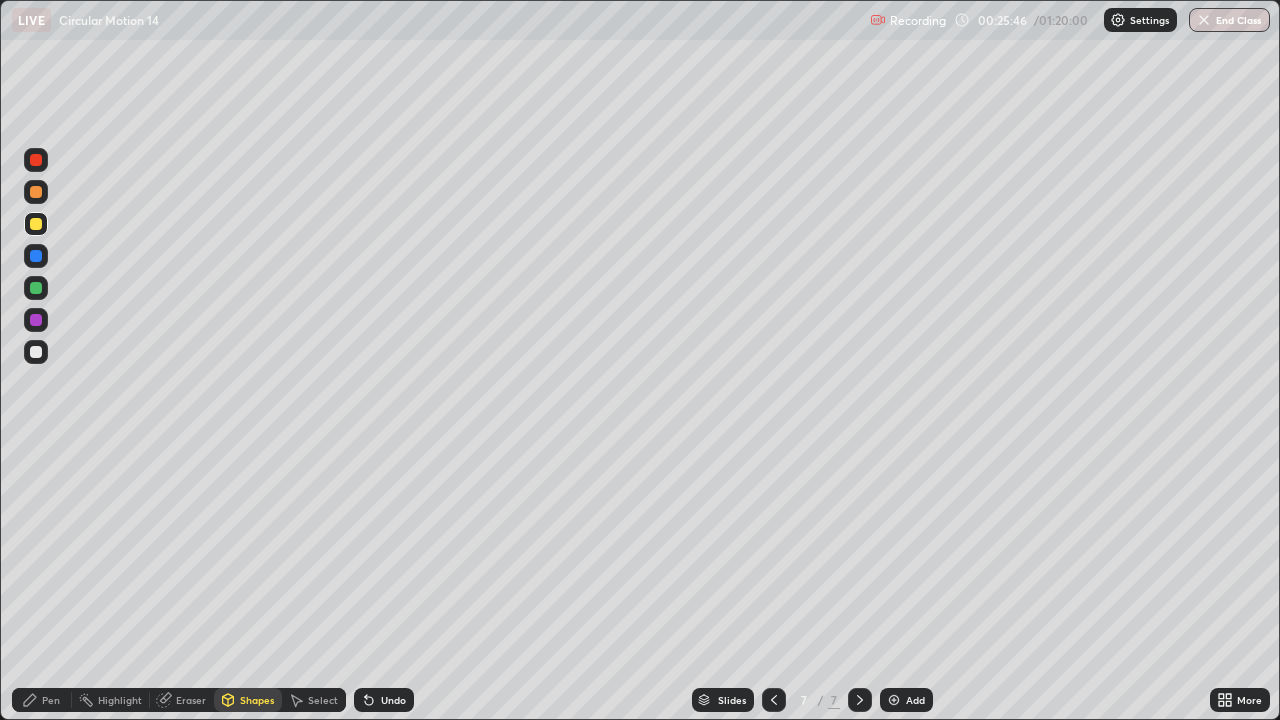 click on "Pen" at bounding box center (51, 700) 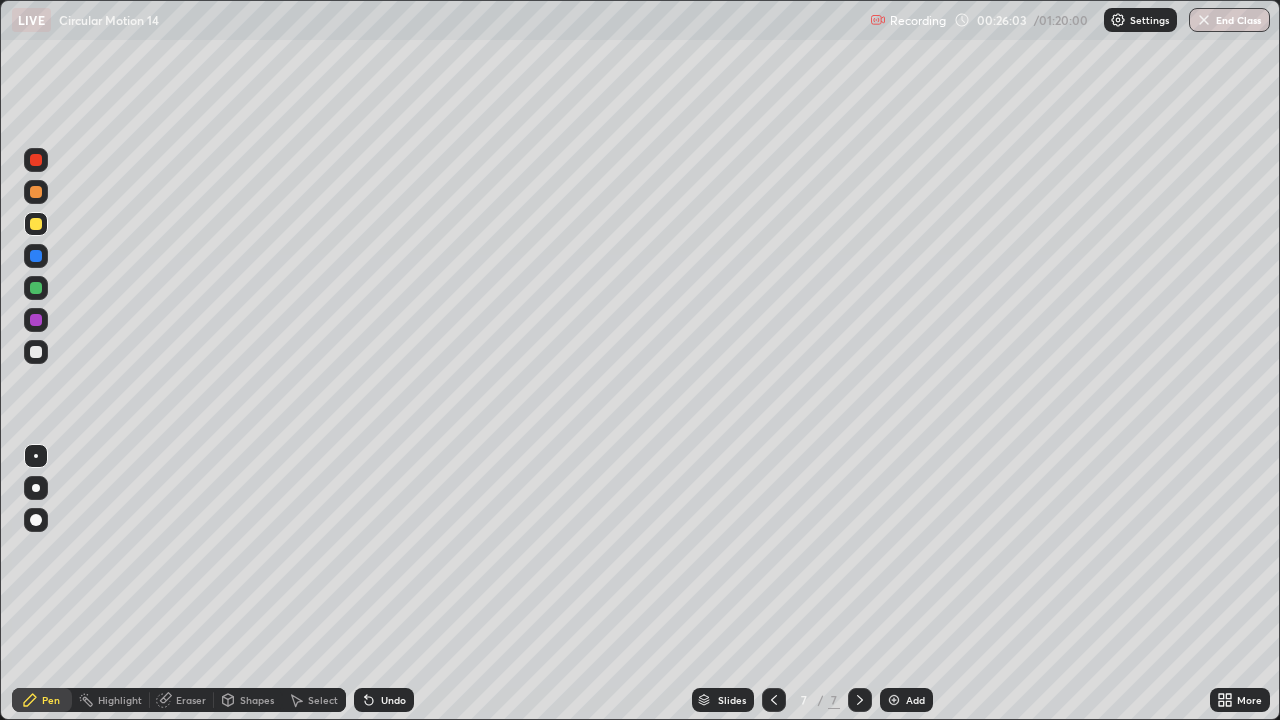 click on "Highlight" at bounding box center (120, 700) 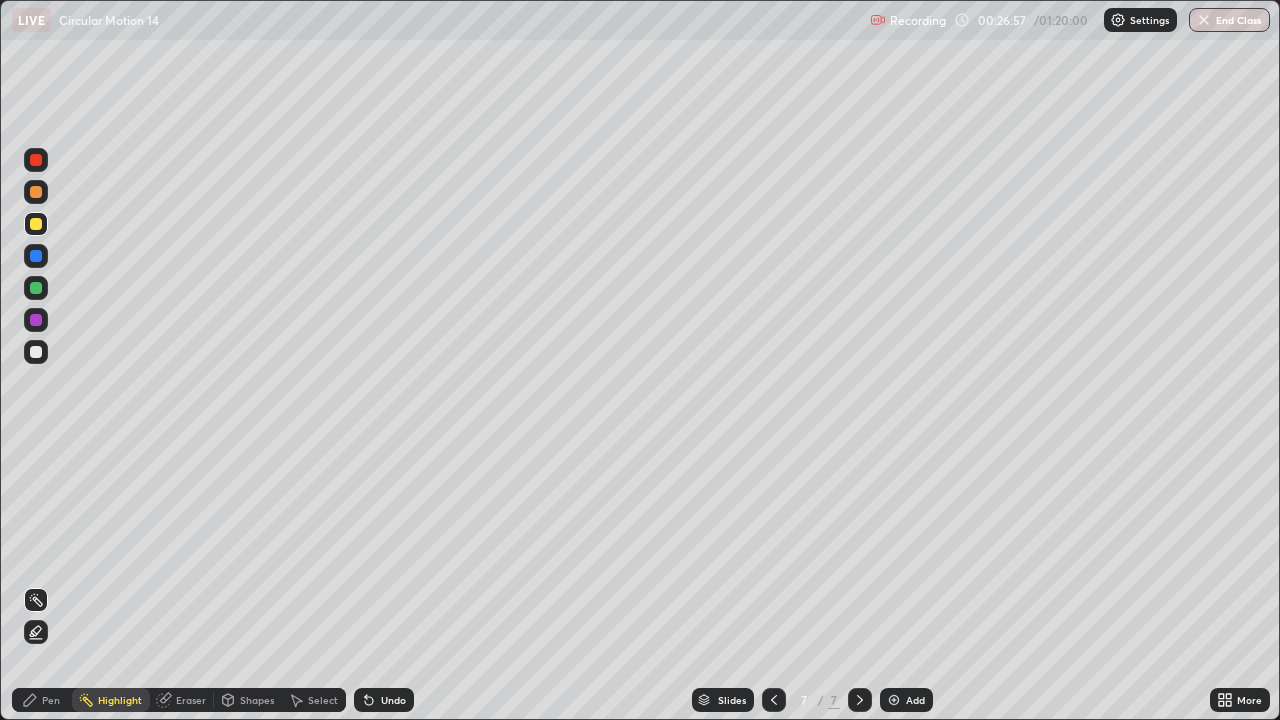 click at bounding box center (36, 320) 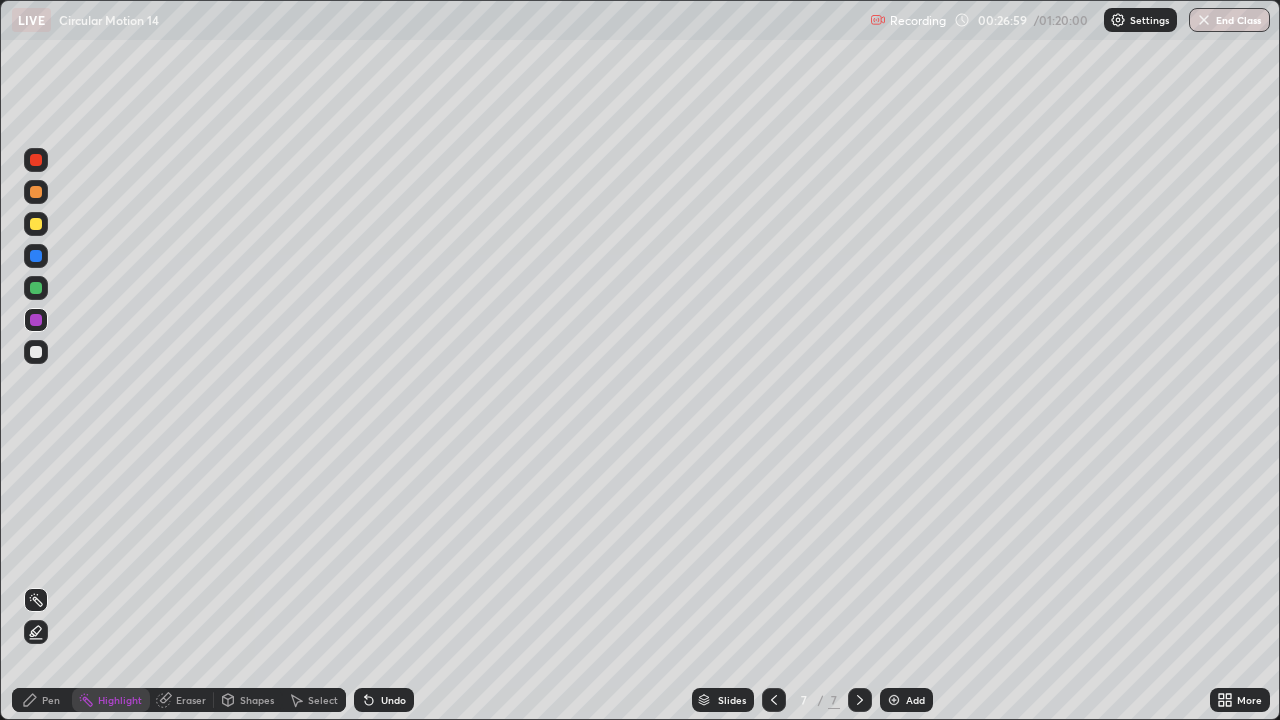 click 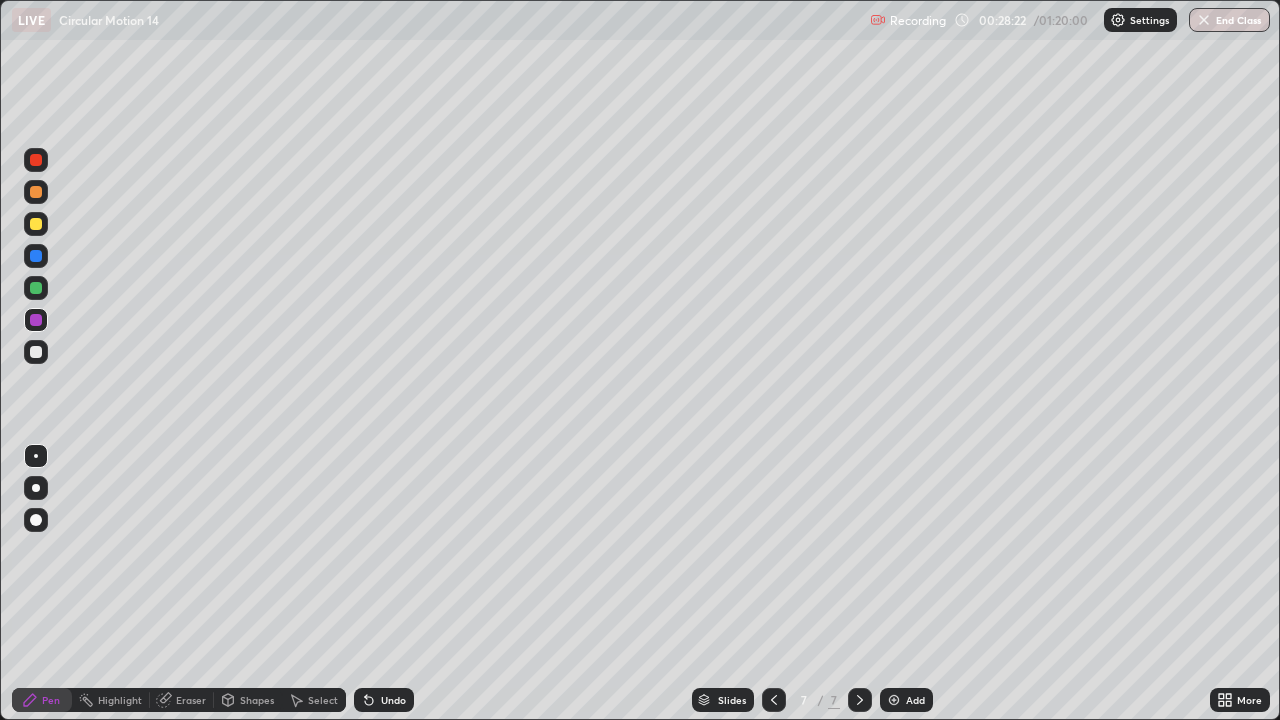 click at bounding box center [36, 352] 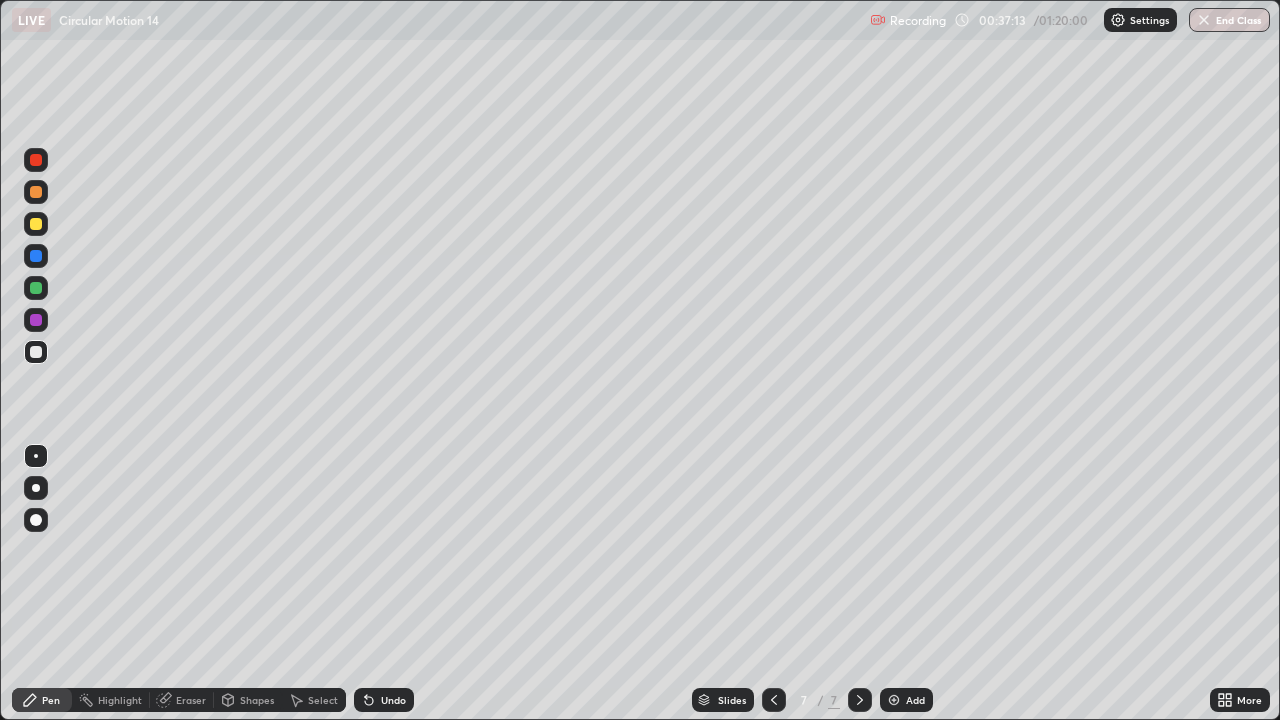 click on "Add" at bounding box center (906, 700) 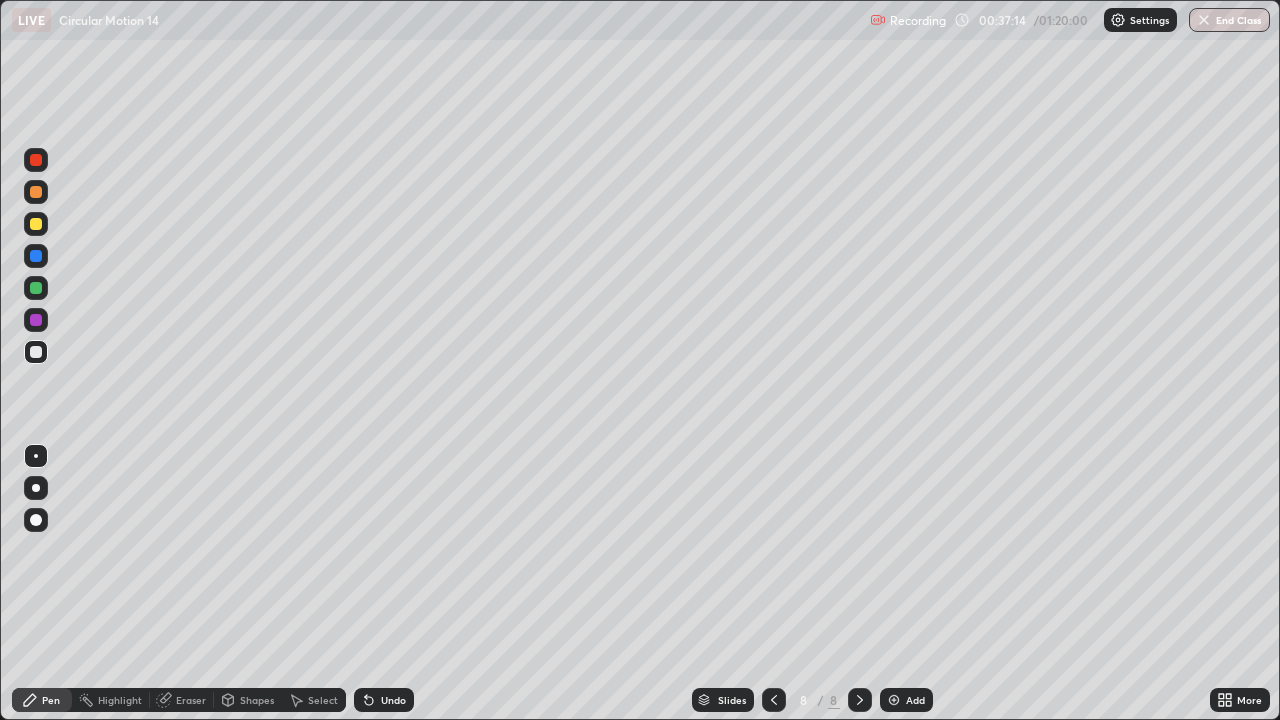 click on "Shapes" at bounding box center [257, 700] 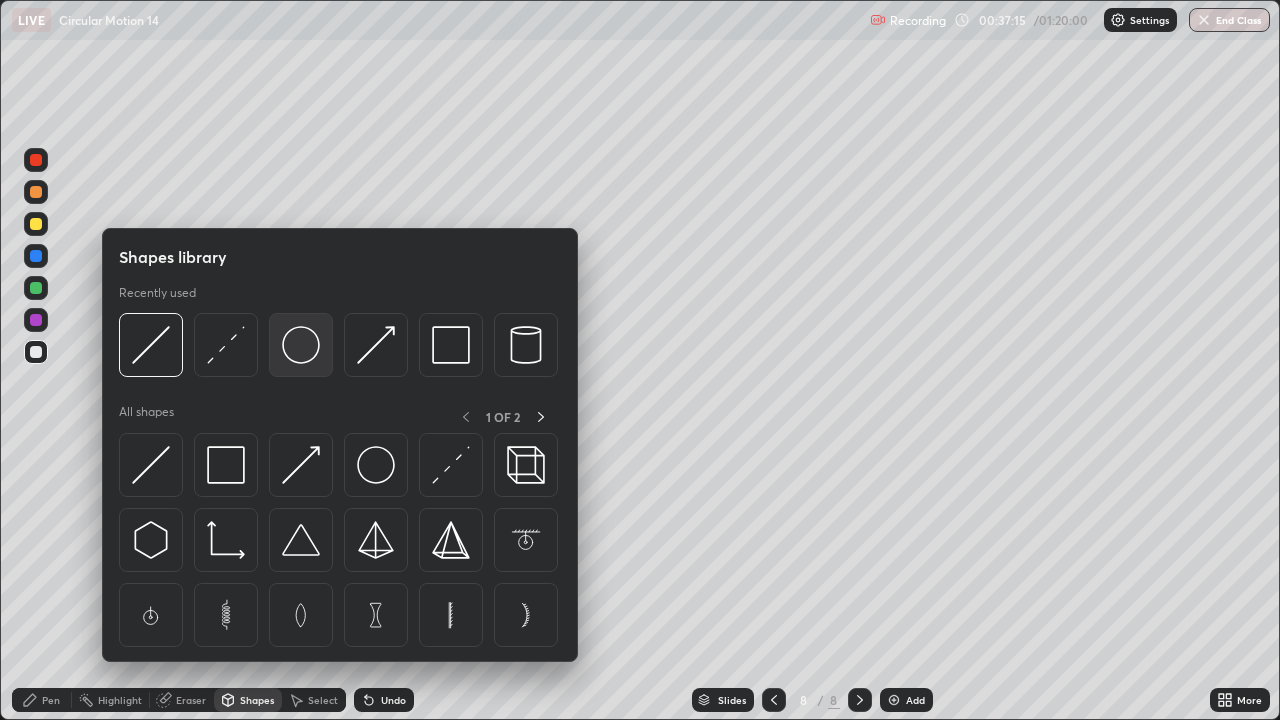 click at bounding box center (301, 345) 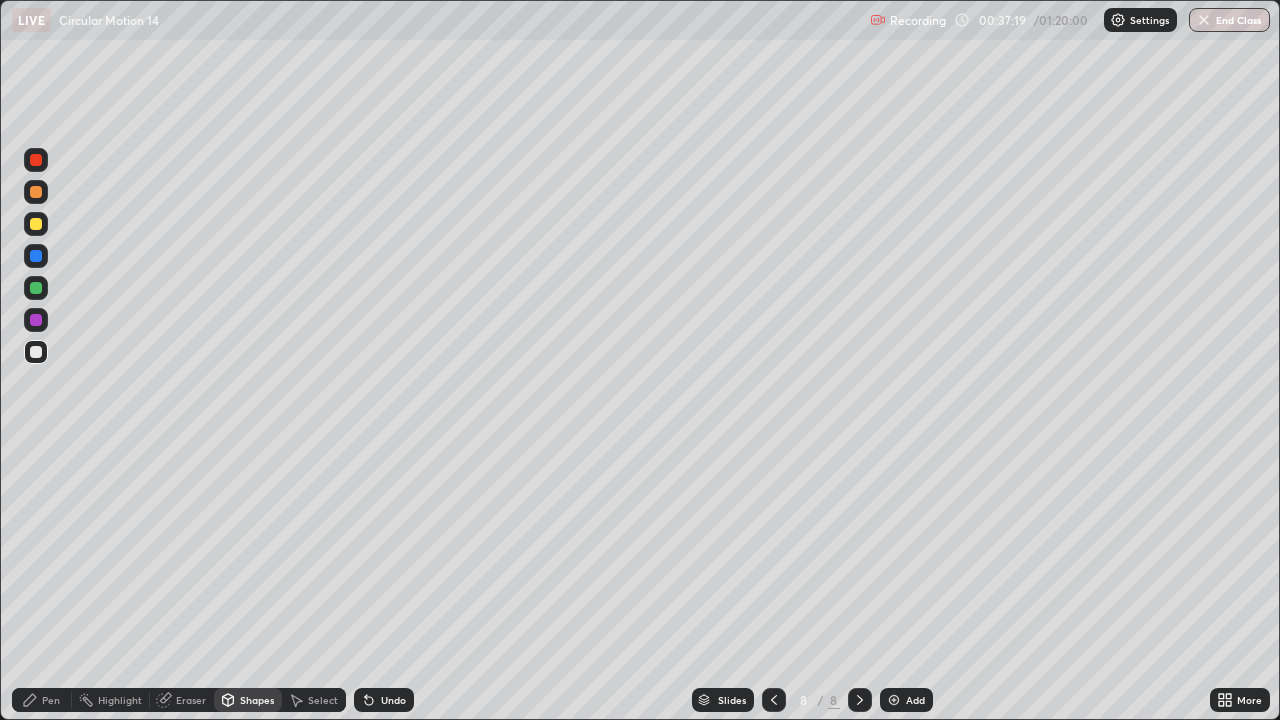 click on "Eraser" at bounding box center (191, 700) 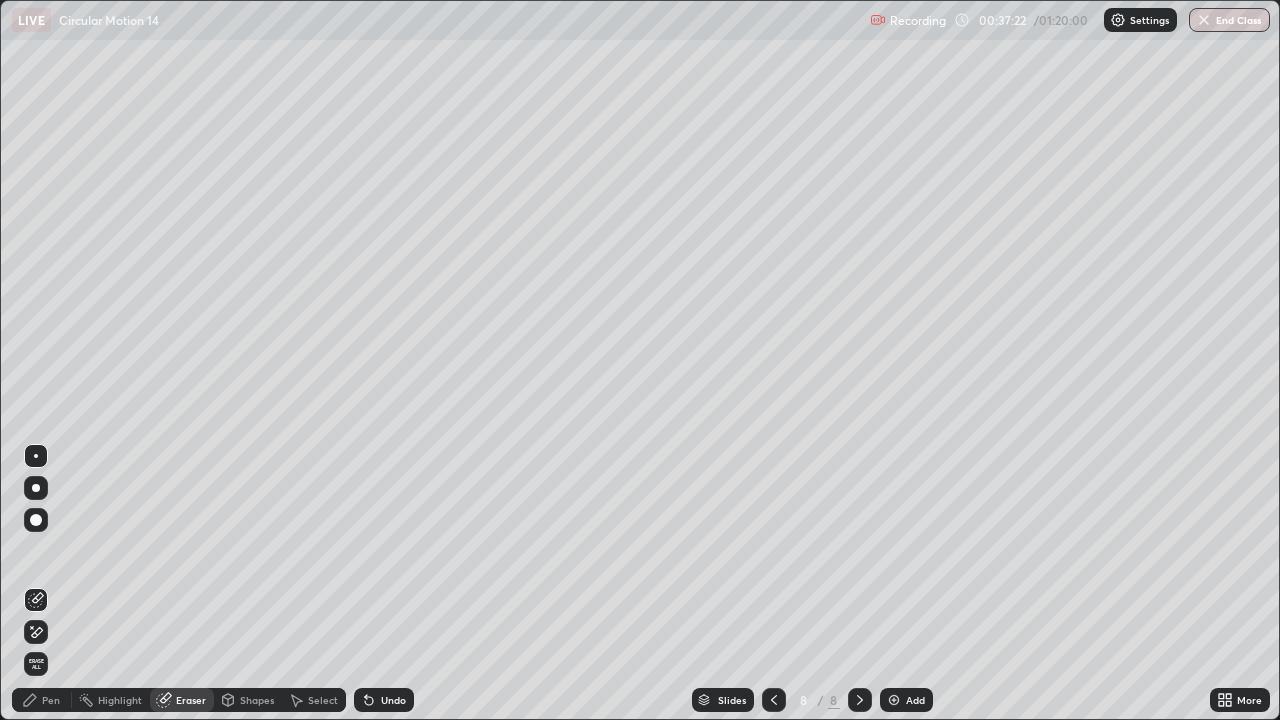 click 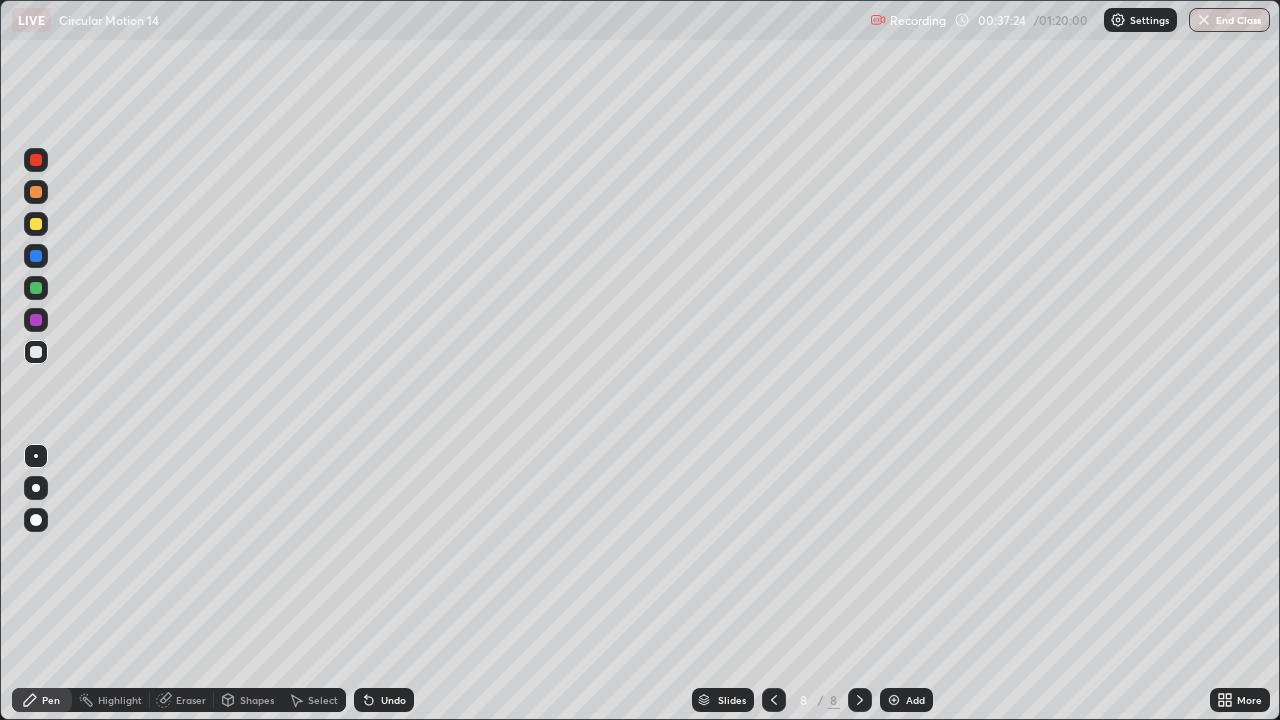 click on "Shapes" at bounding box center [257, 700] 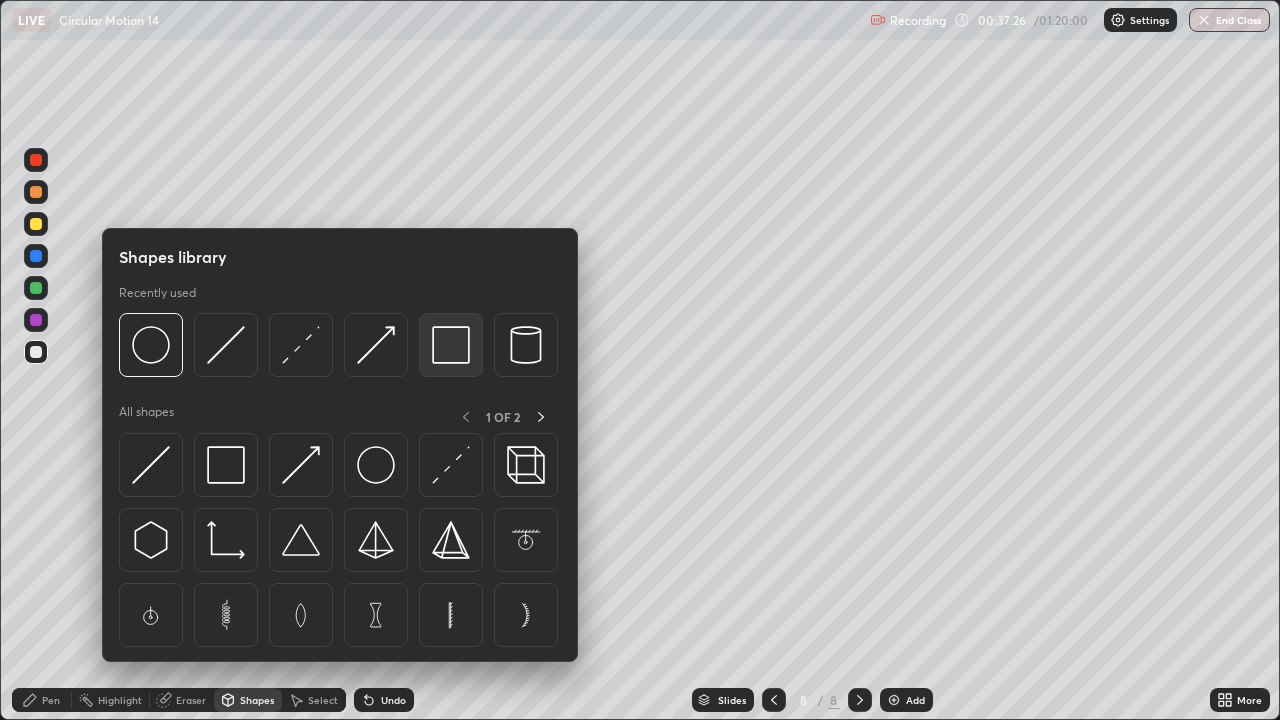 click at bounding box center (451, 345) 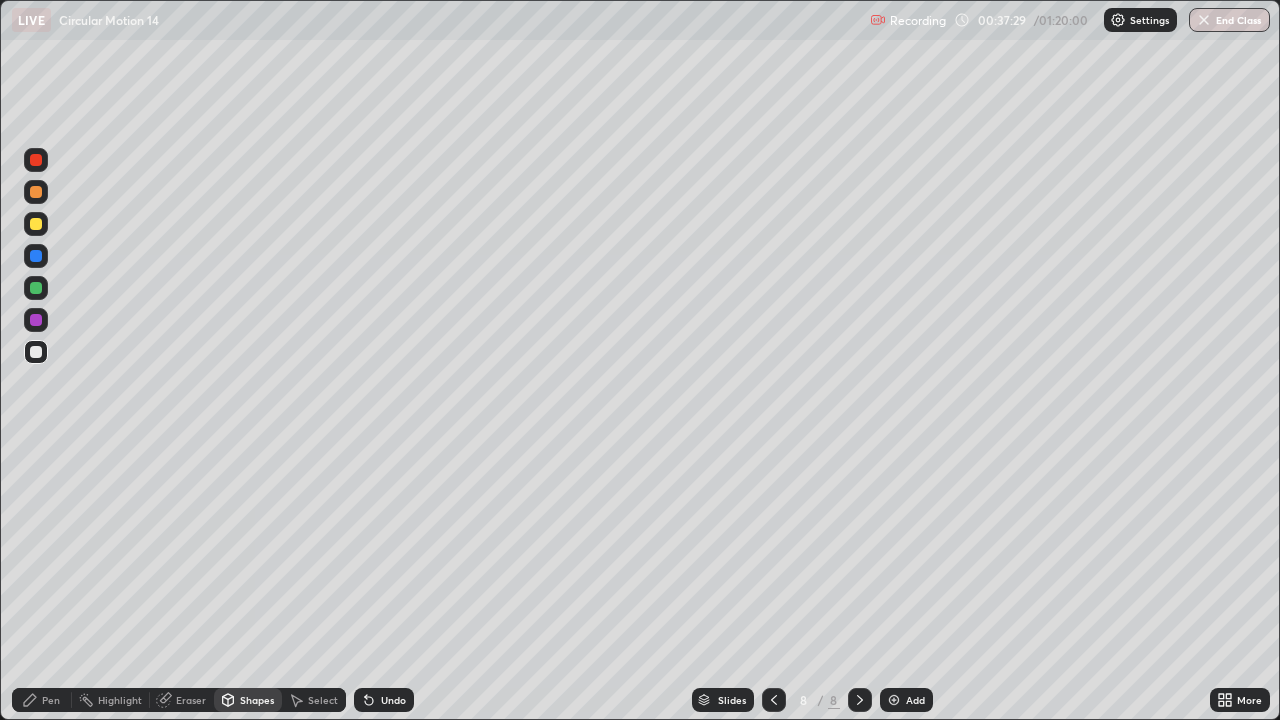 click on "Pen" at bounding box center (42, 700) 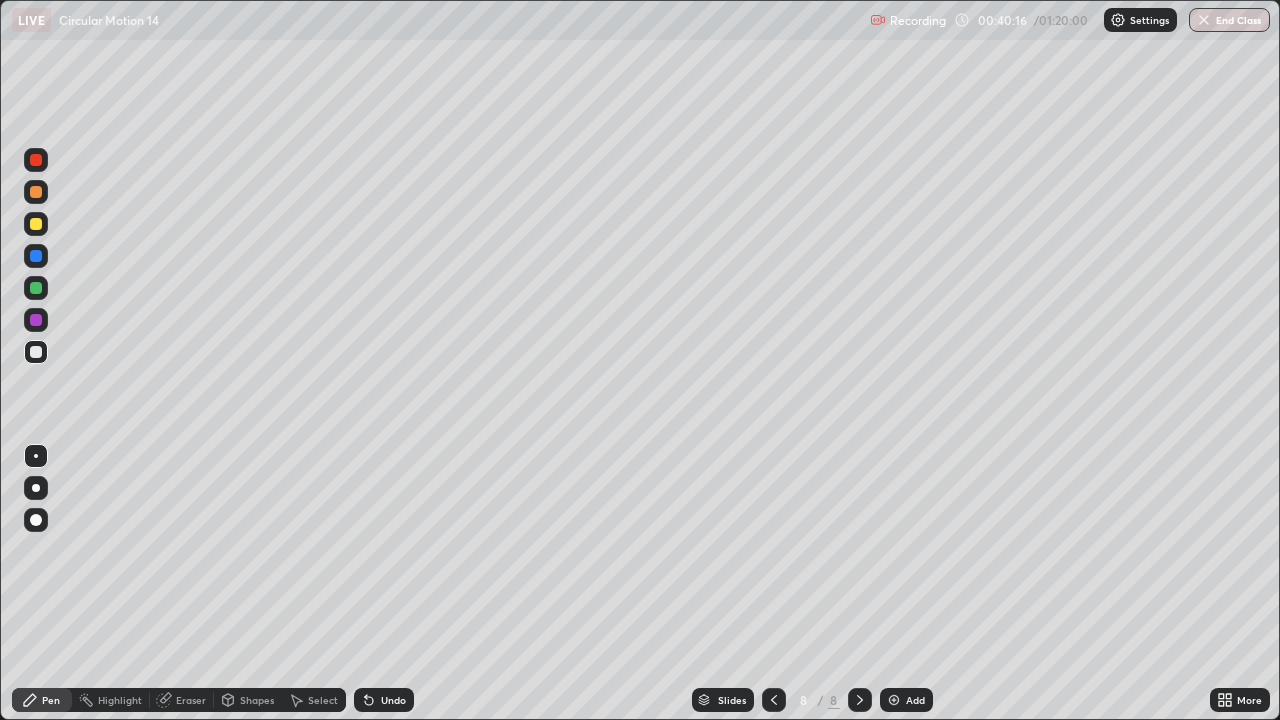 click 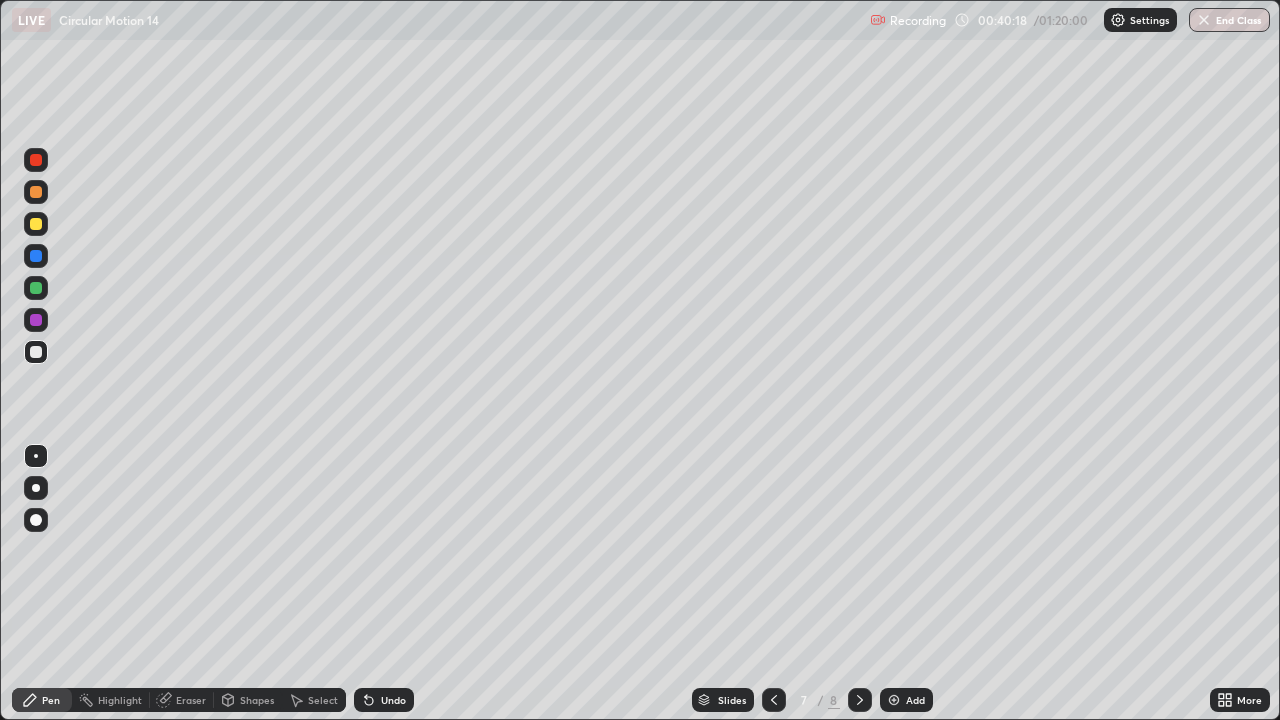 click 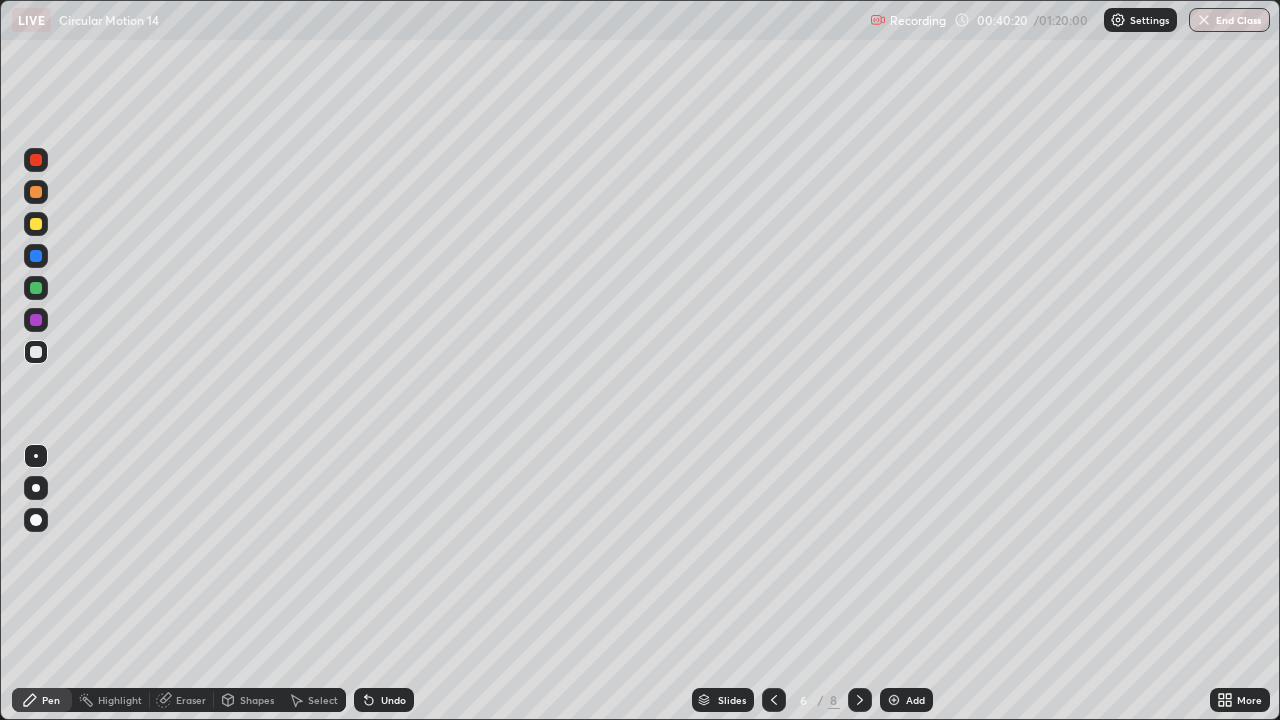 click 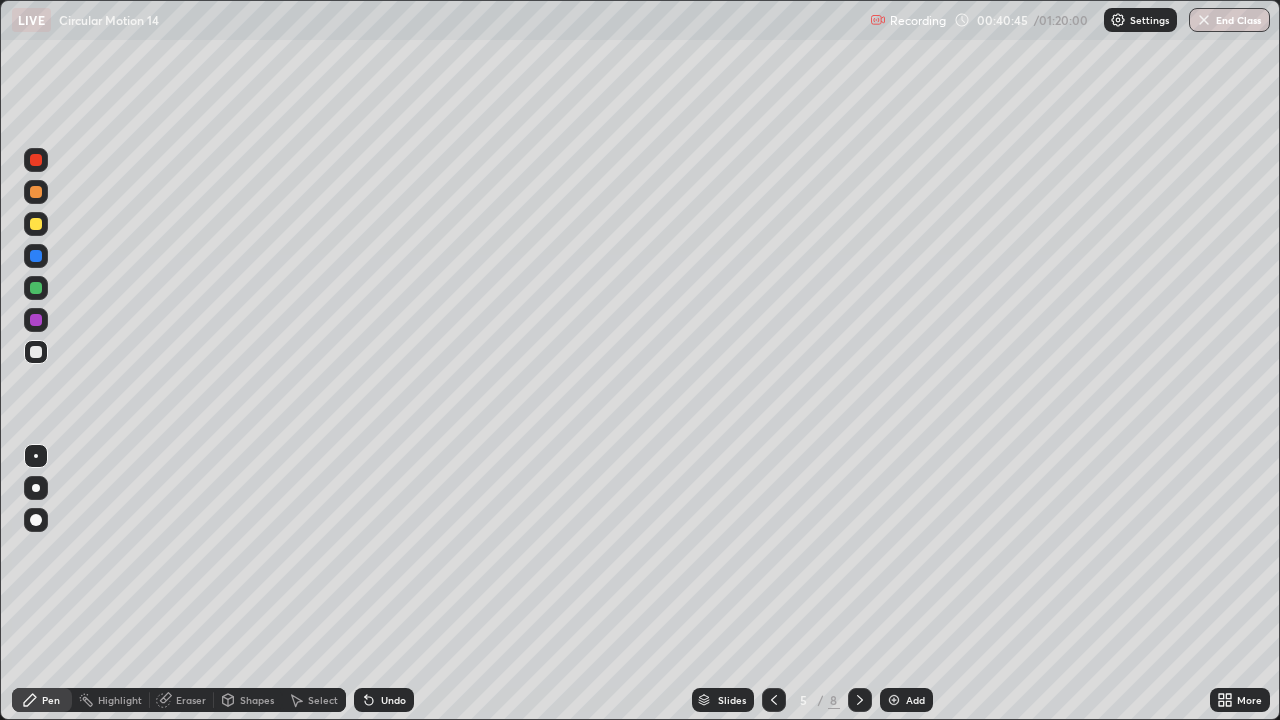 click 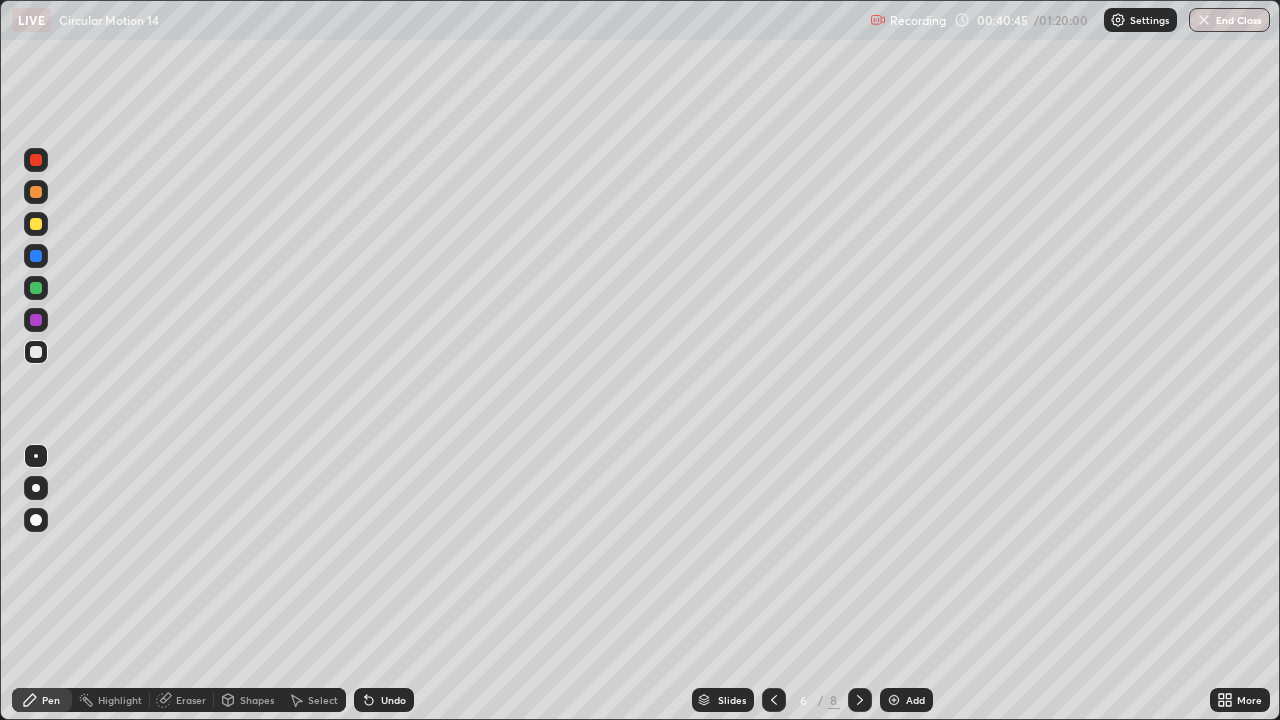 click at bounding box center [860, 700] 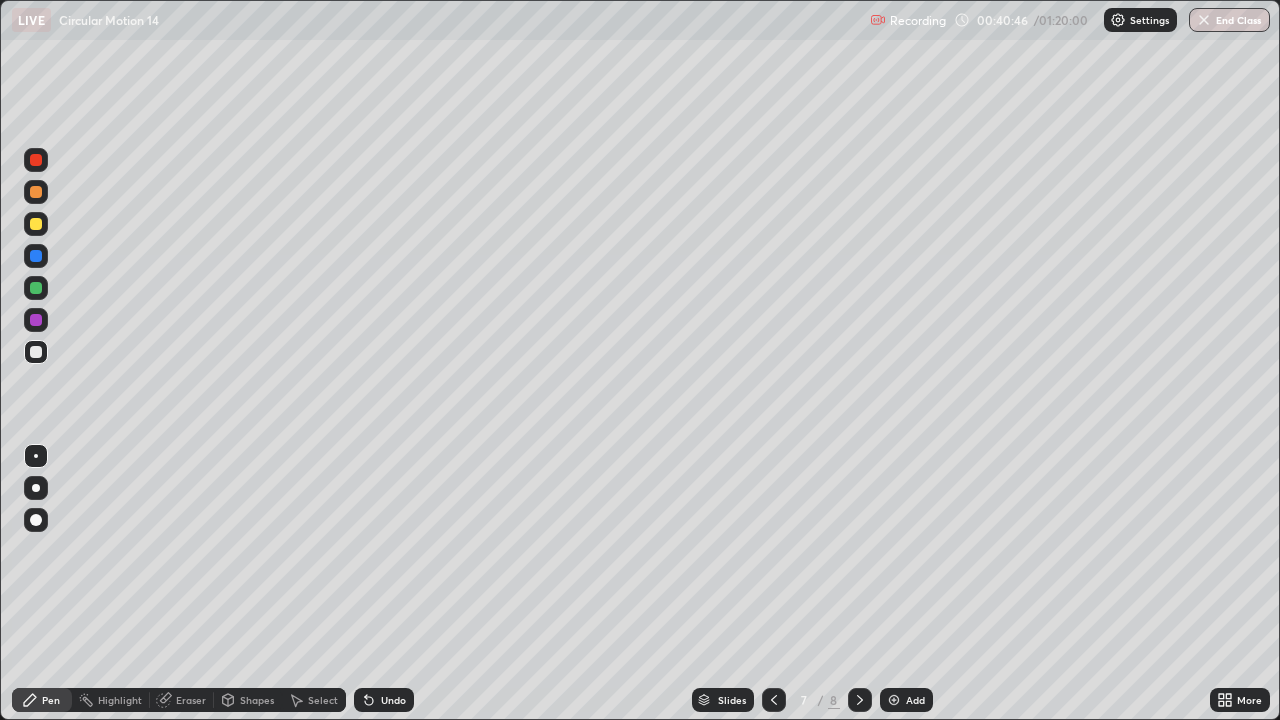 click at bounding box center (860, 700) 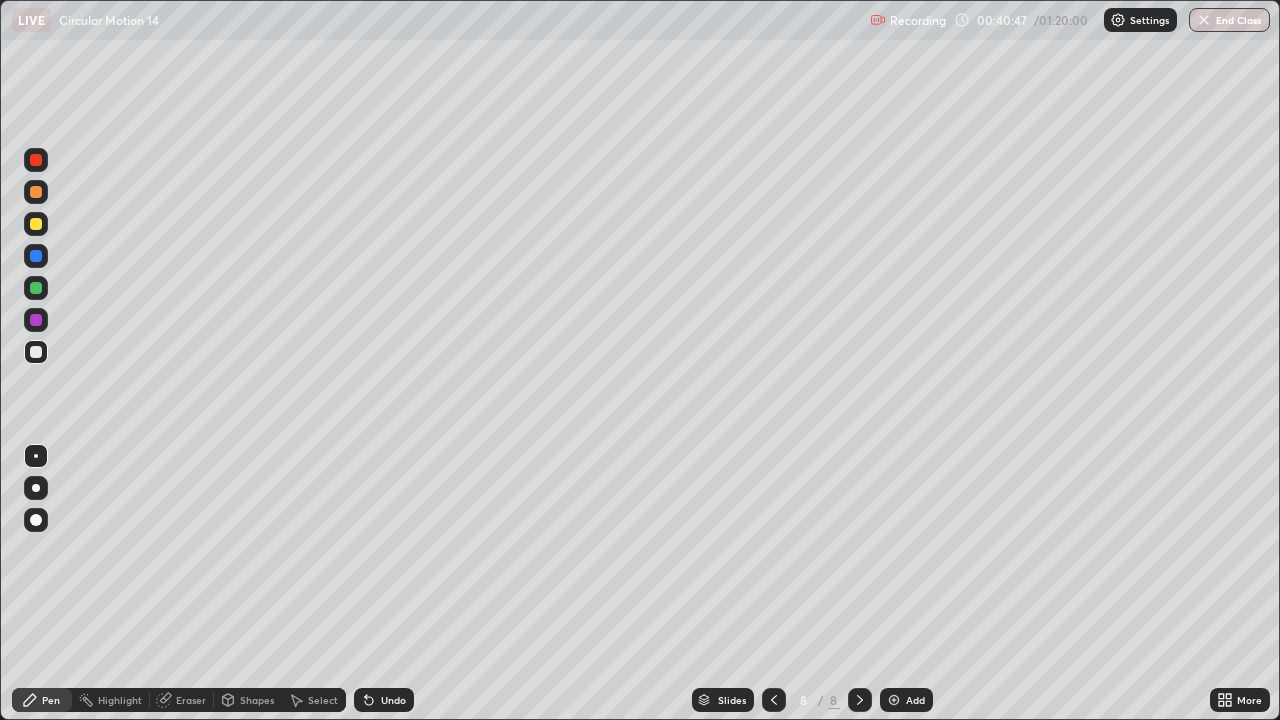 click at bounding box center (860, 700) 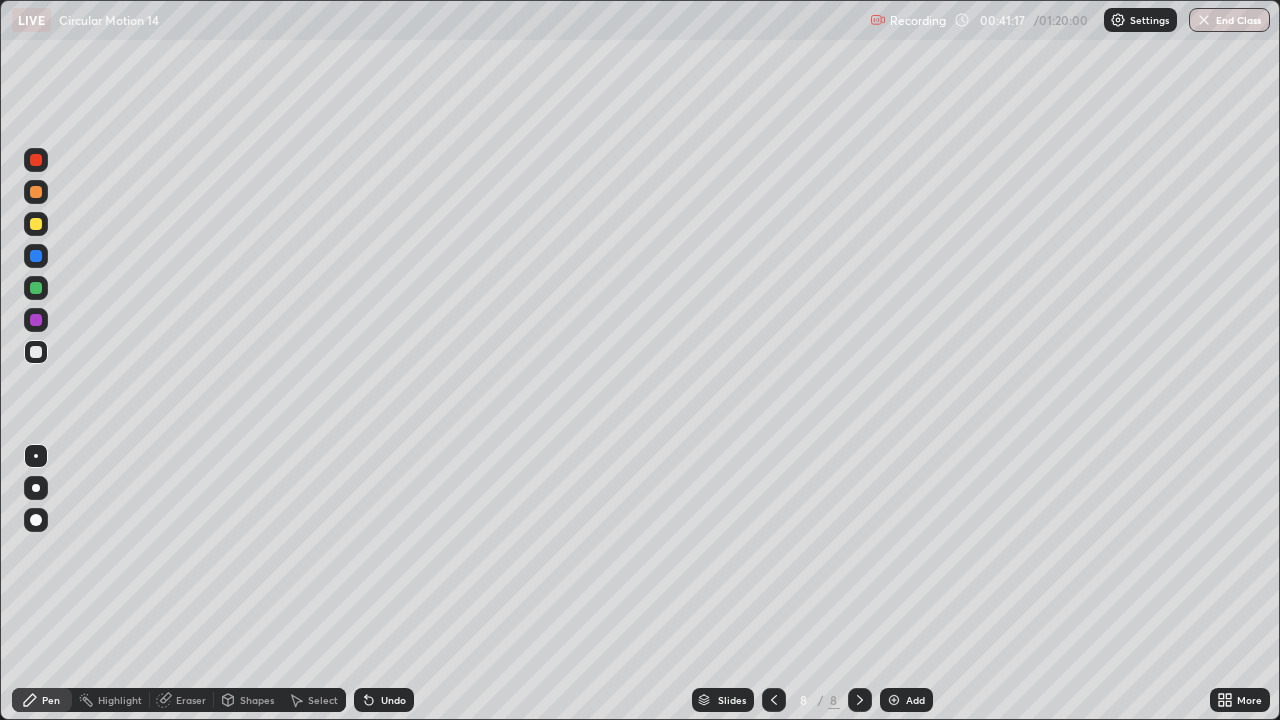 click 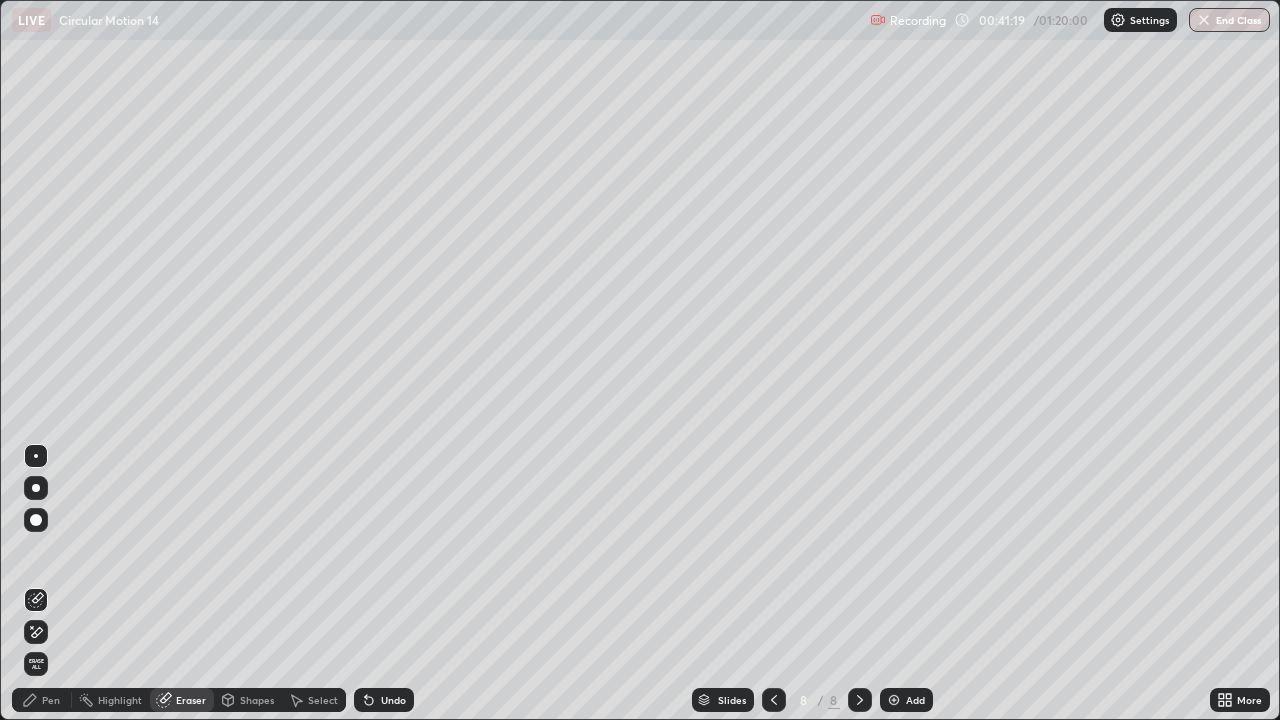 click on "Pen" at bounding box center [51, 700] 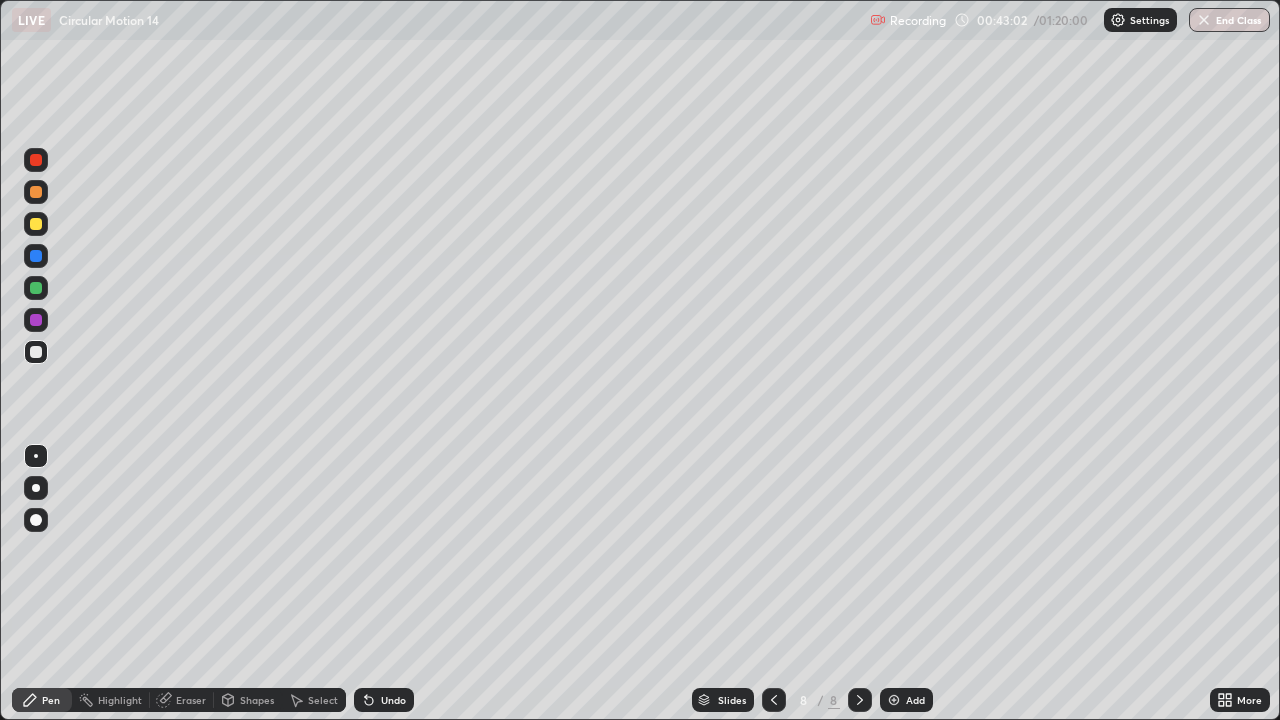 click 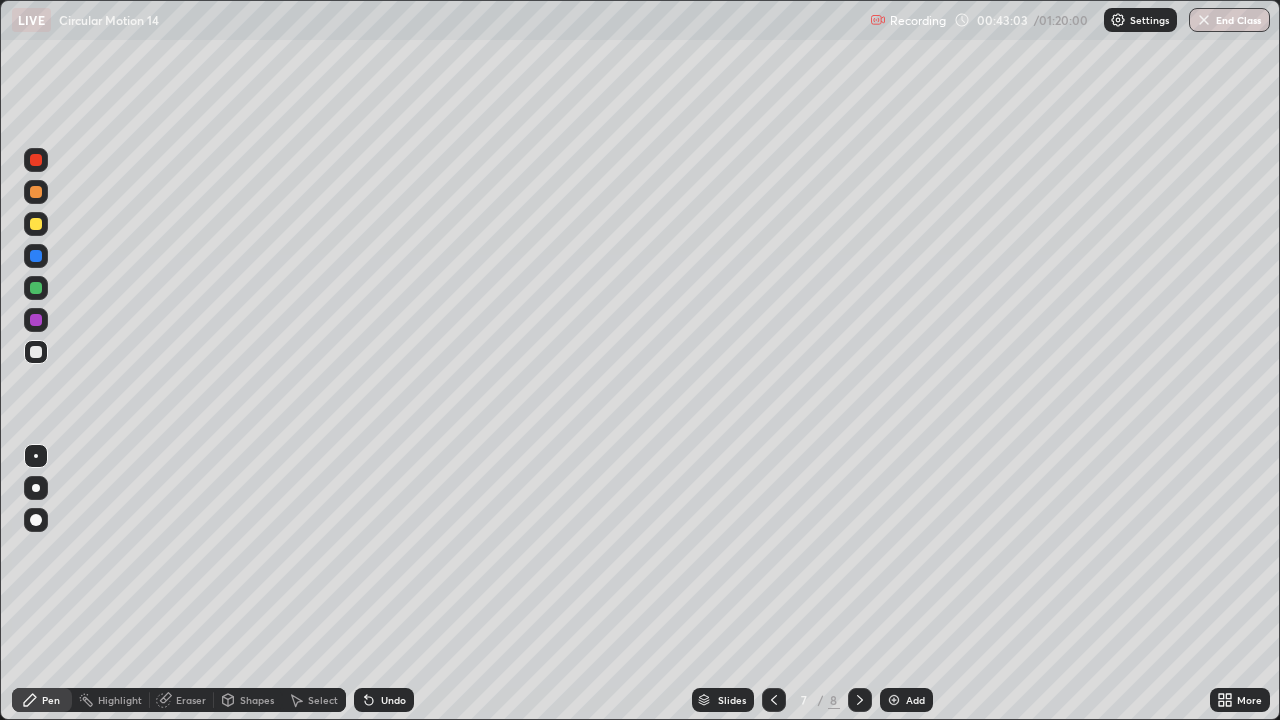 click 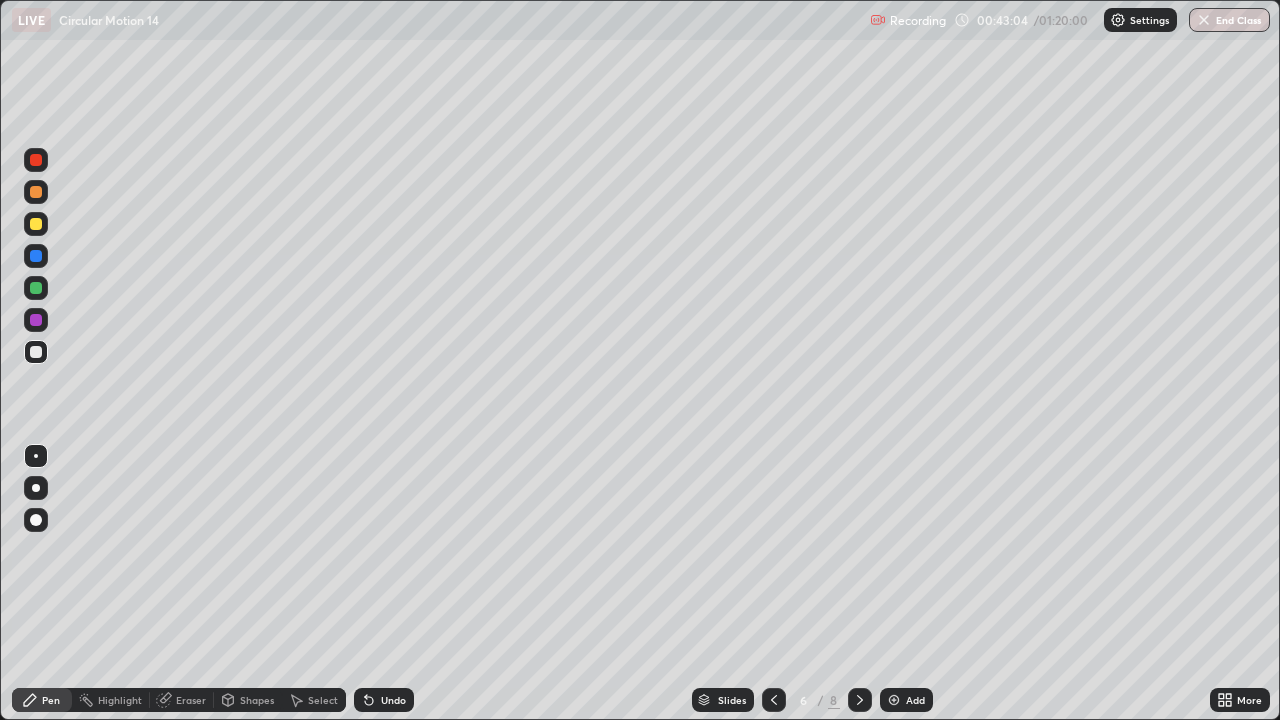 click at bounding box center [774, 700] 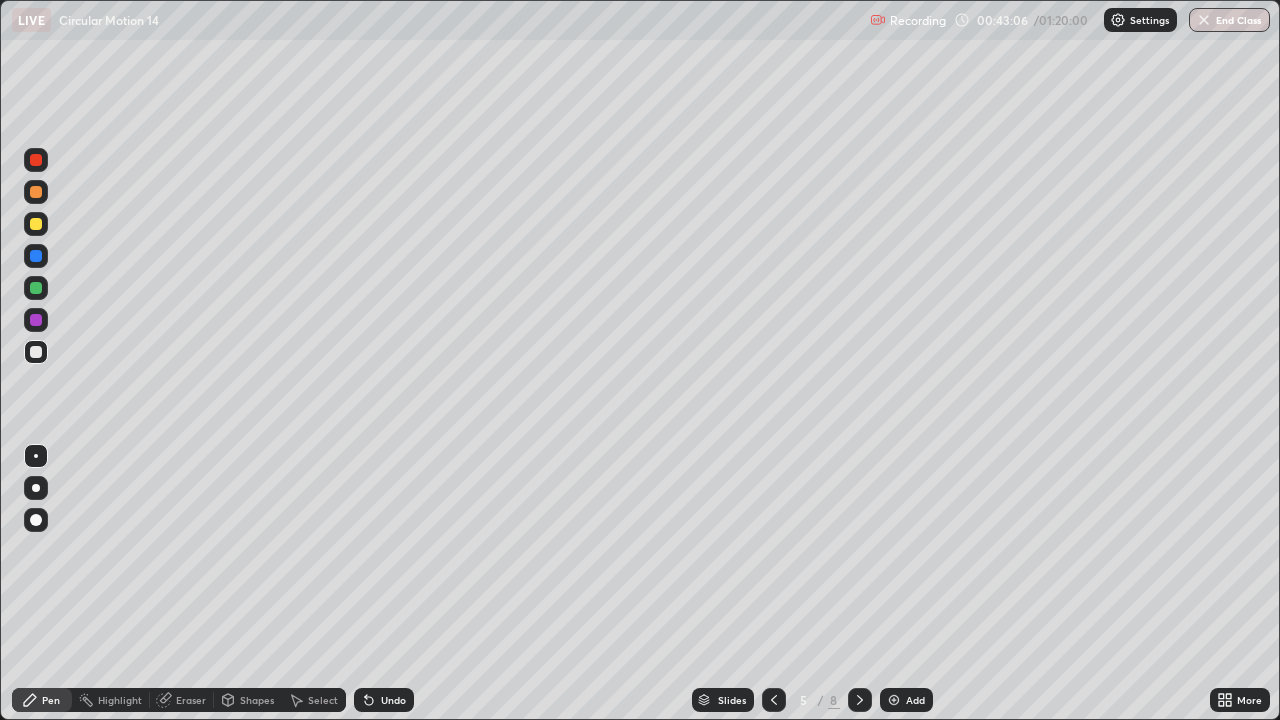 click on "Highlight" at bounding box center [120, 700] 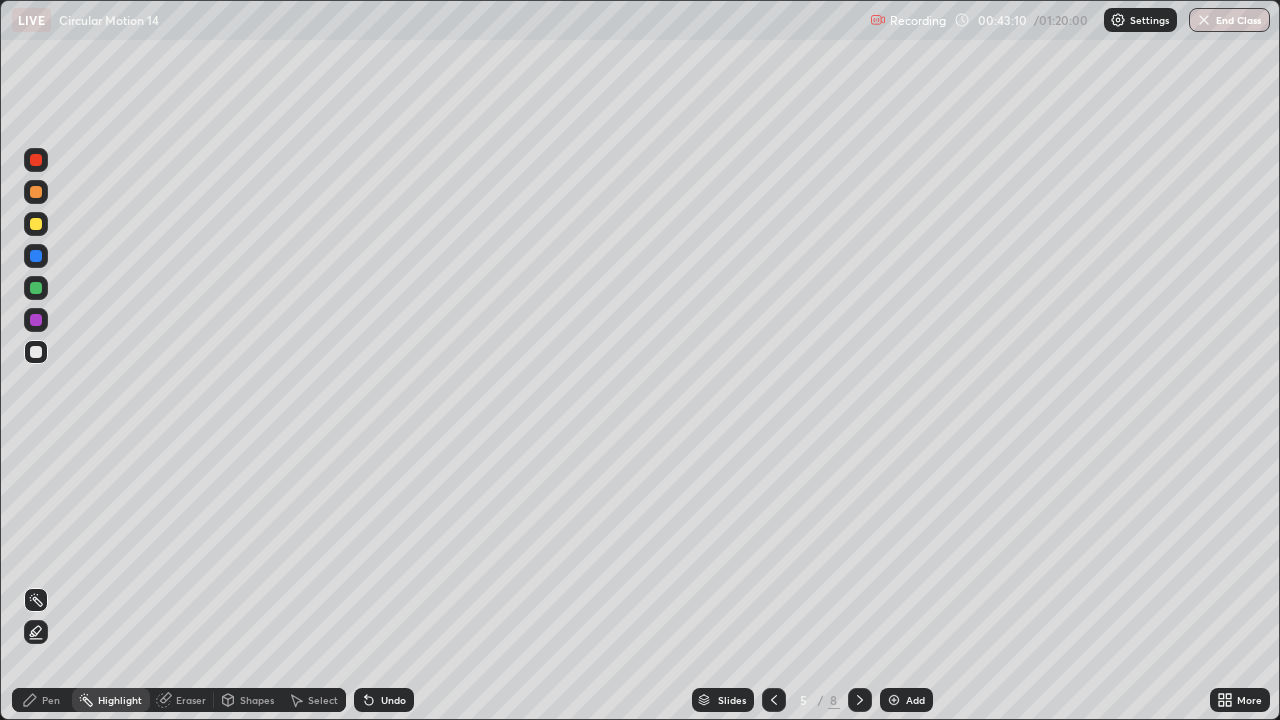 click on "Pen" at bounding box center [51, 700] 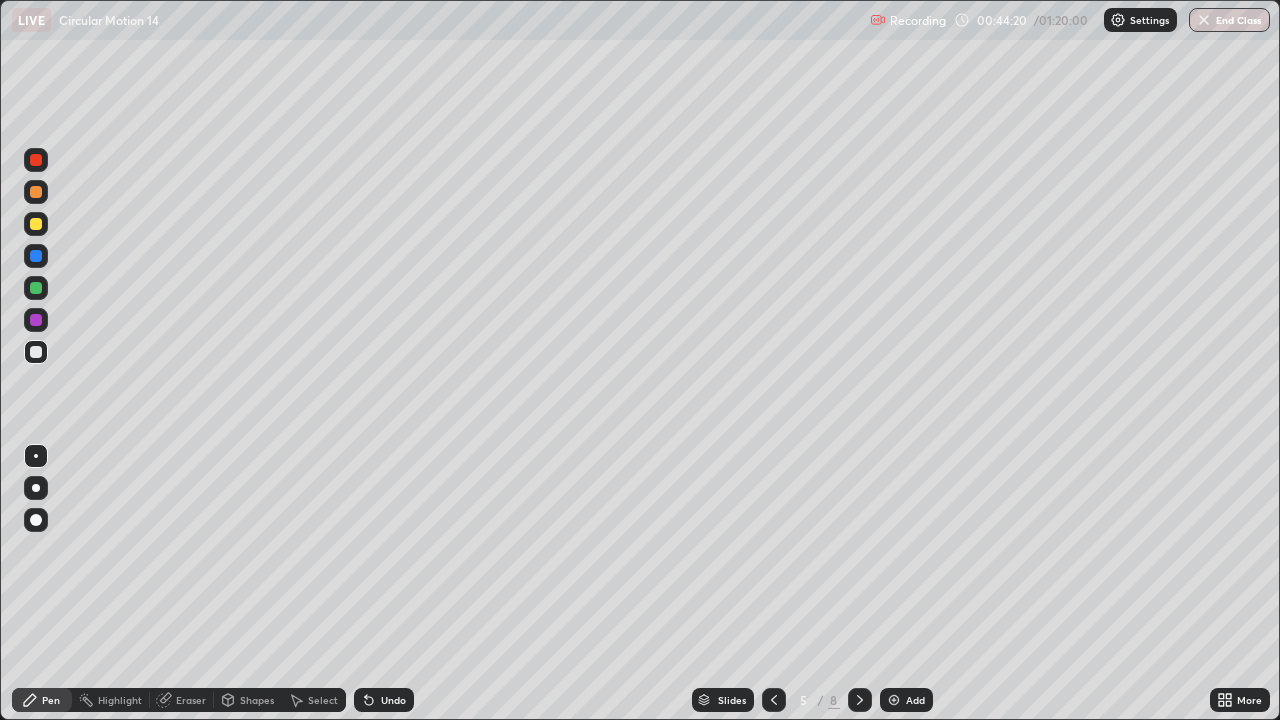 click 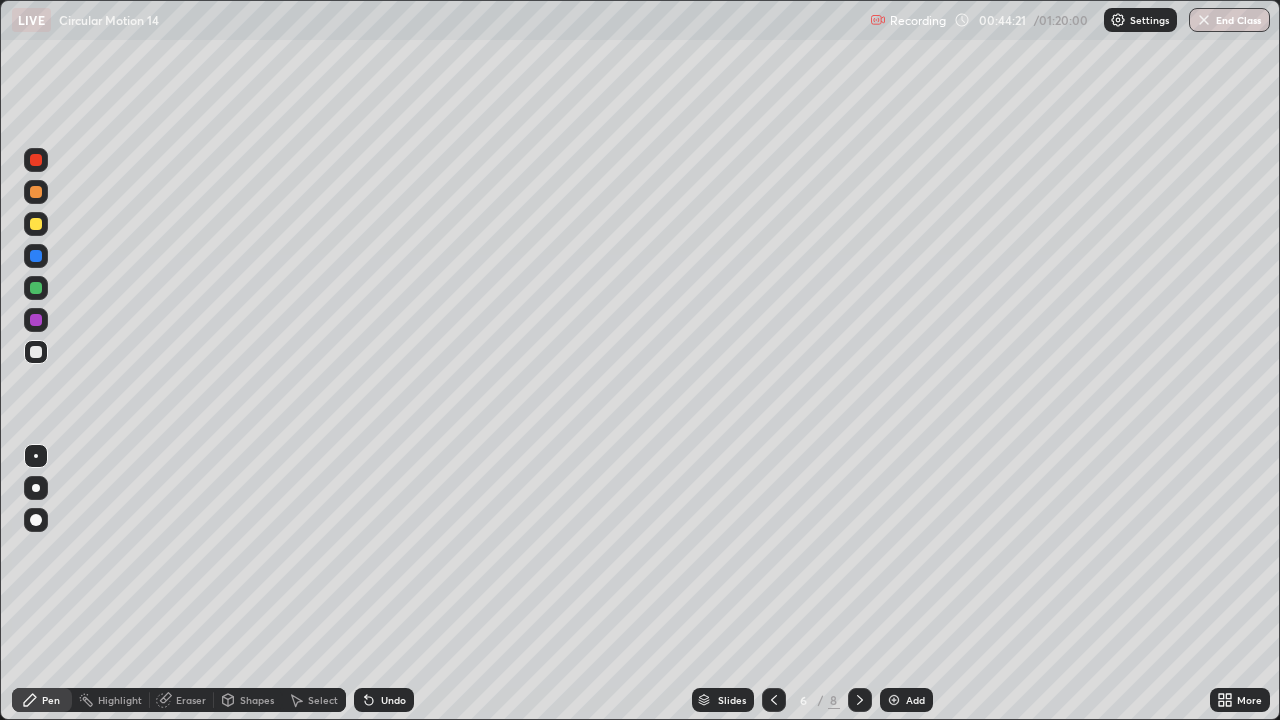 click 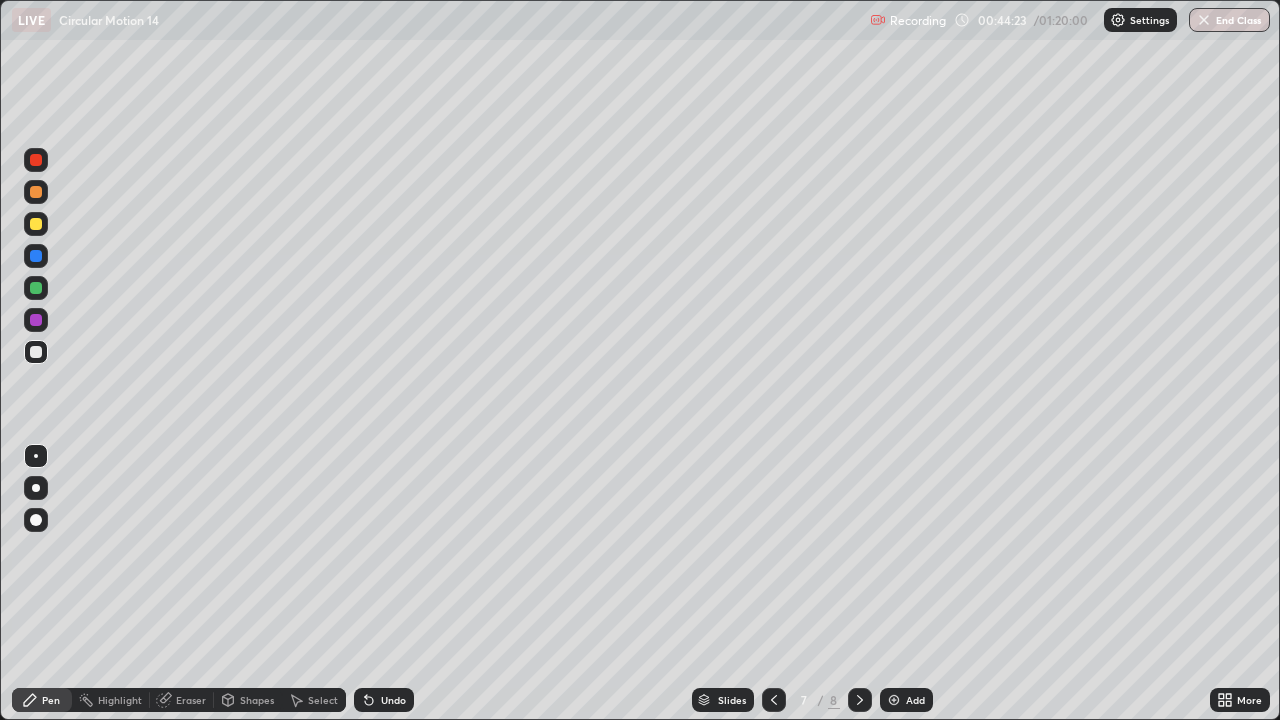 click 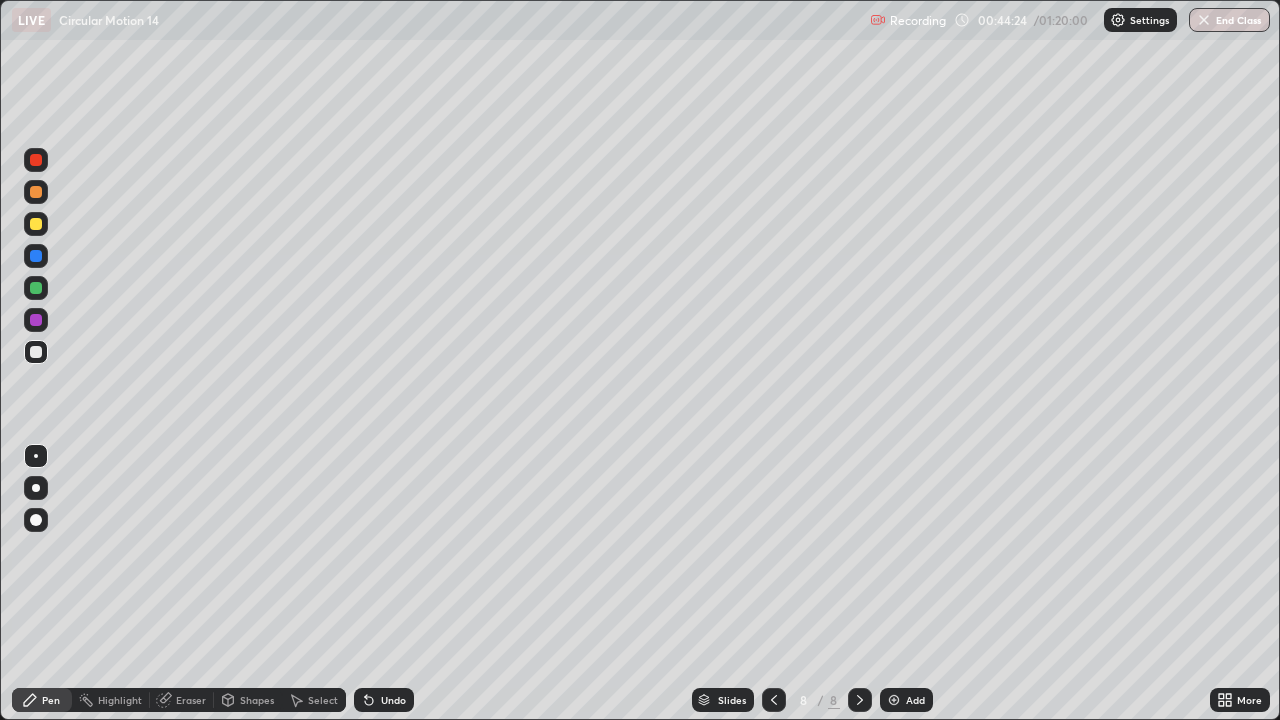 click on "Add" at bounding box center (906, 700) 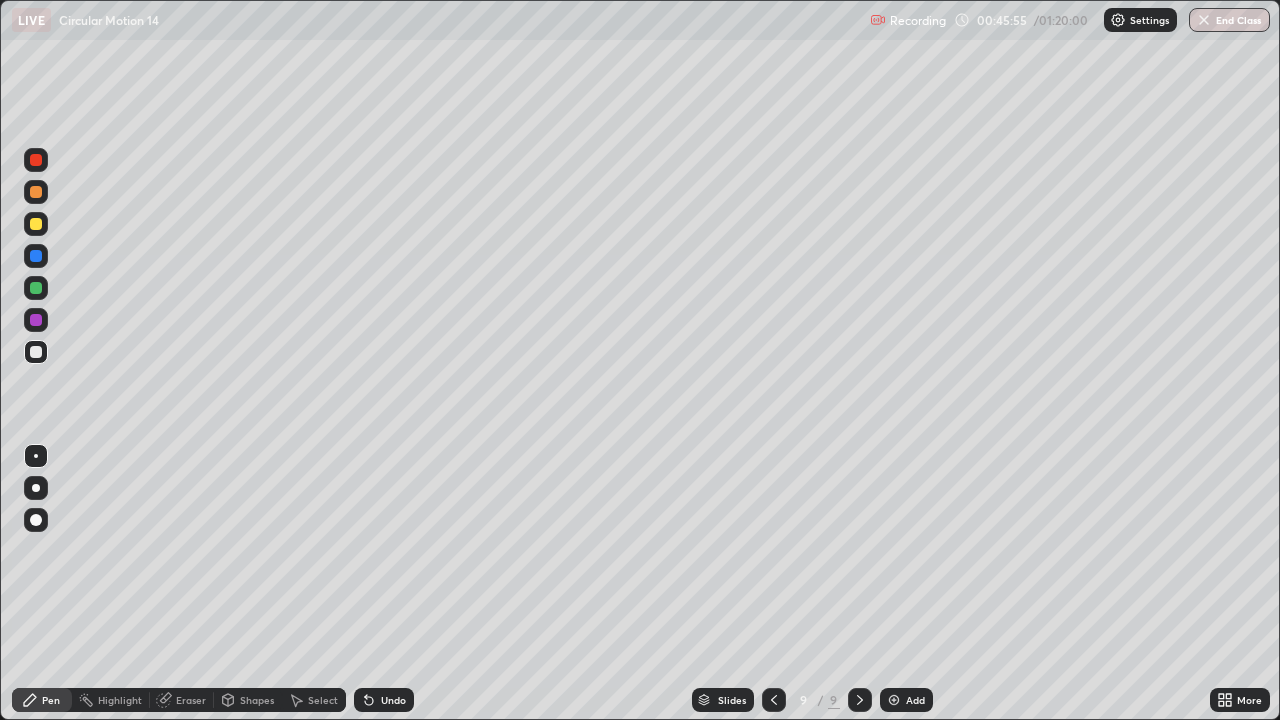click on "Undo" at bounding box center [393, 700] 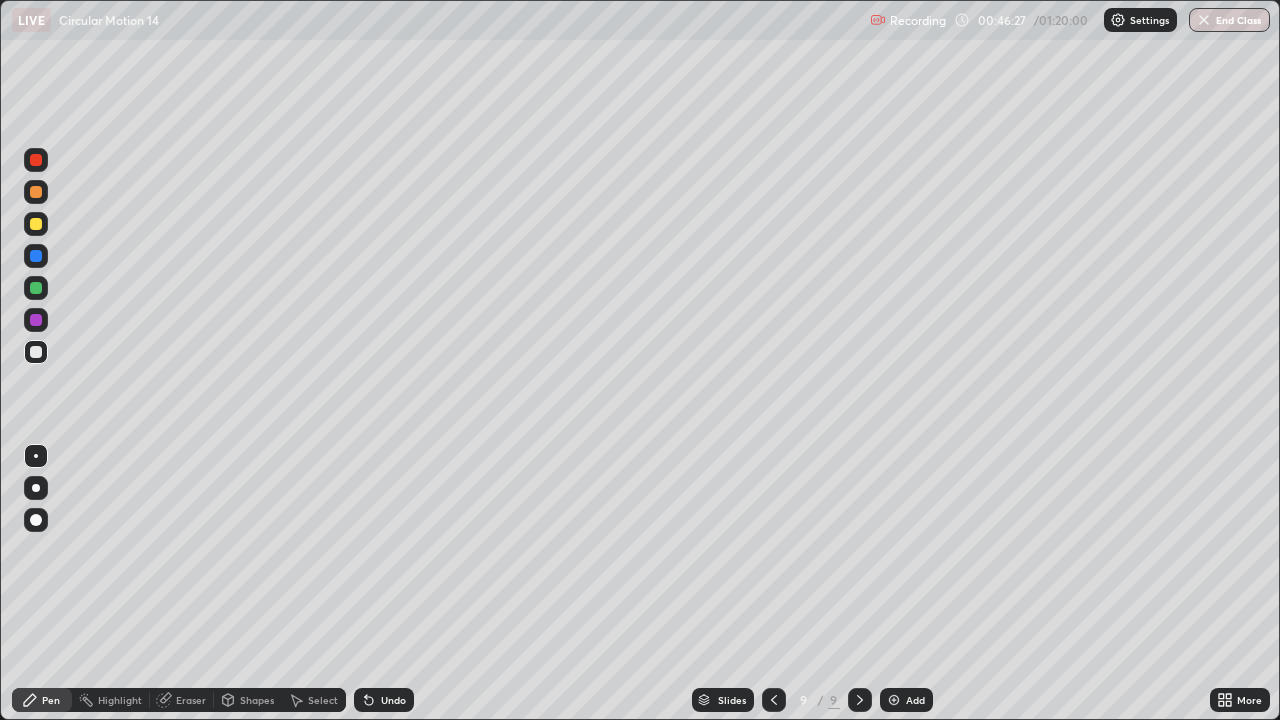 click on "Highlight" at bounding box center (120, 700) 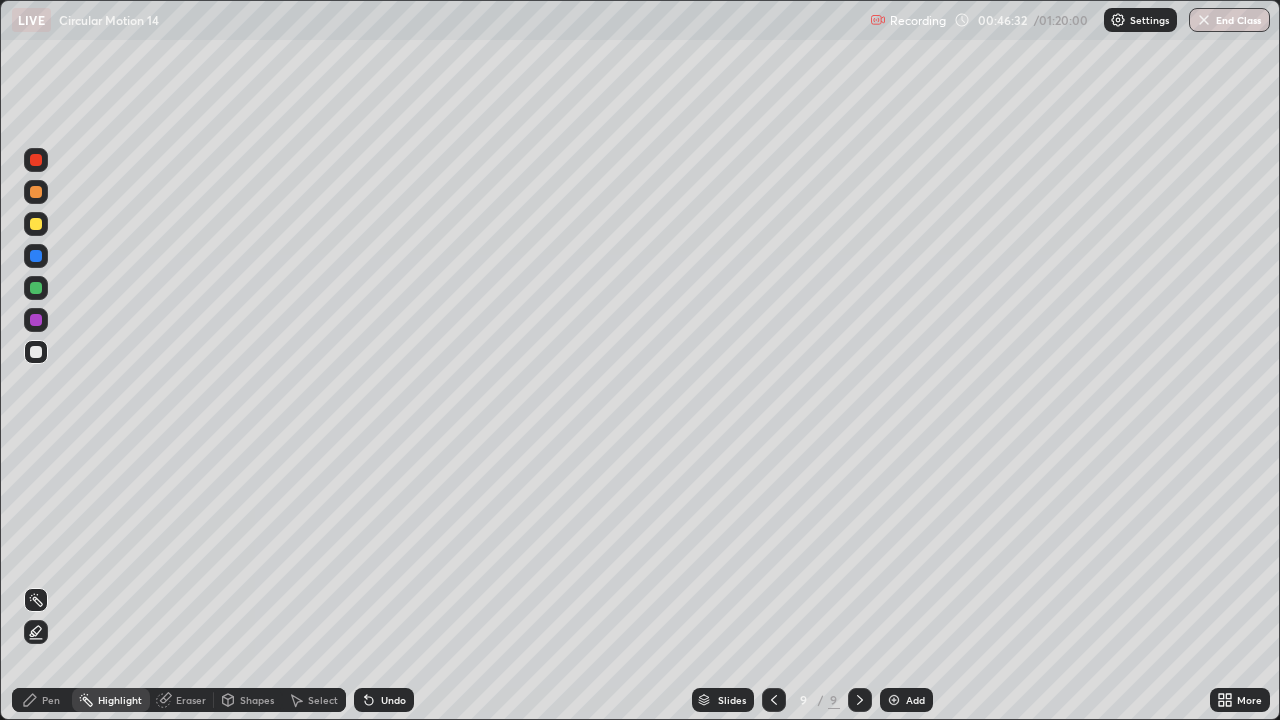 click on "Pen" at bounding box center (42, 700) 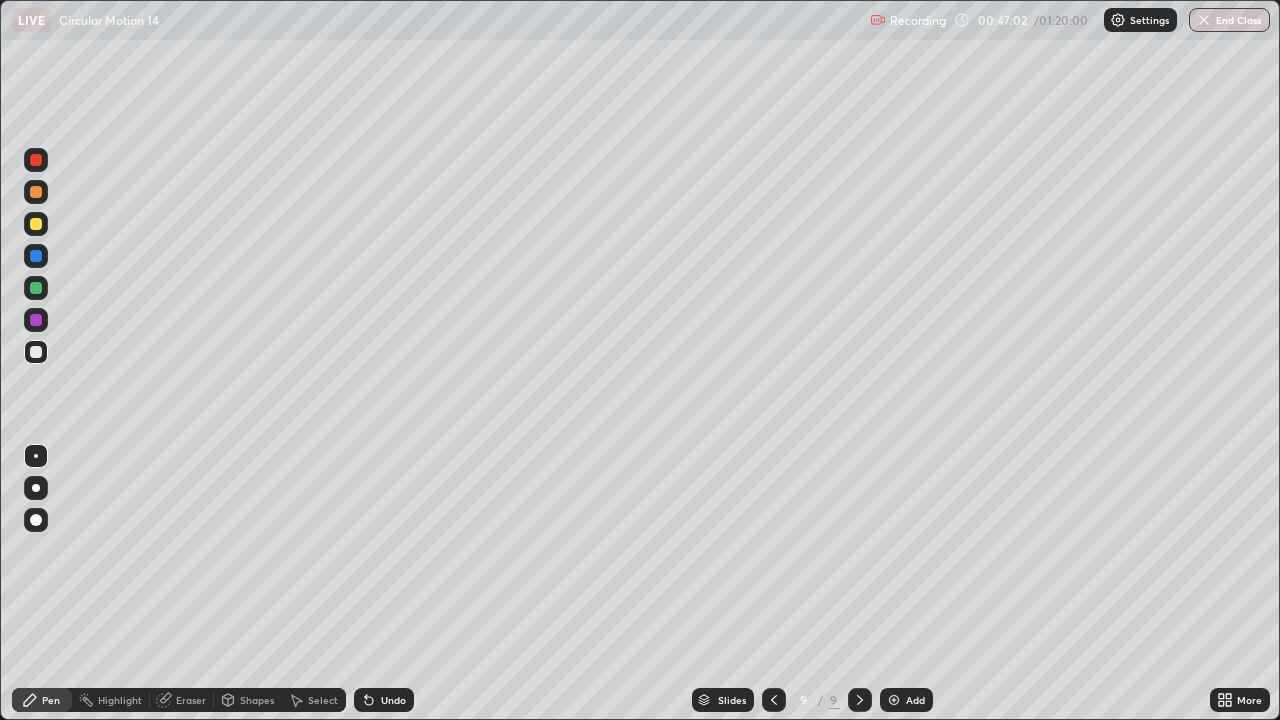 click 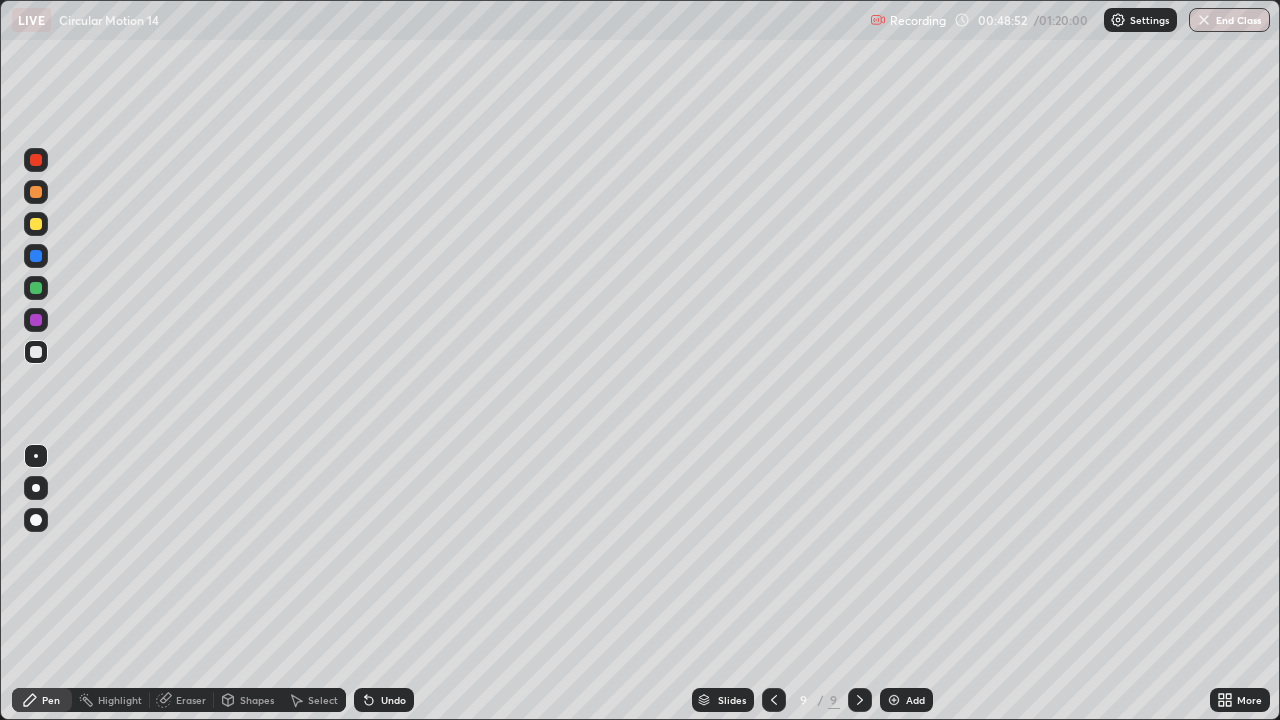 click on "Add" at bounding box center (915, 700) 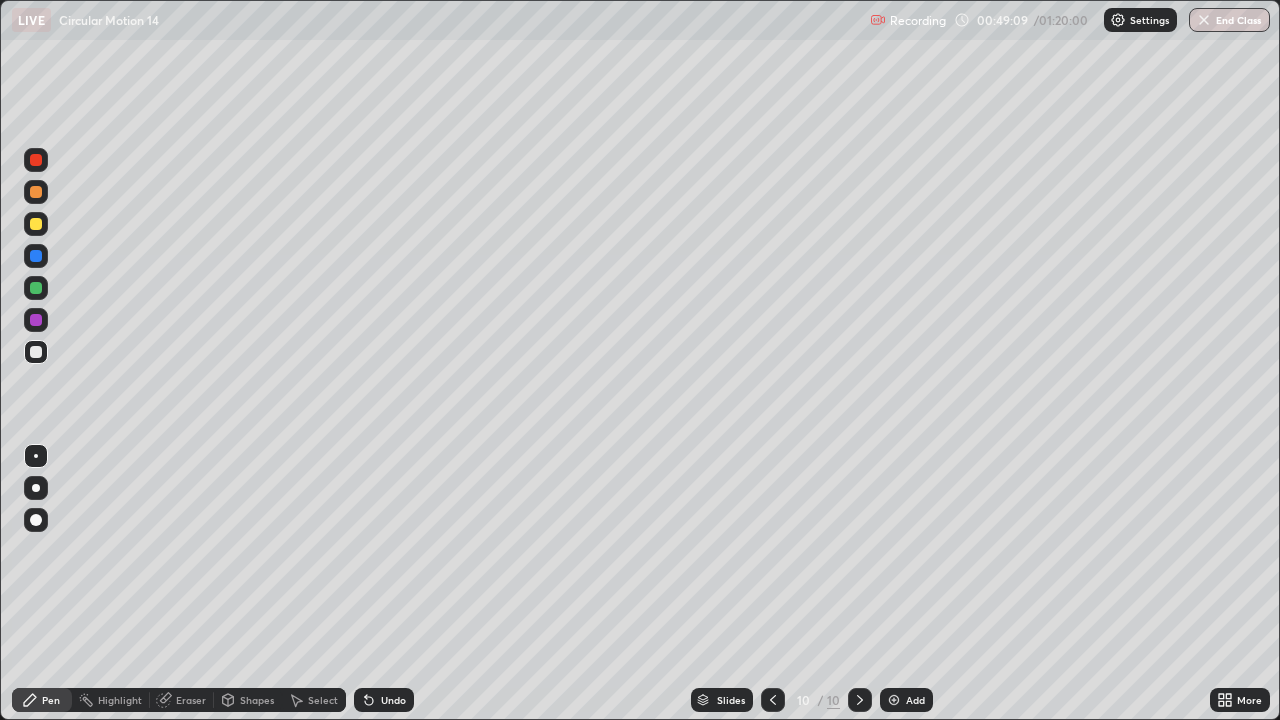 click at bounding box center (36, 352) 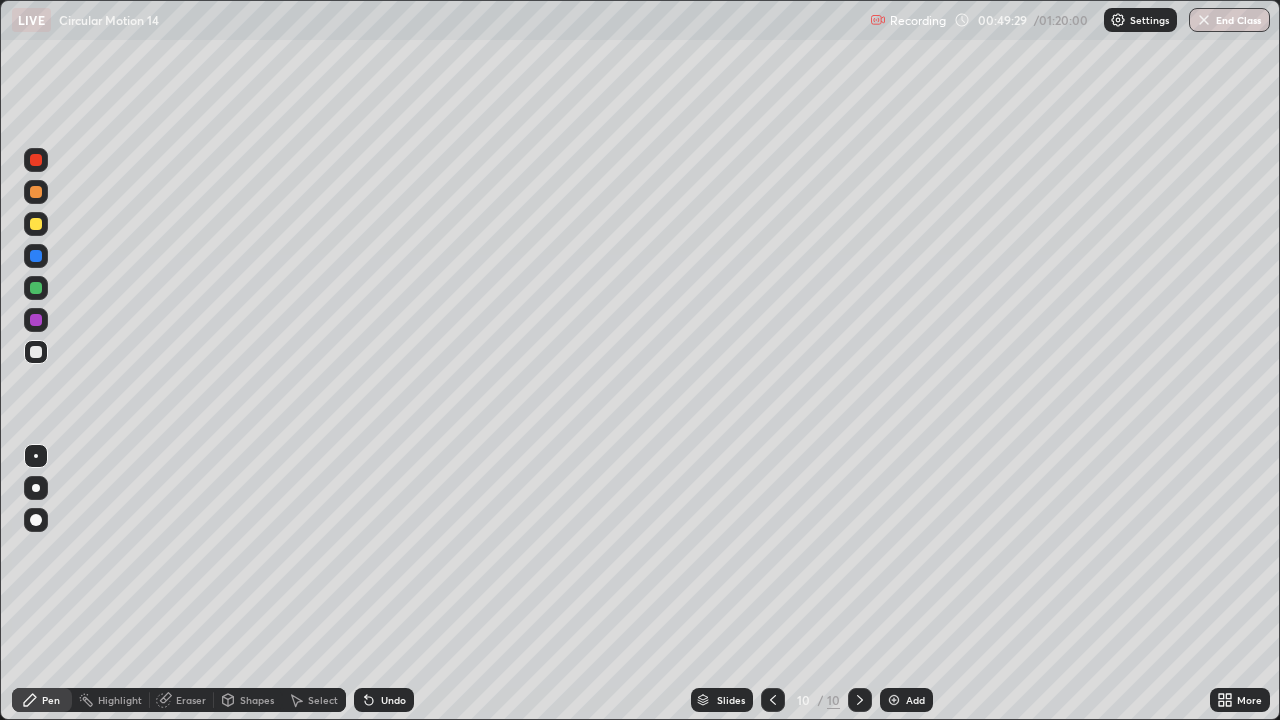 click at bounding box center [36, 288] 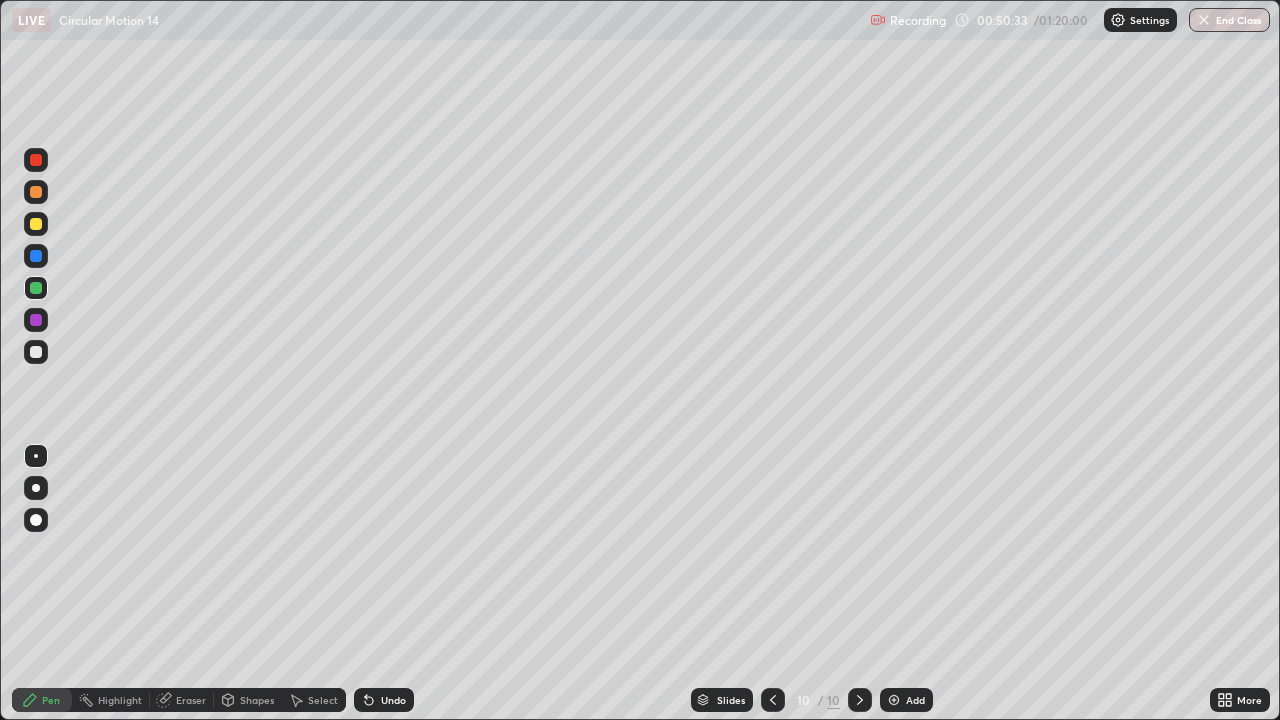 click at bounding box center [36, 352] 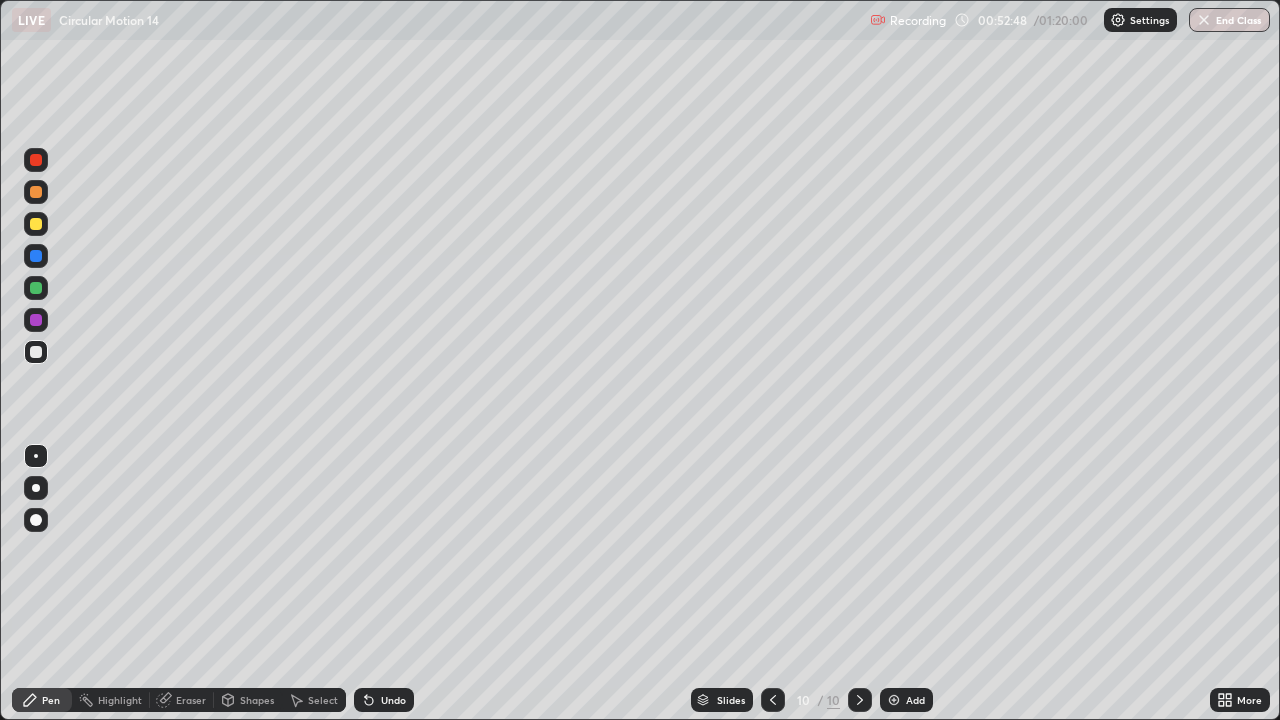 click at bounding box center [894, 700] 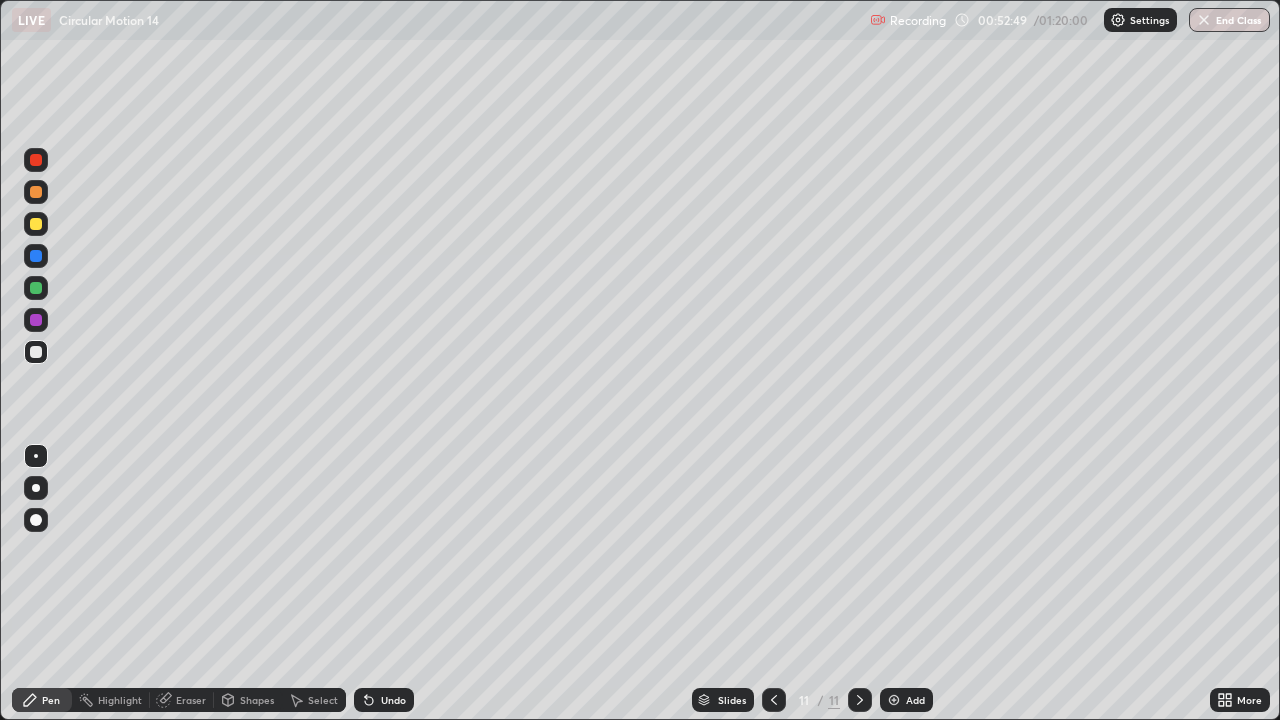 click on "Shapes" at bounding box center [257, 700] 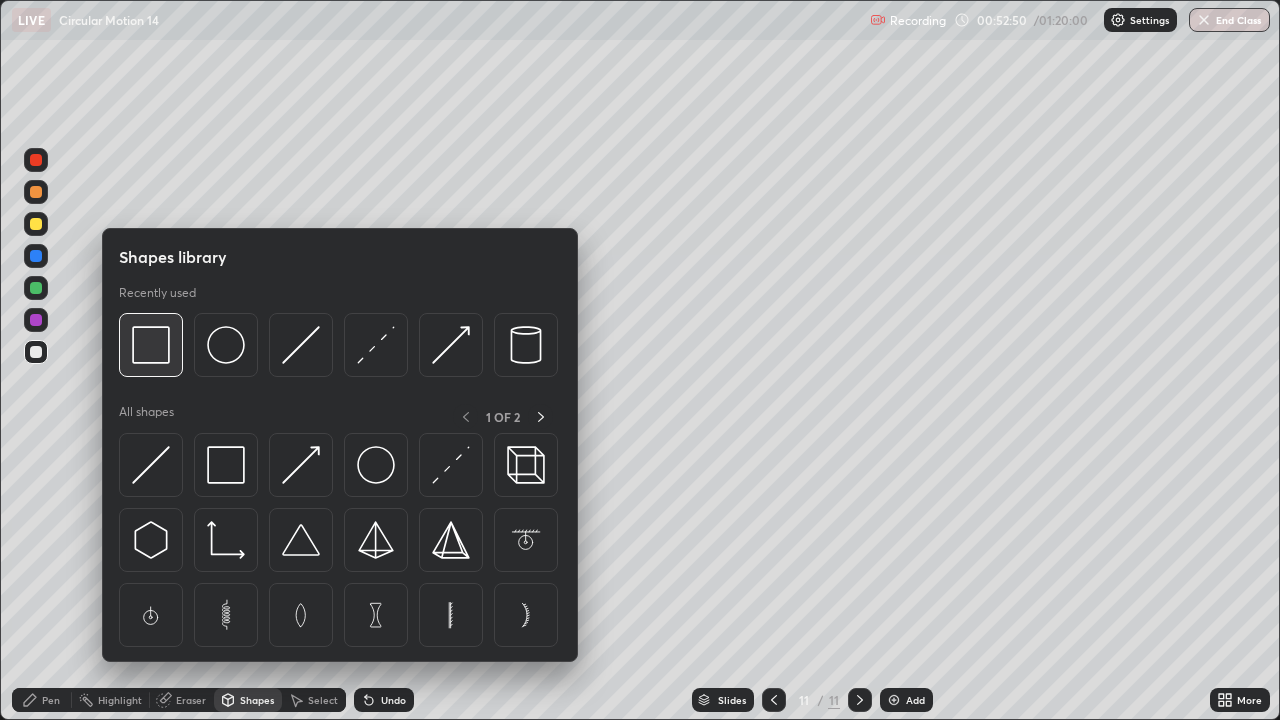 click at bounding box center (151, 345) 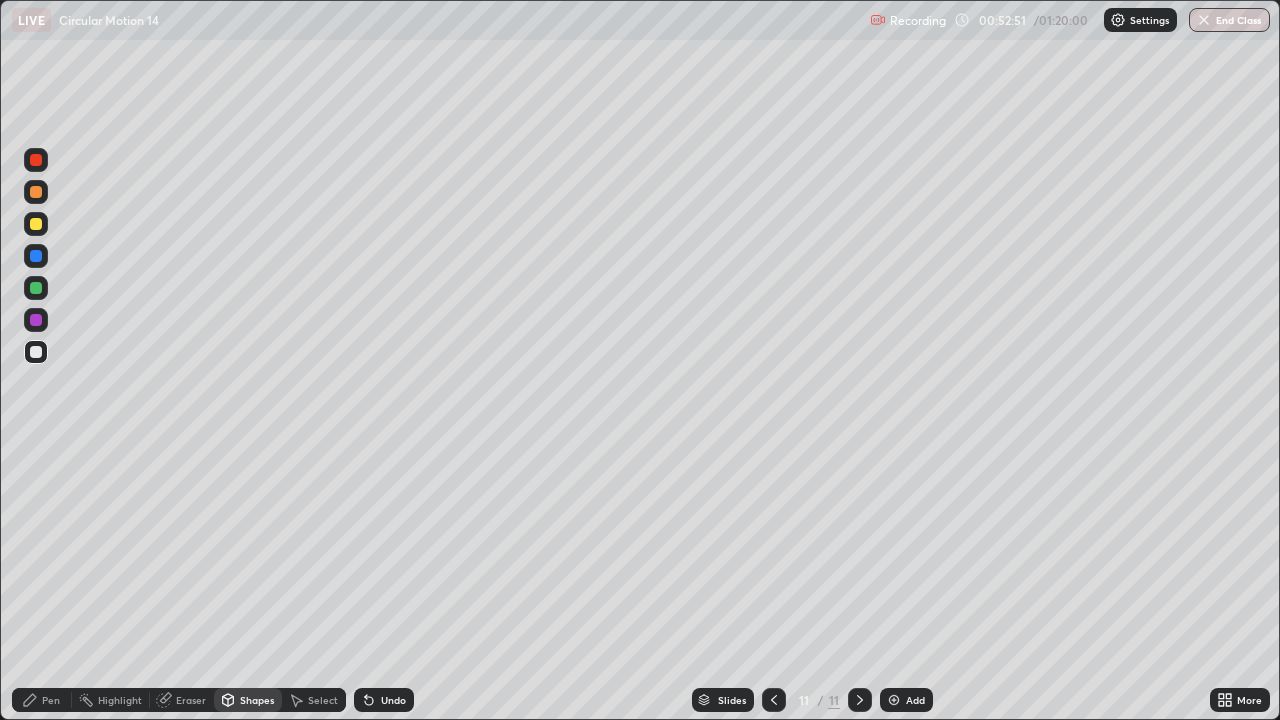 click at bounding box center [36, 352] 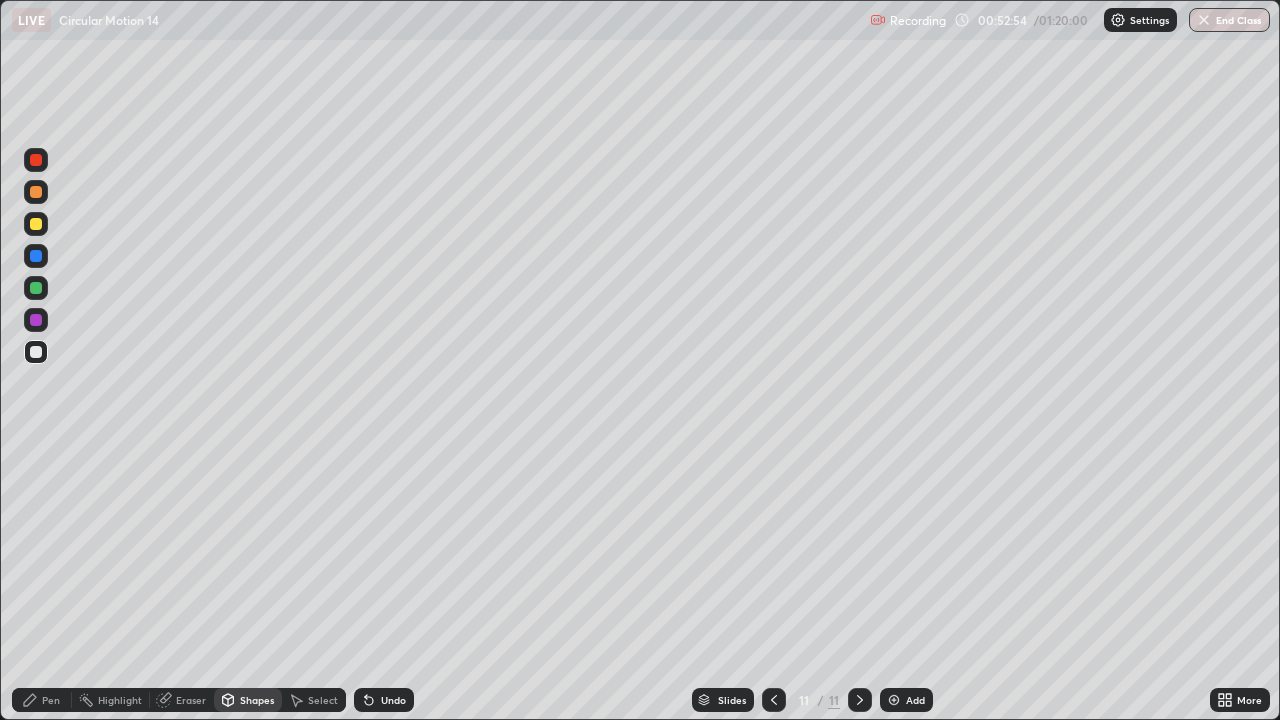 click on "Shapes" at bounding box center (248, 700) 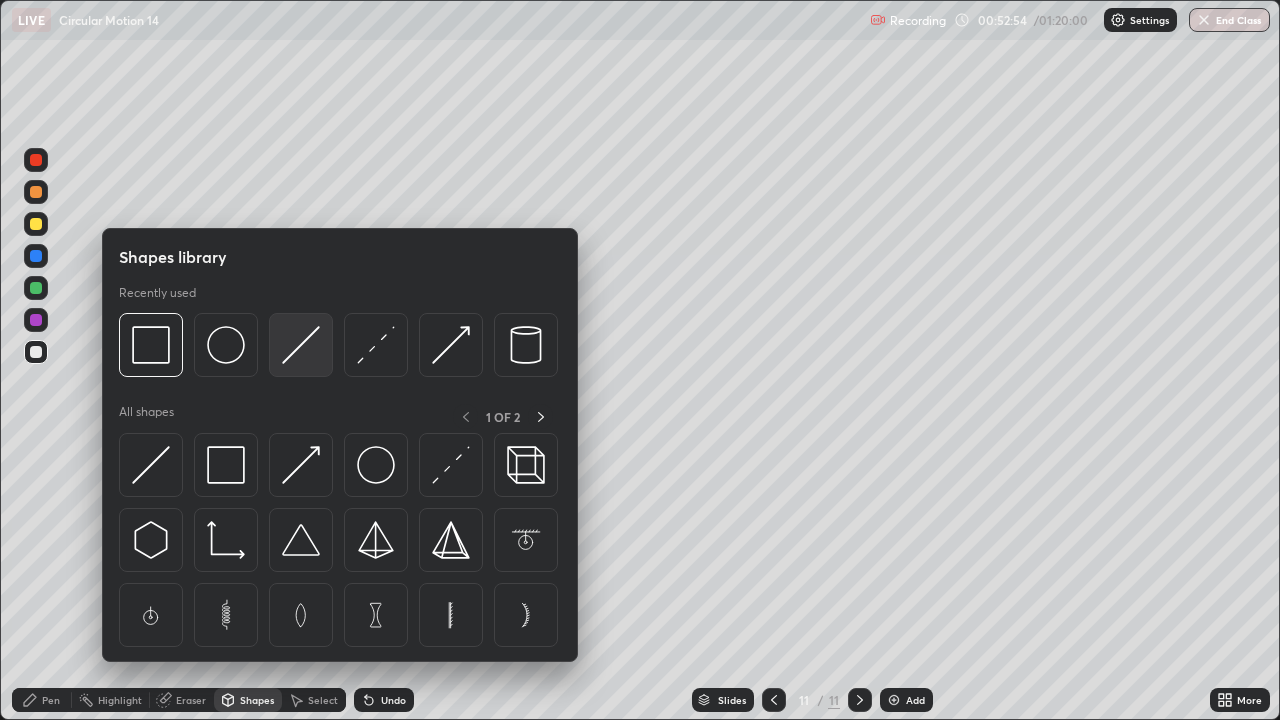 click at bounding box center (301, 345) 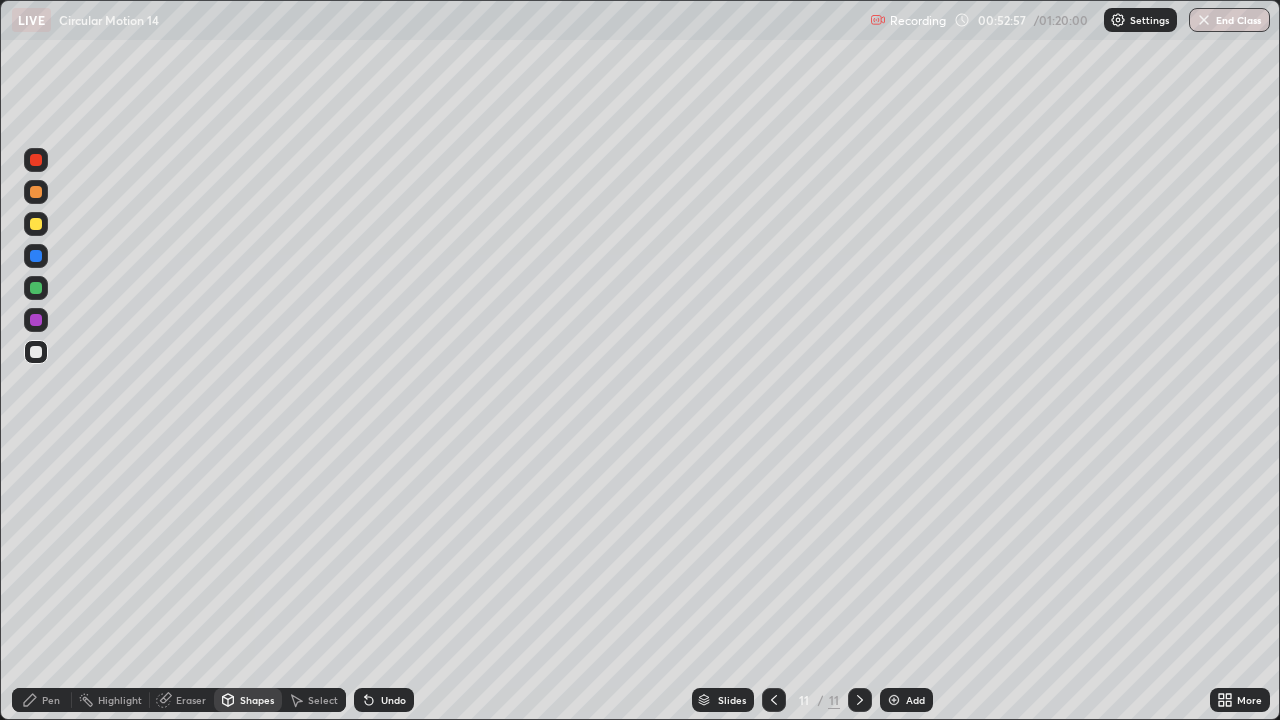 click on "Pen" at bounding box center [51, 700] 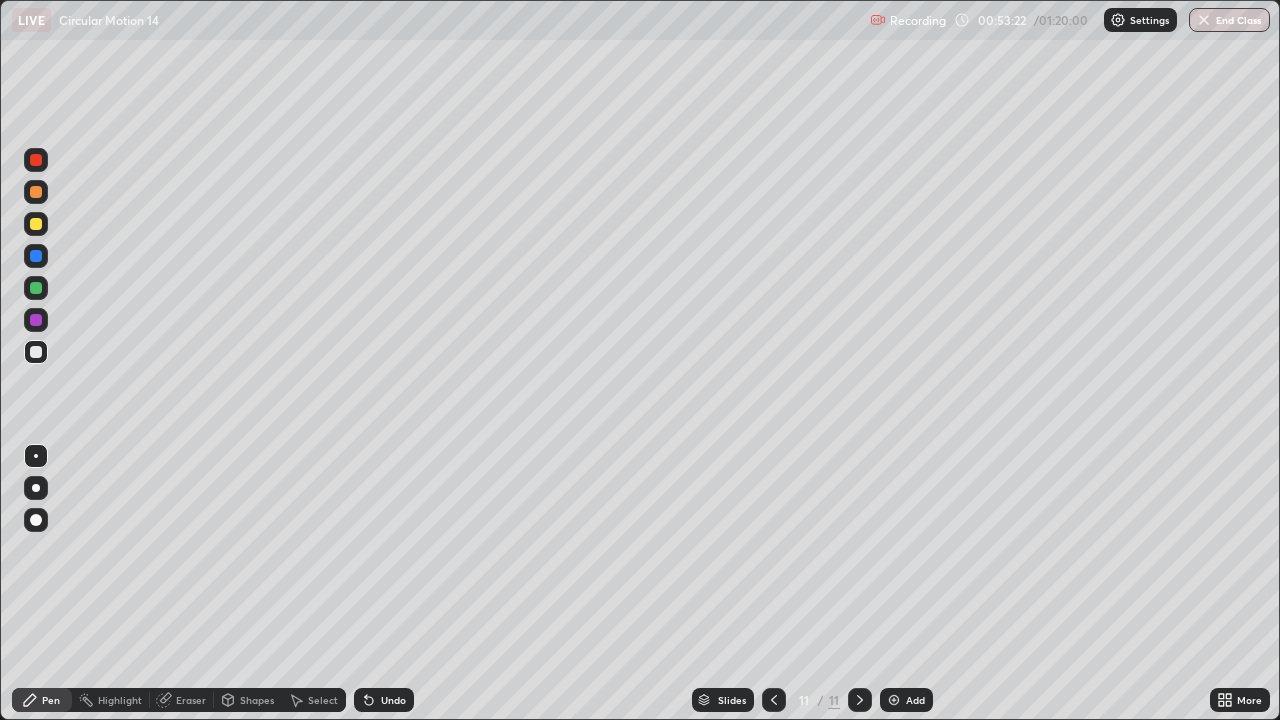 click at bounding box center (36, 352) 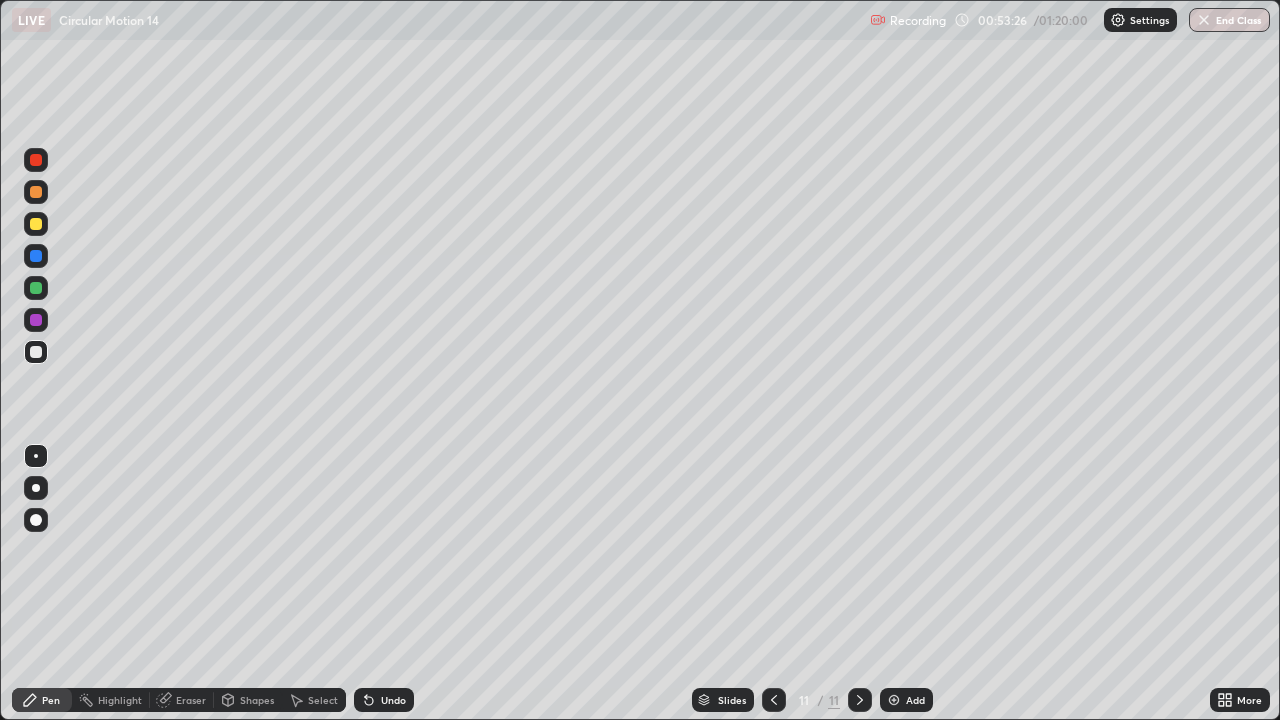click on "Undo" at bounding box center [384, 700] 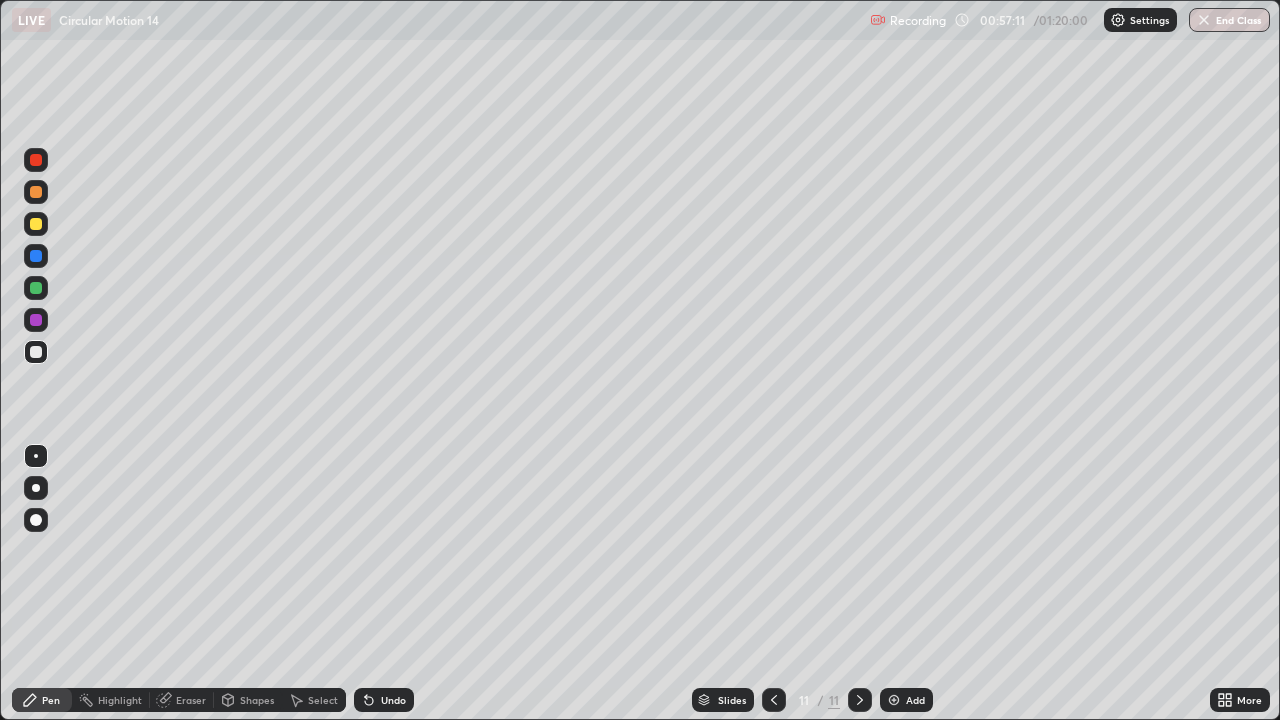 click at bounding box center (894, 700) 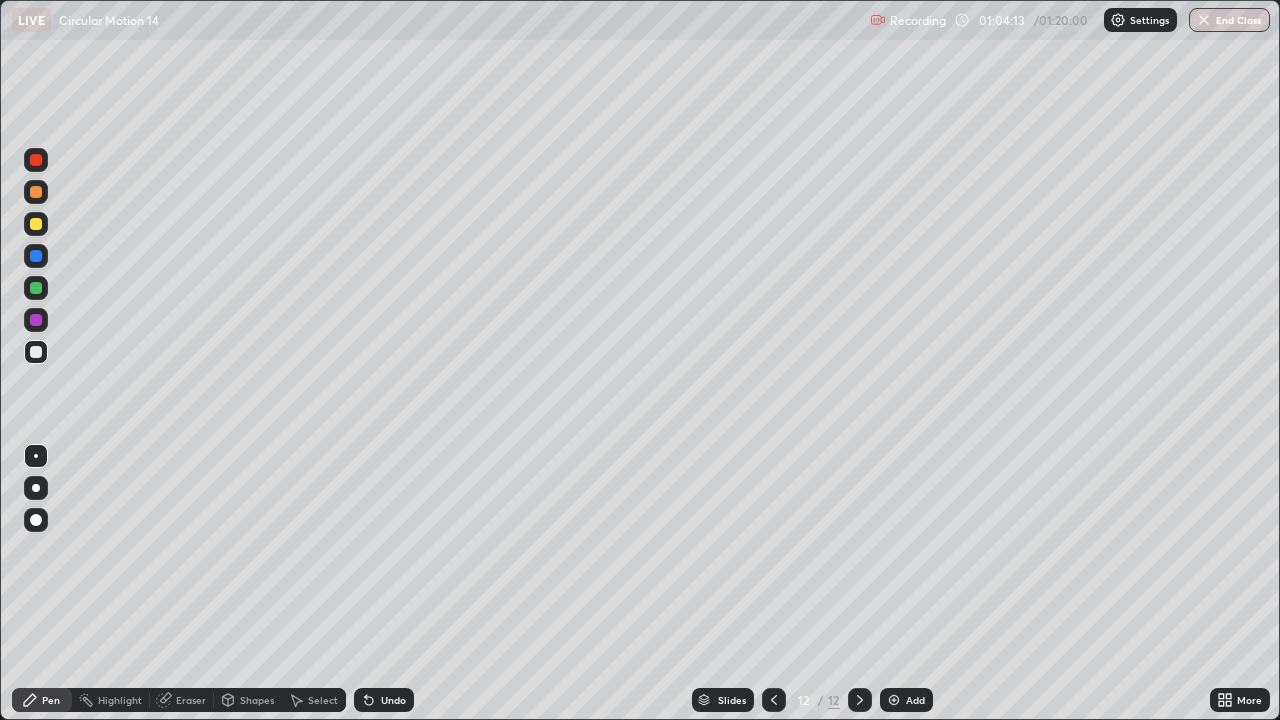 click on "Add" at bounding box center [906, 700] 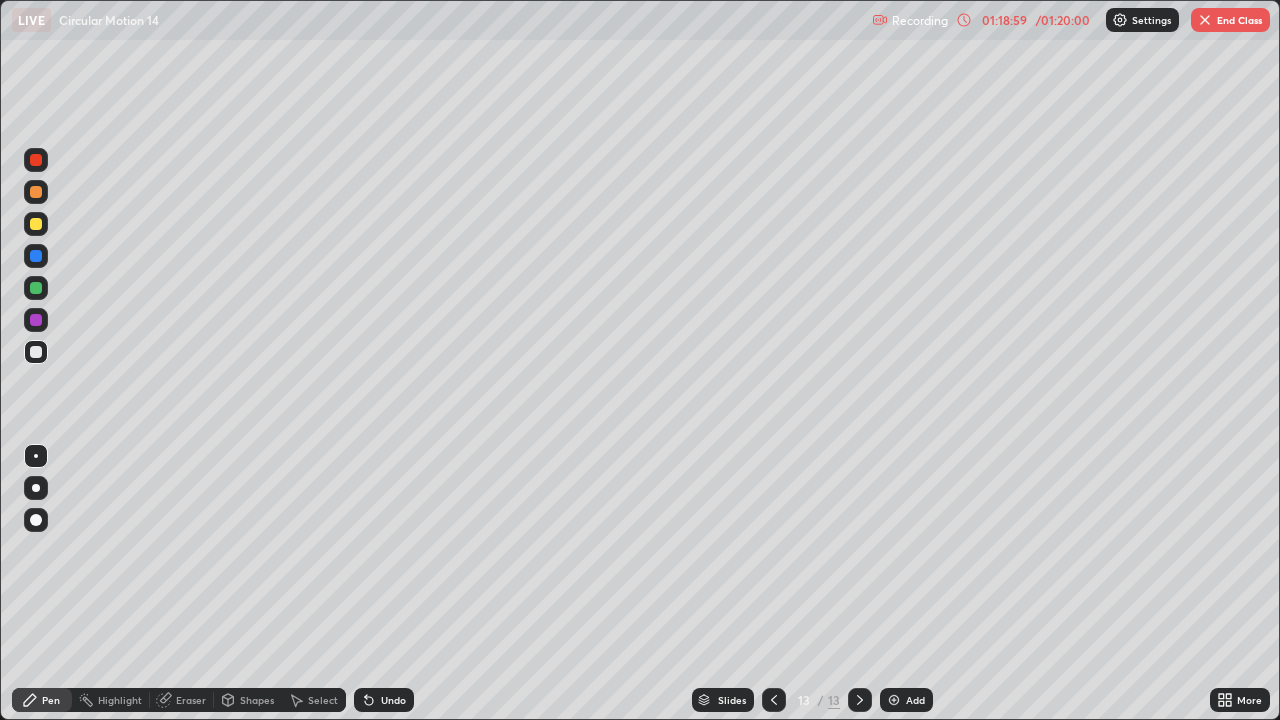 click 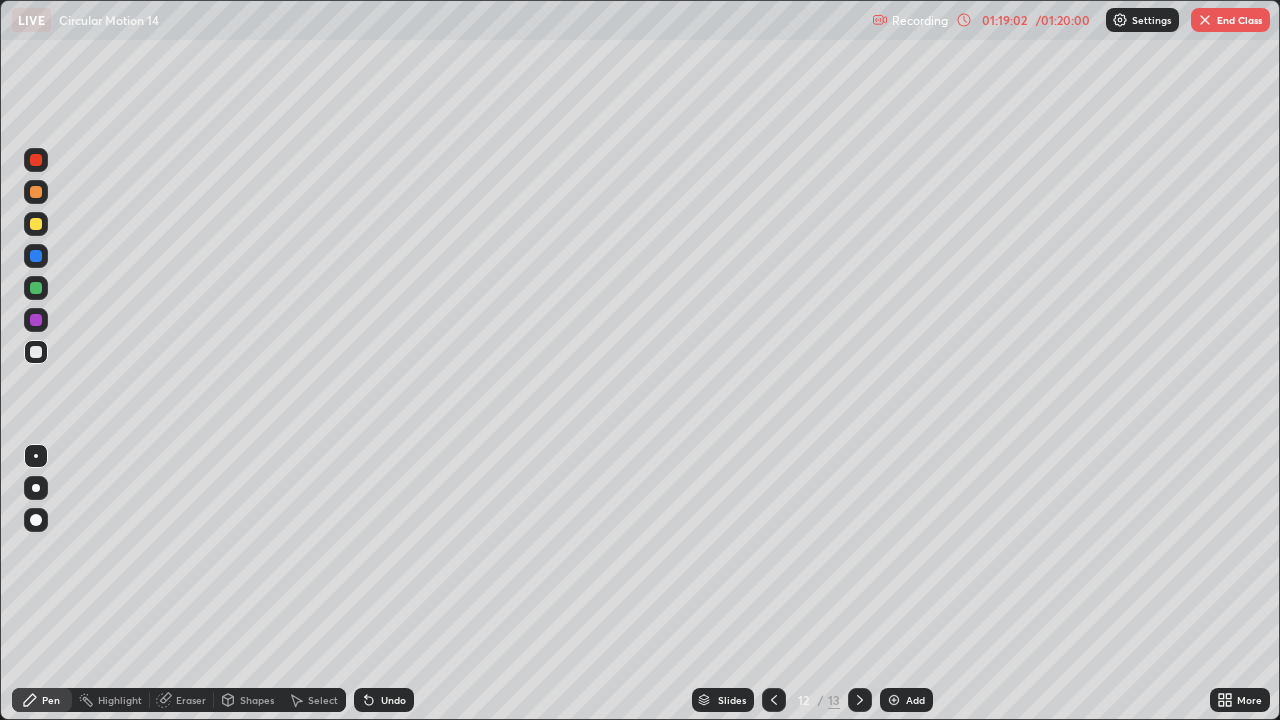 click at bounding box center [774, 700] 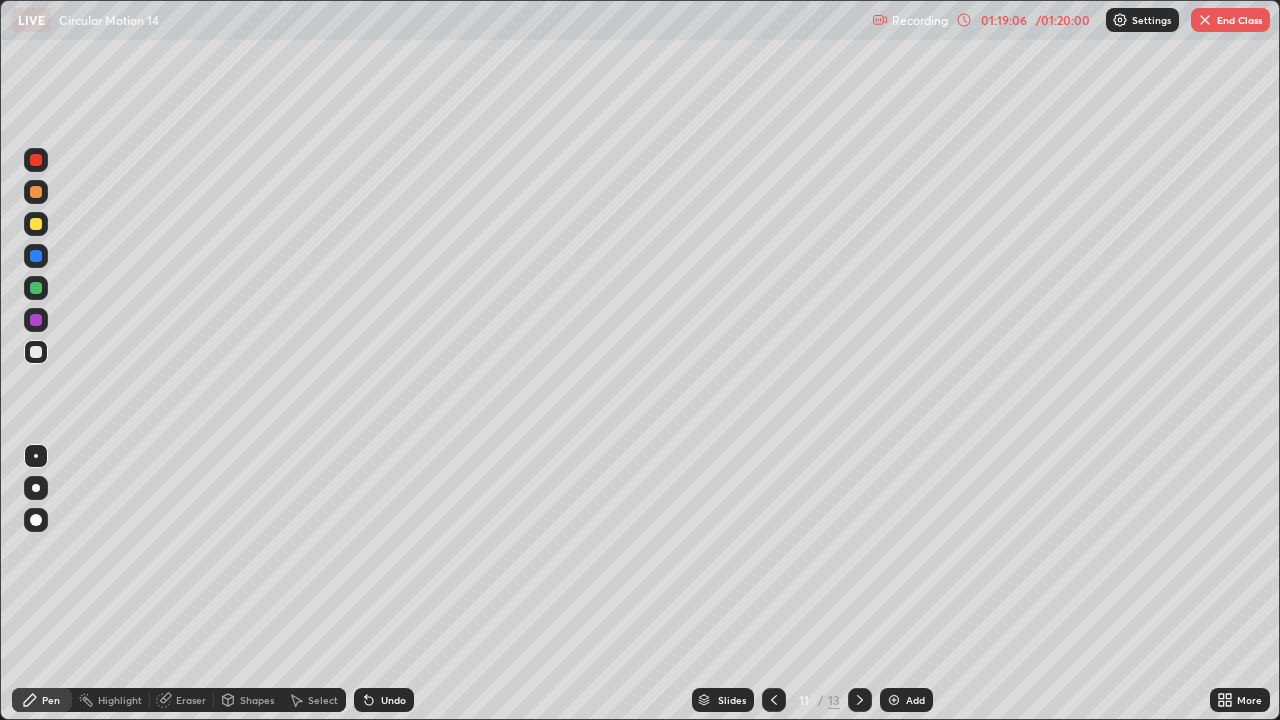 click 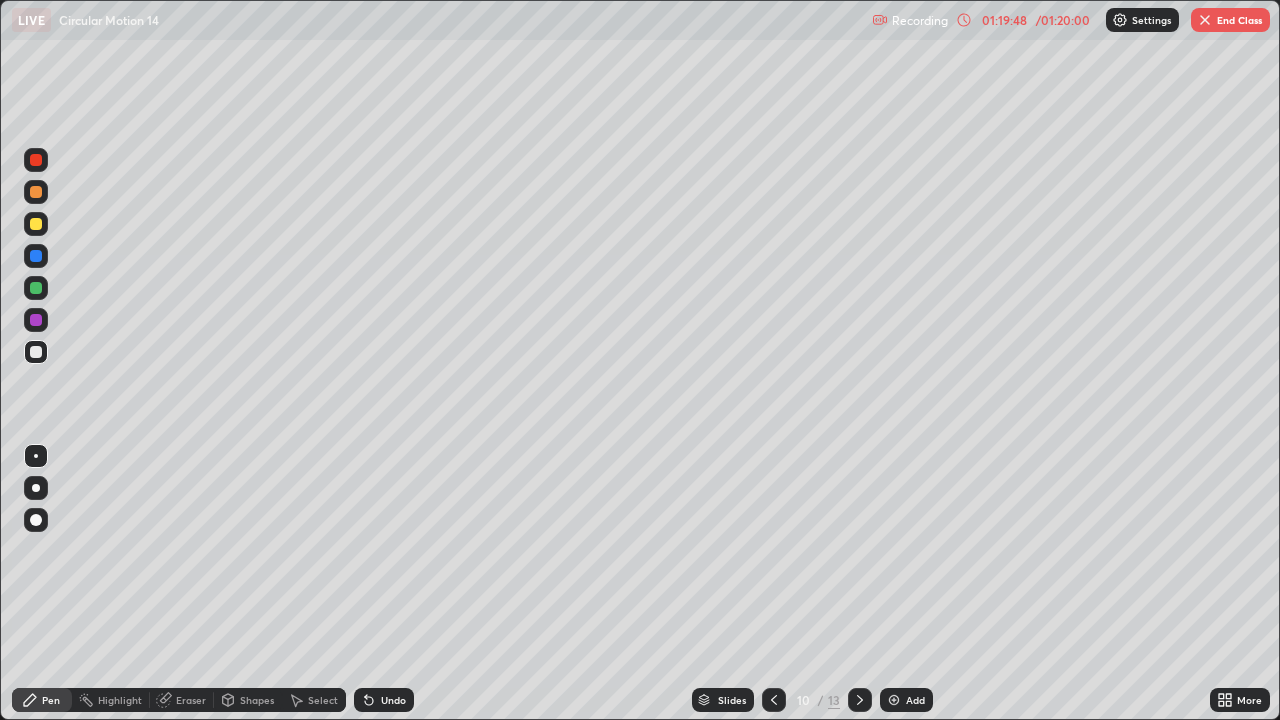 click 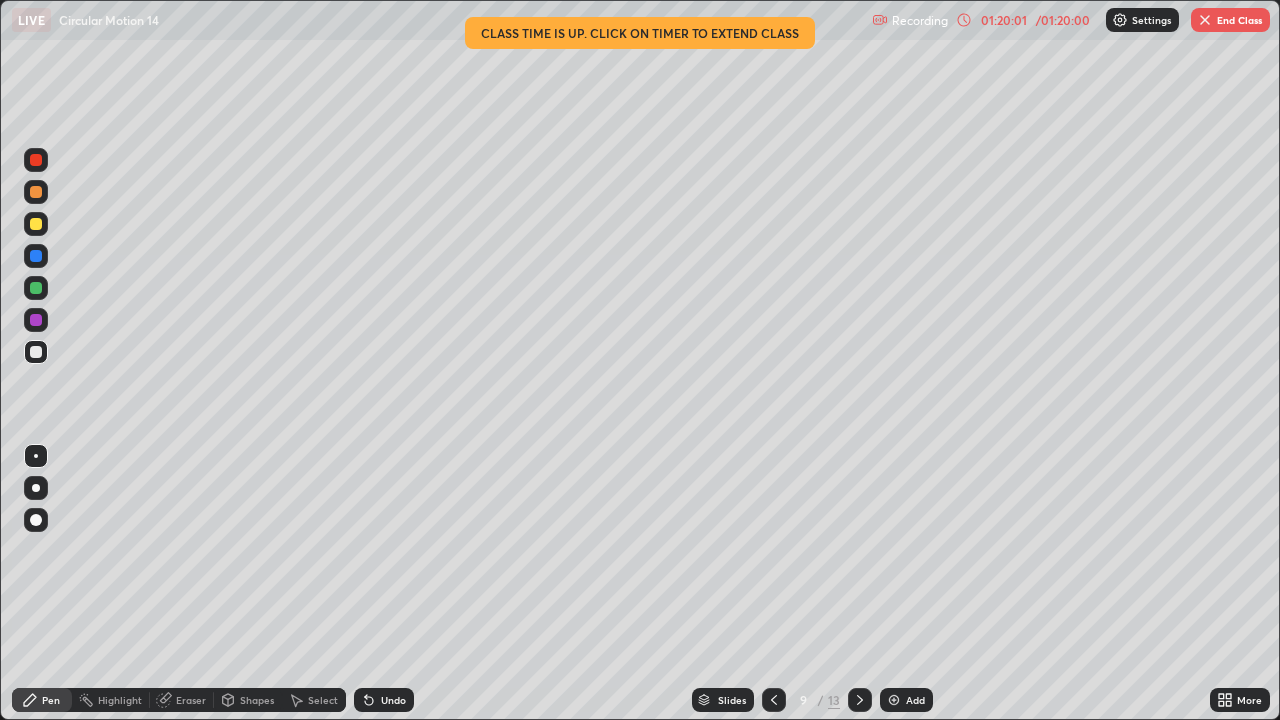 click 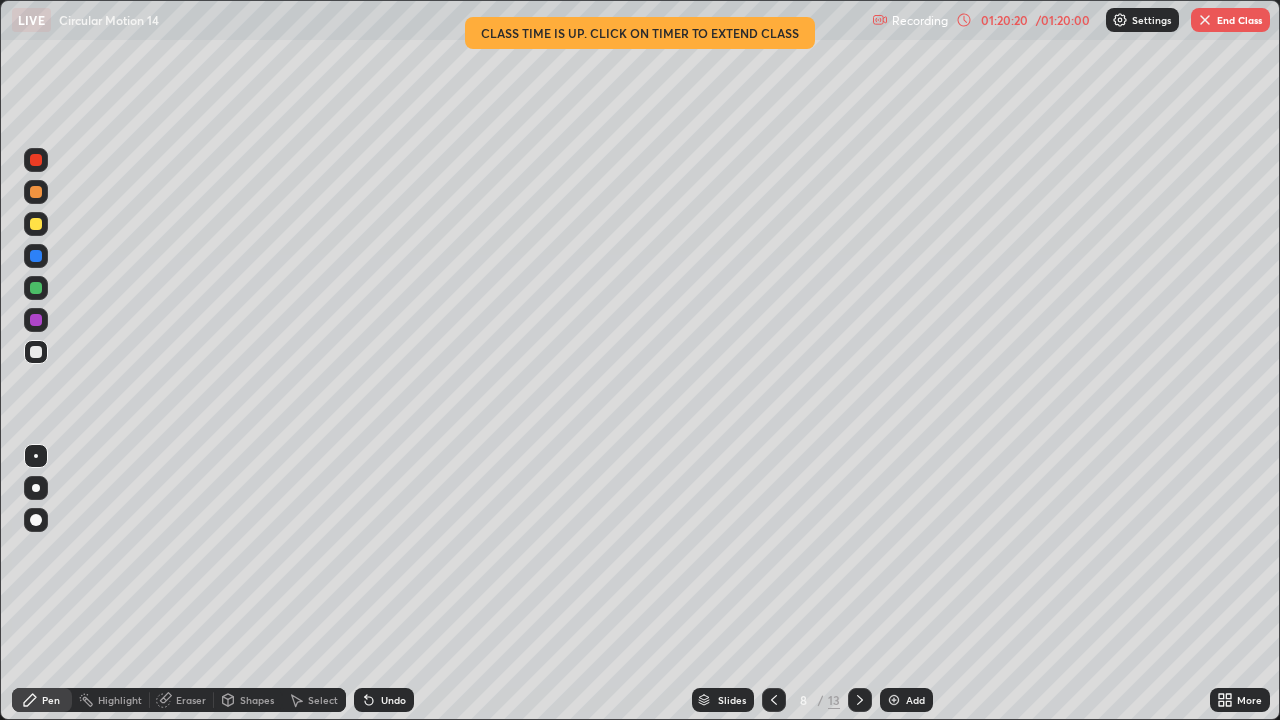 click 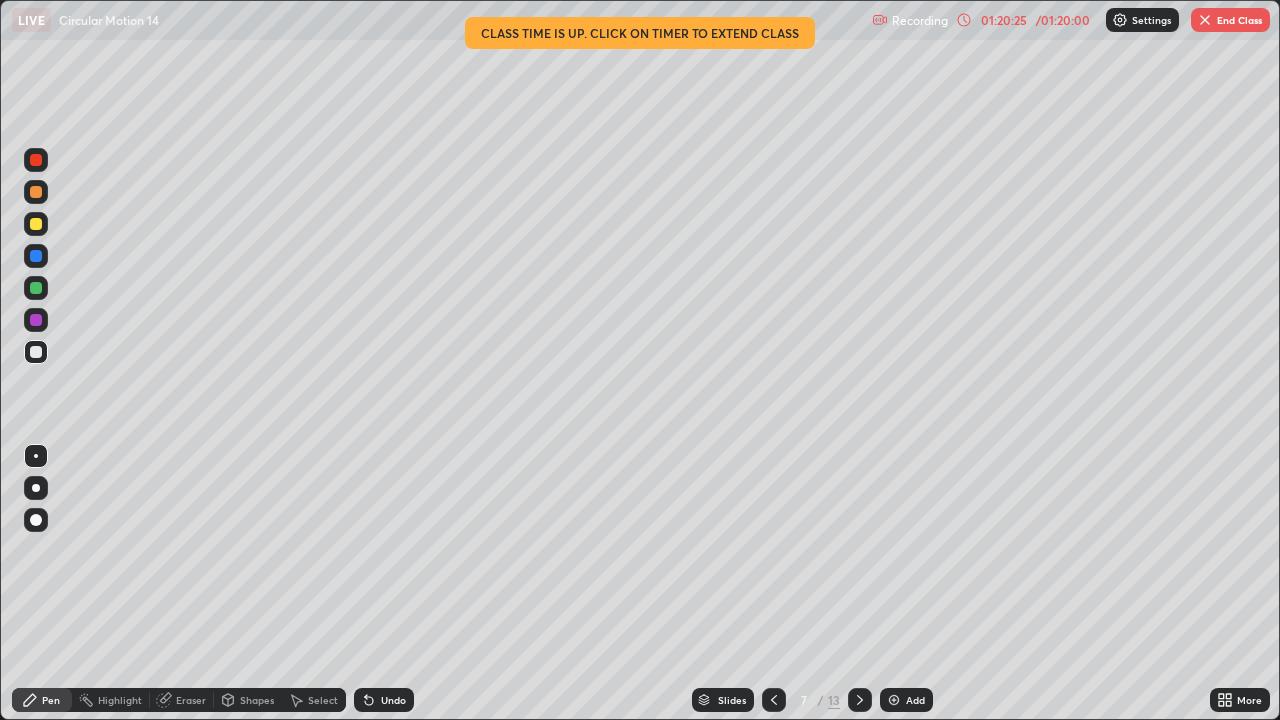 click 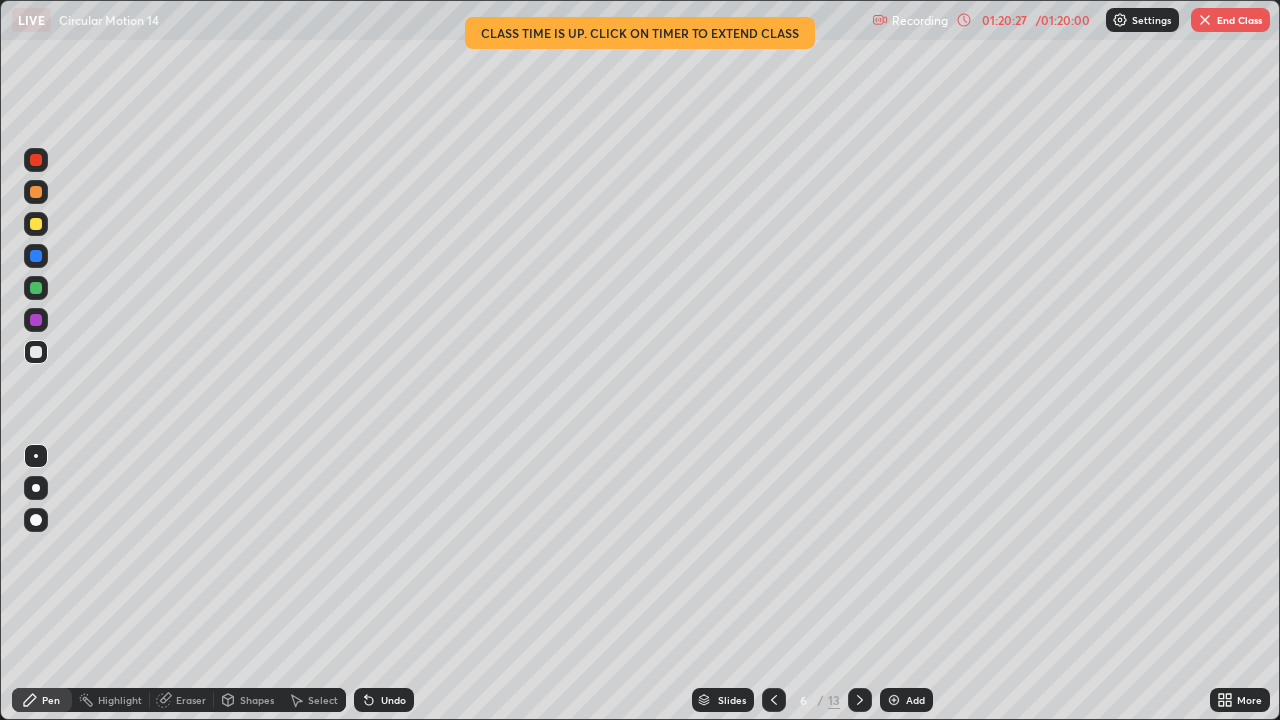 click 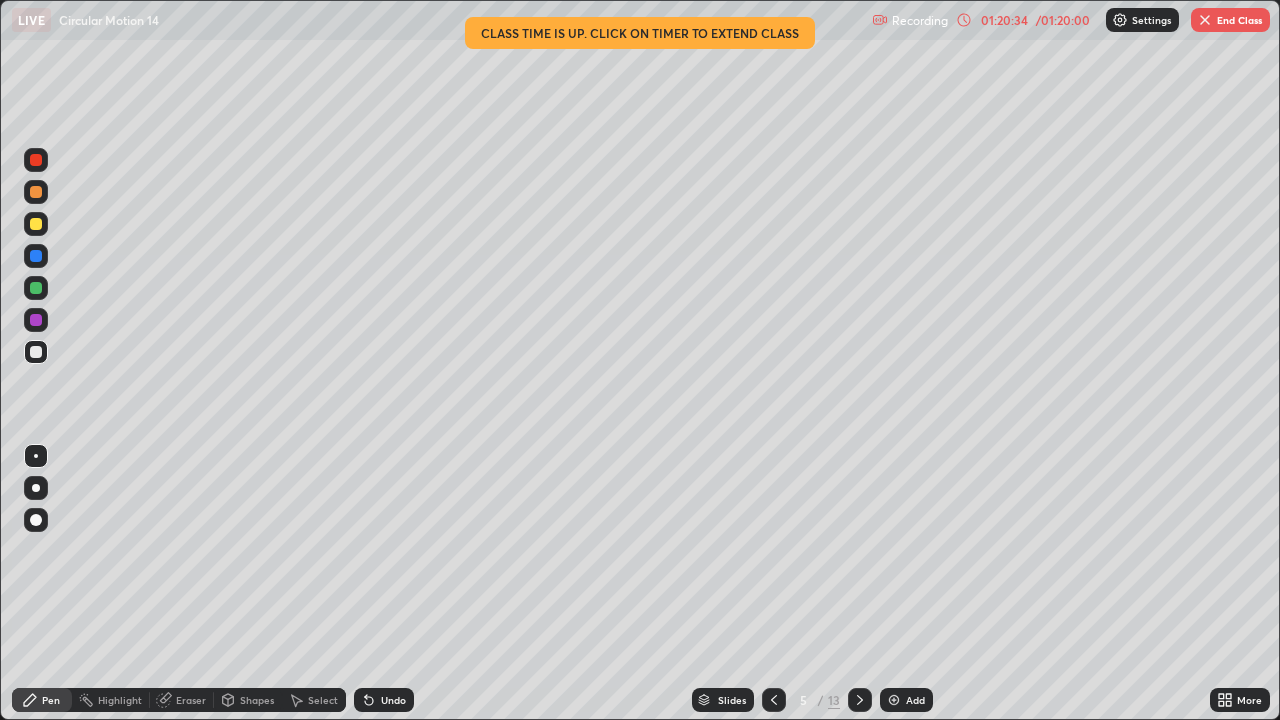 click 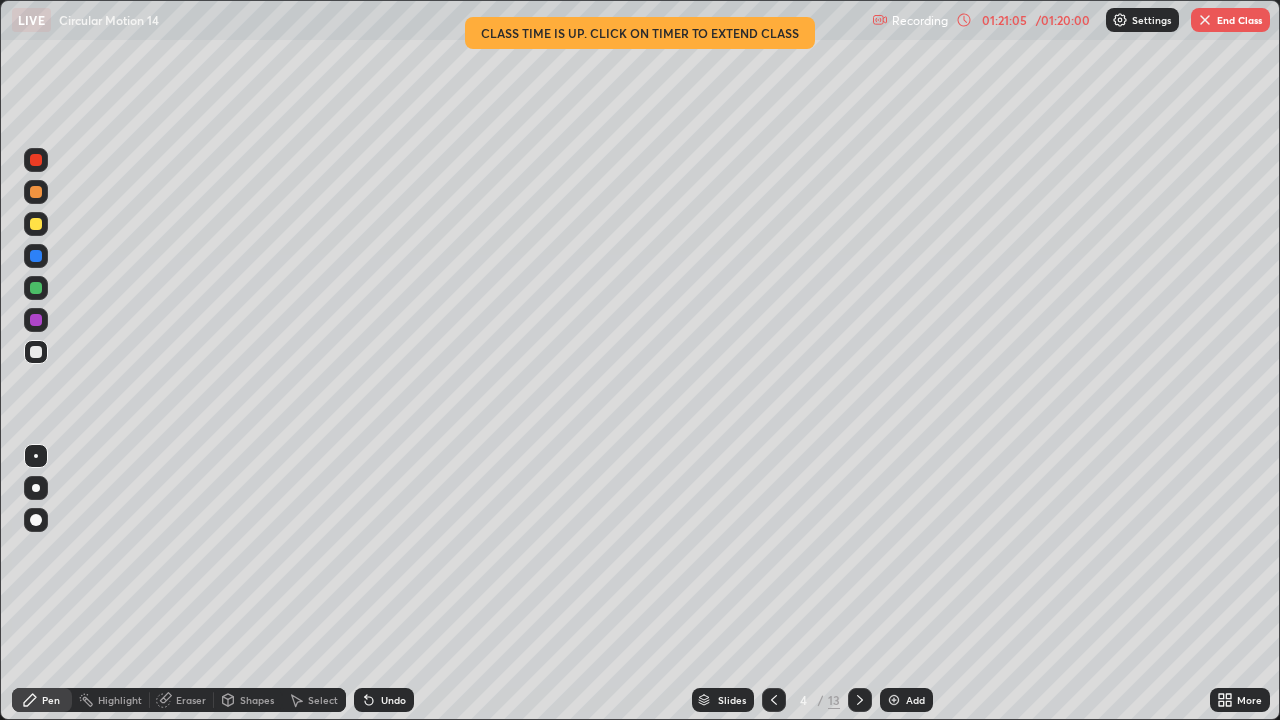 click 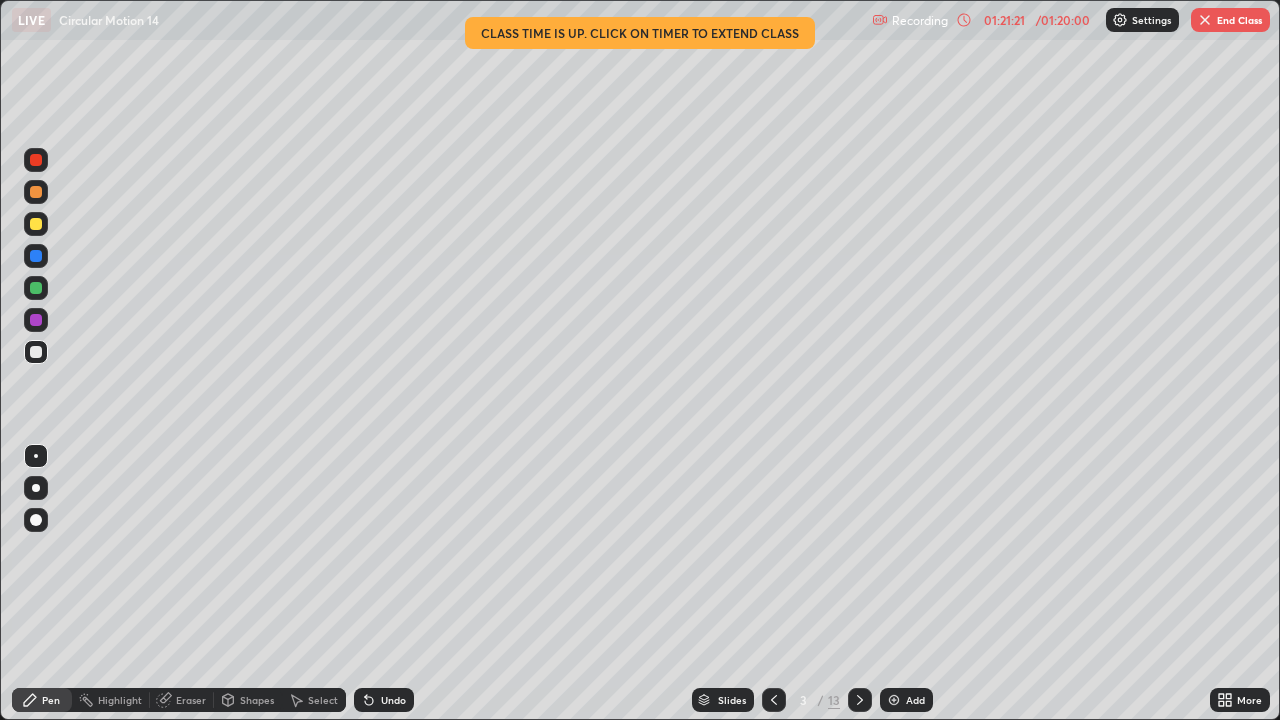 click 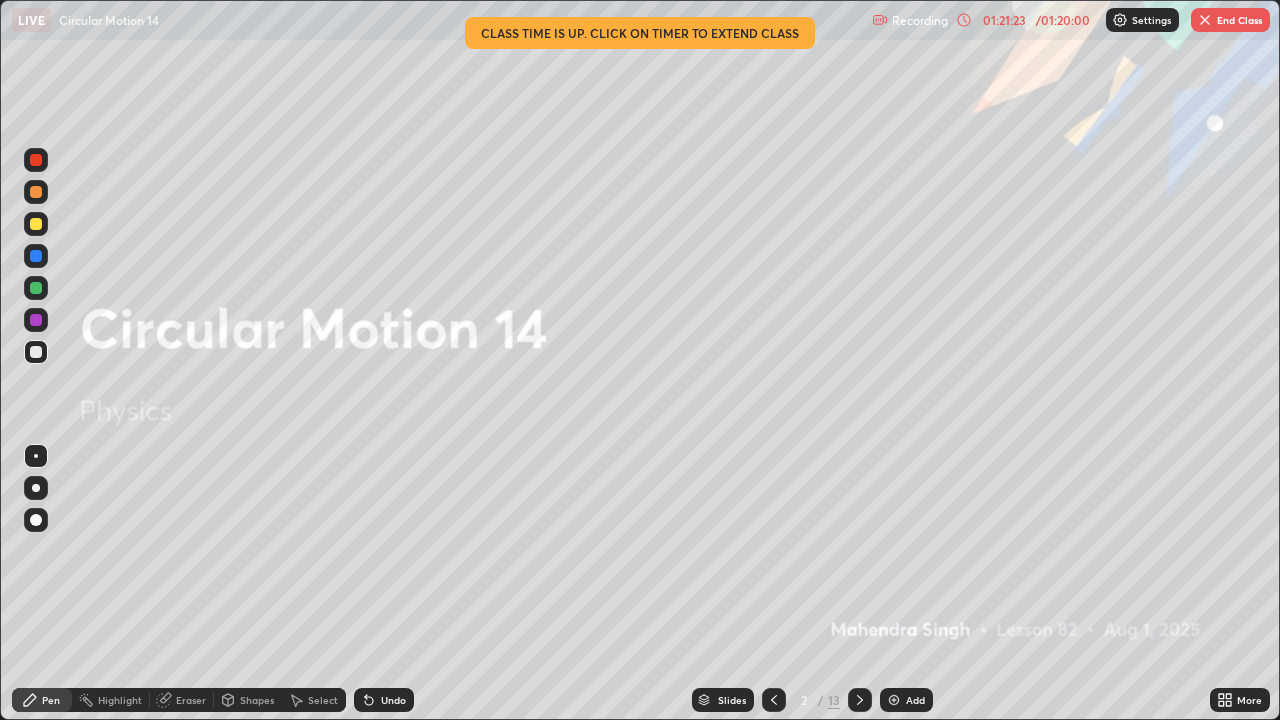click 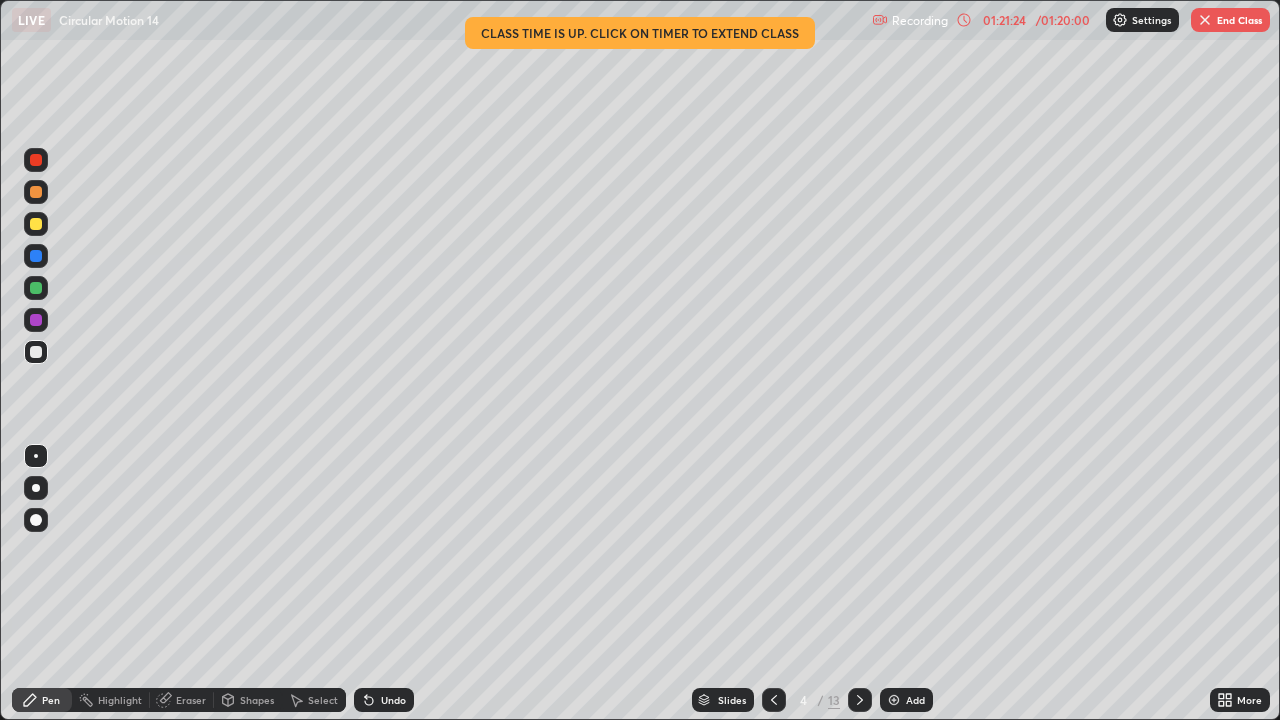 click 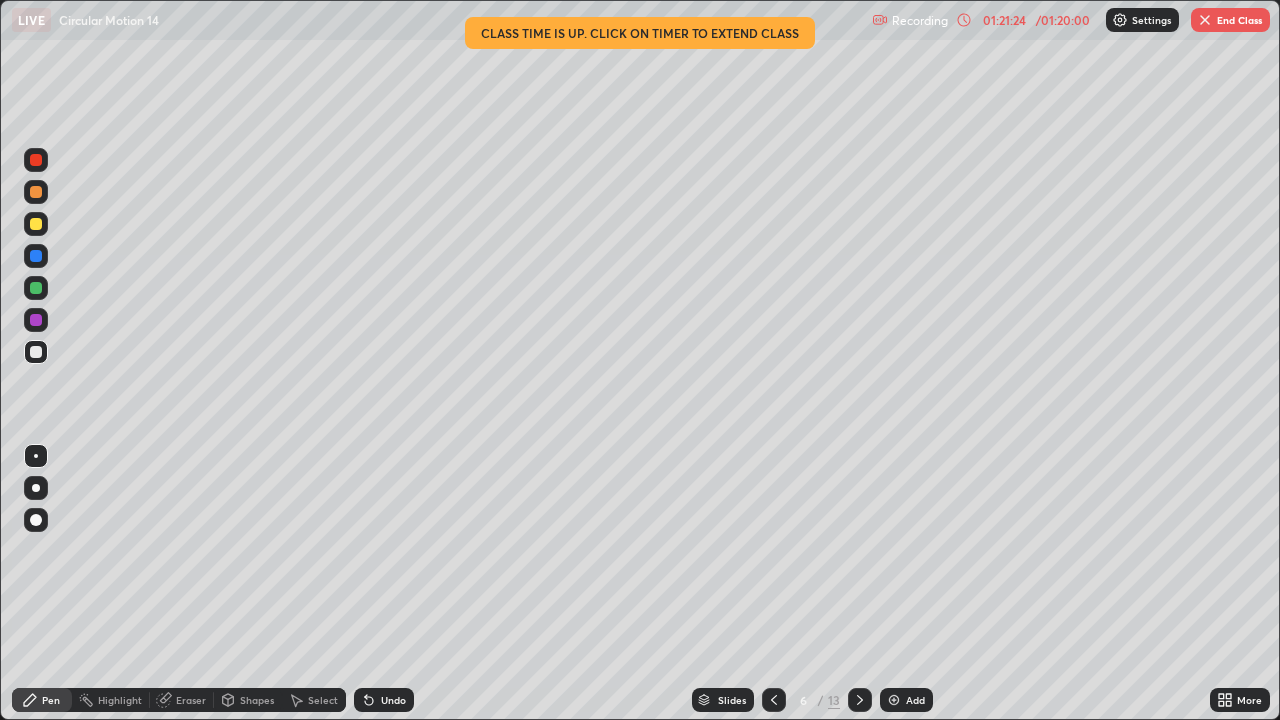 click 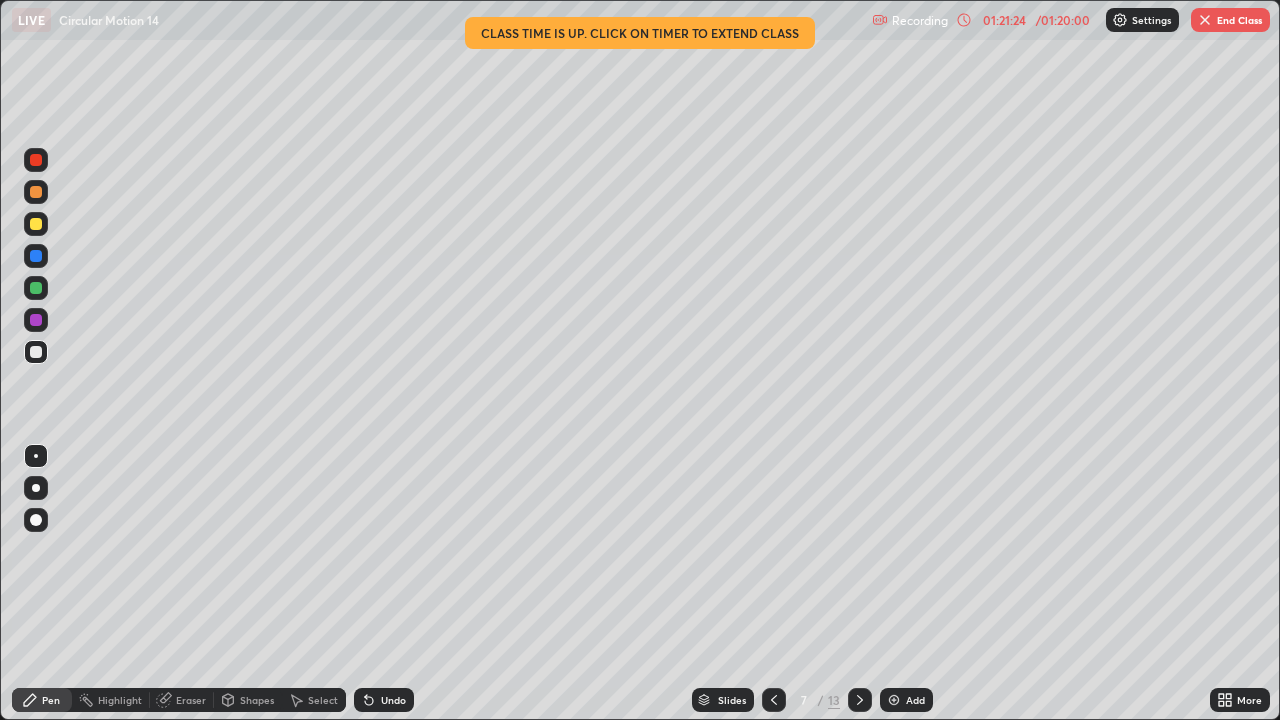 click 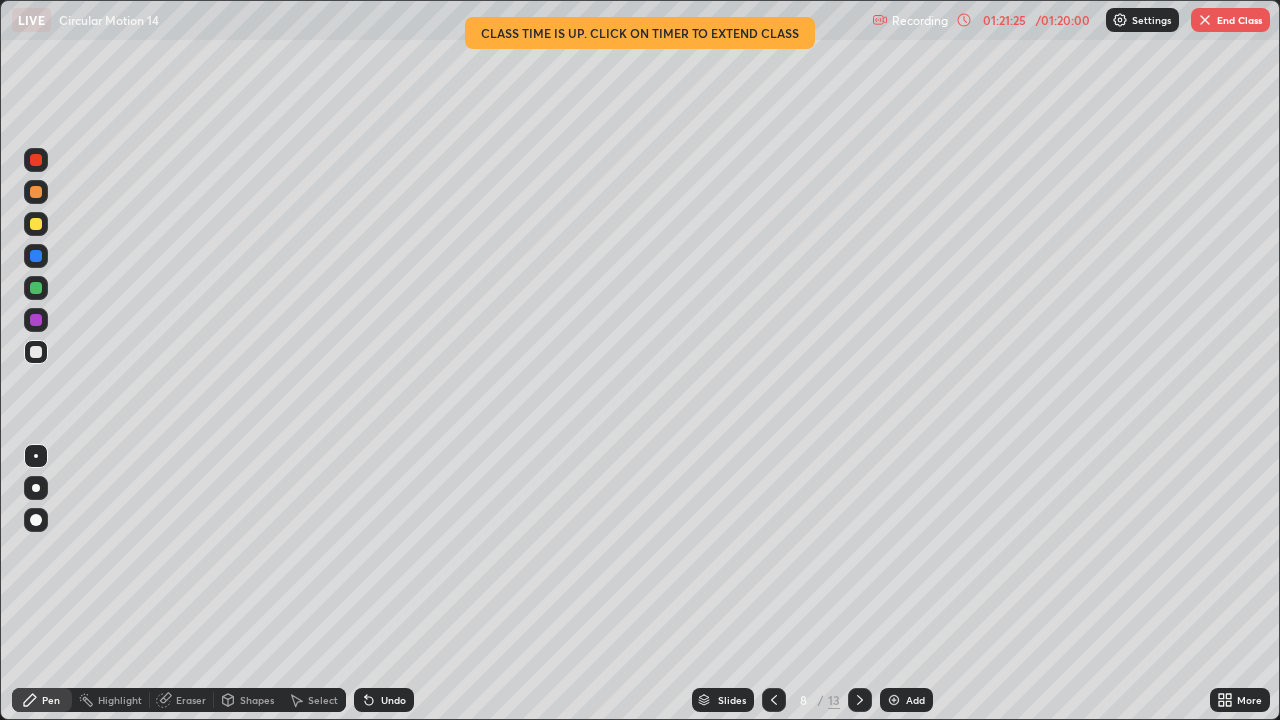 click 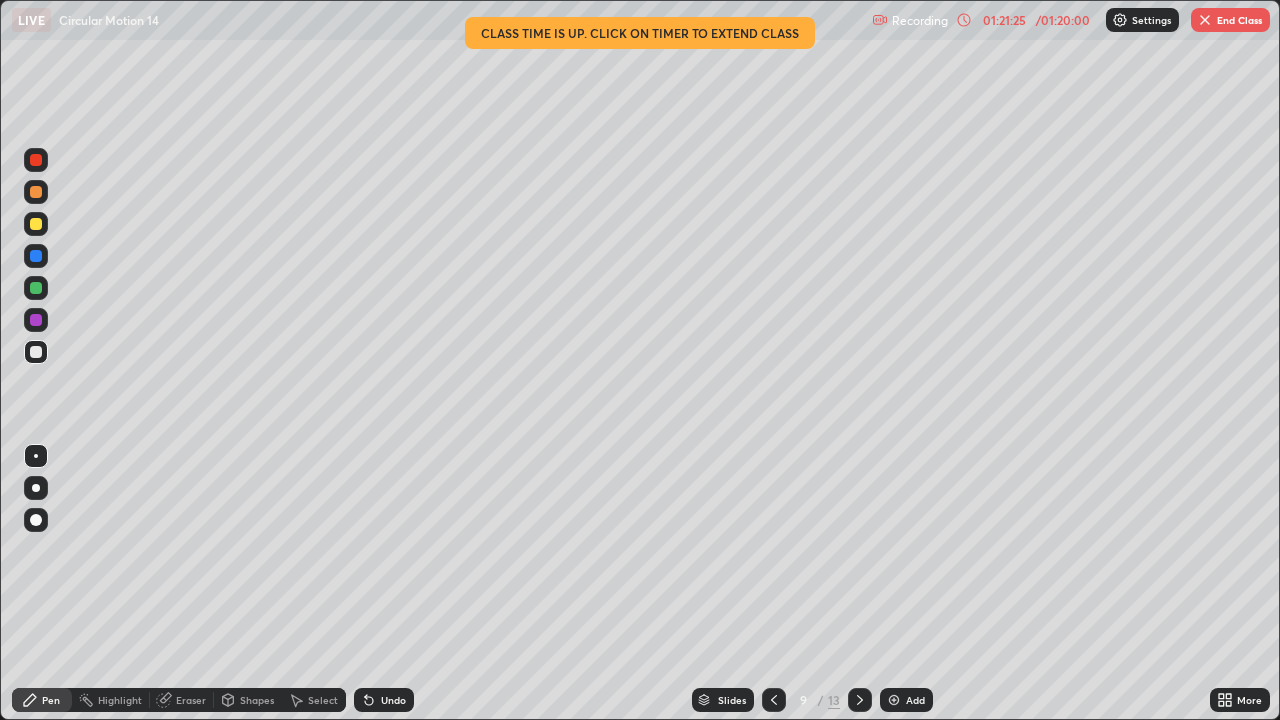 click 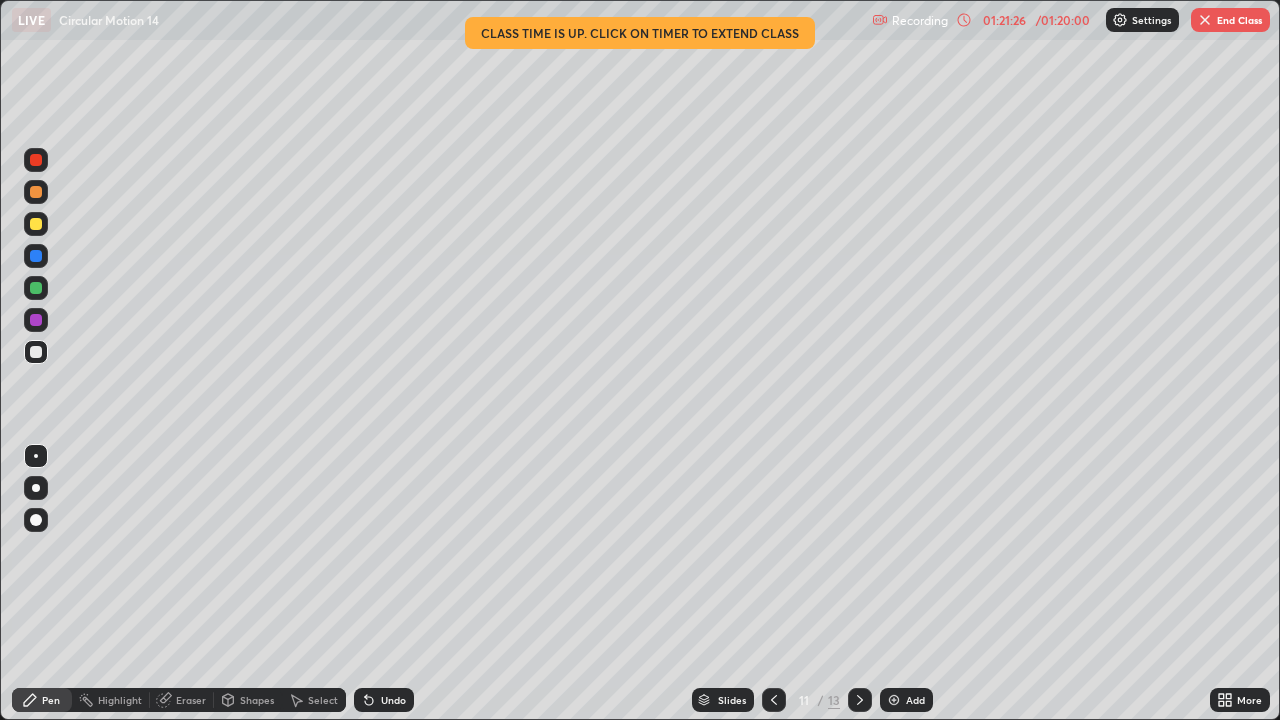 click 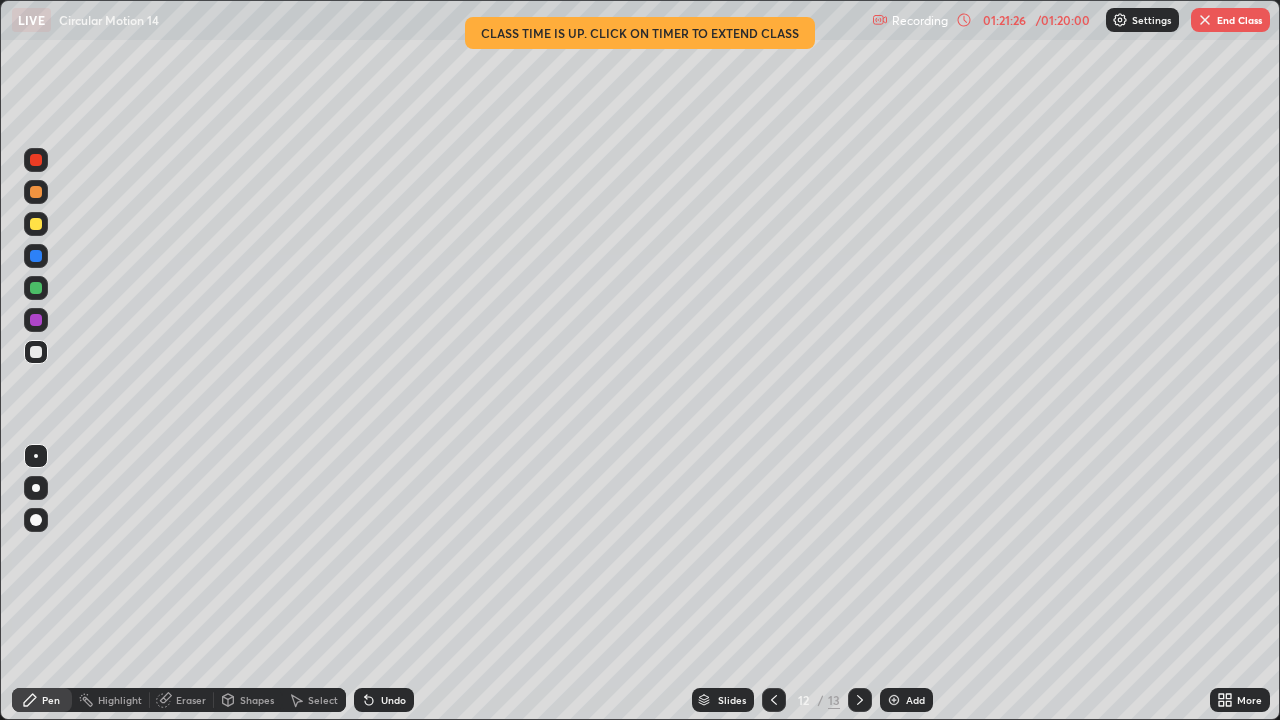 click 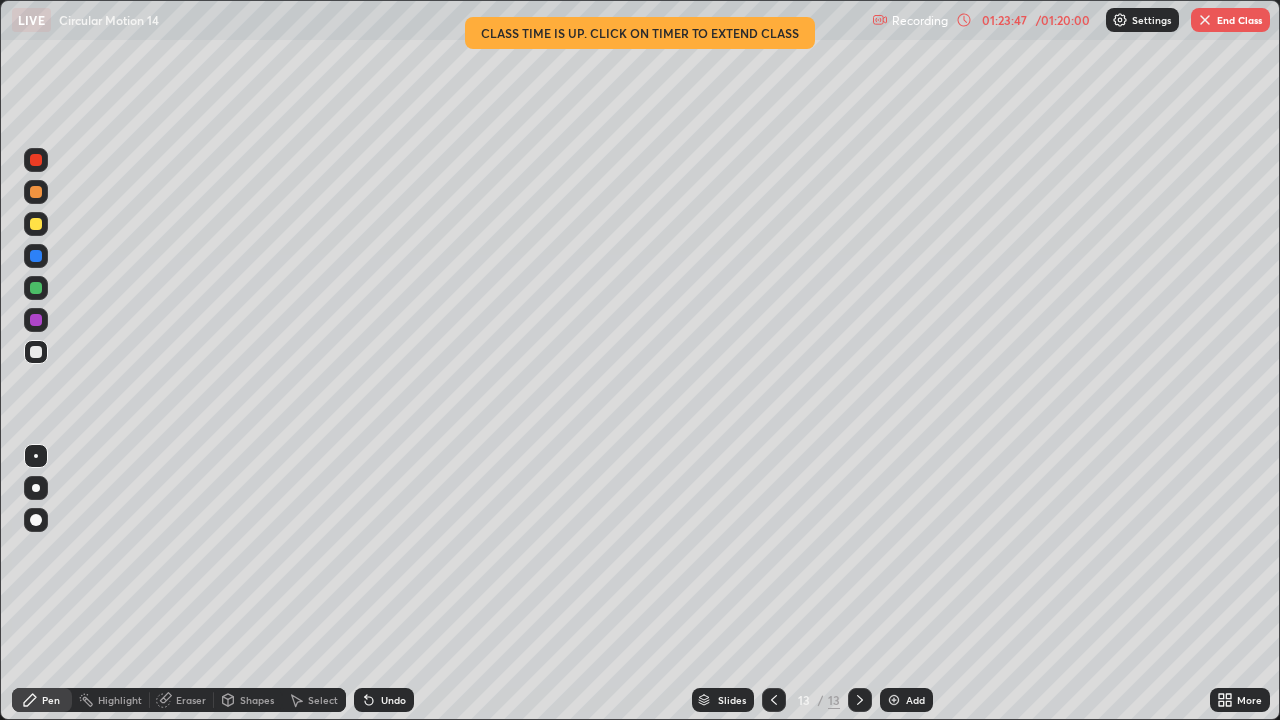 click at bounding box center [1205, 20] 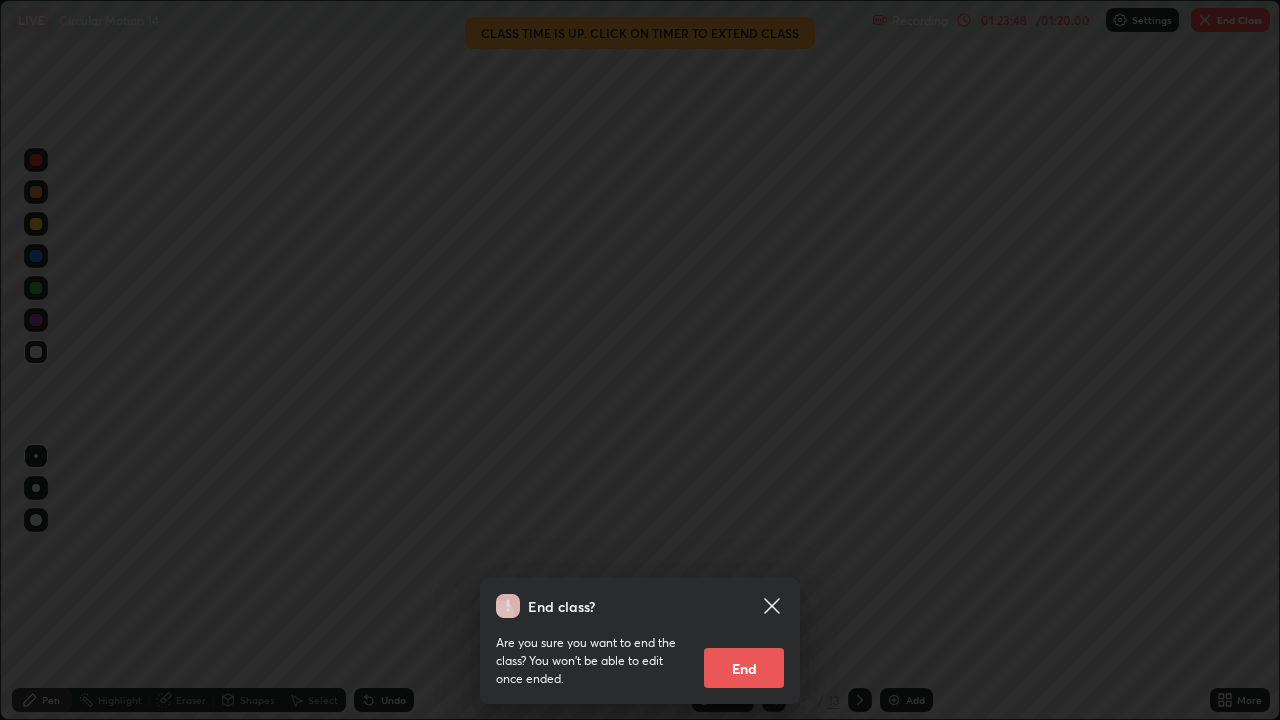 click on "End" at bounding box center (744, 668) 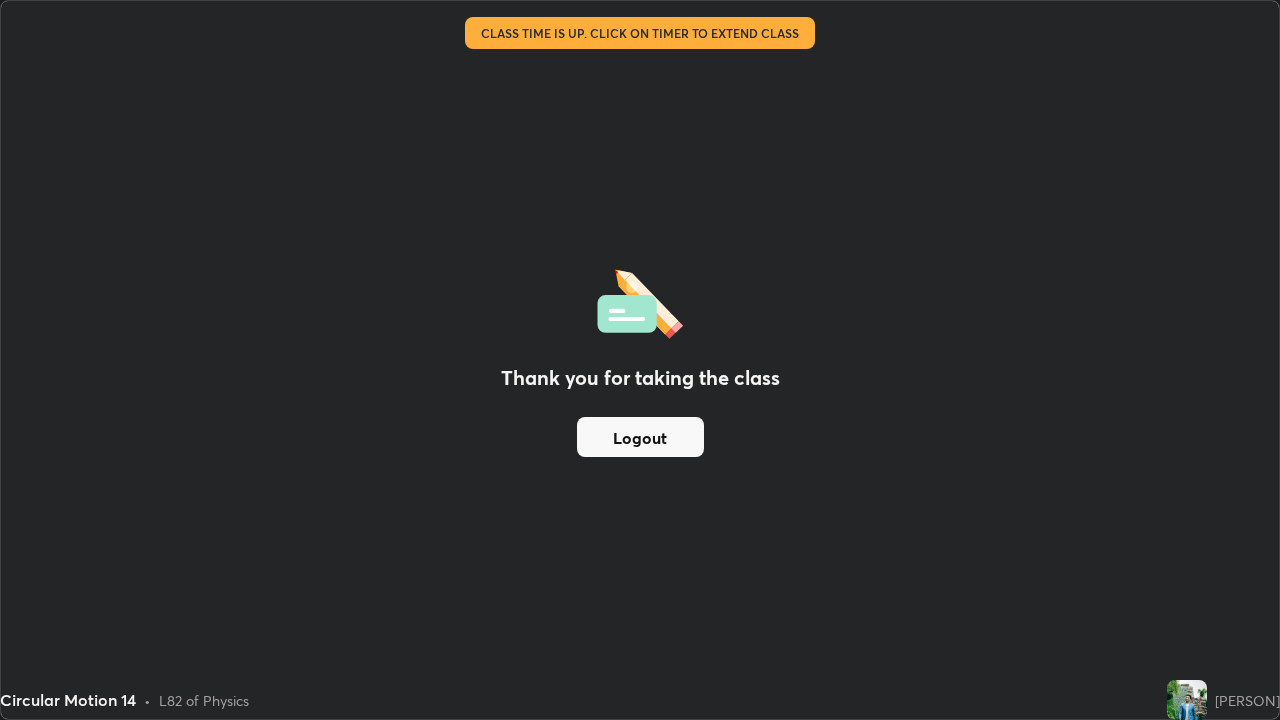 click on "Thank you for taking the class Logout" at bounding box center (640, 360) 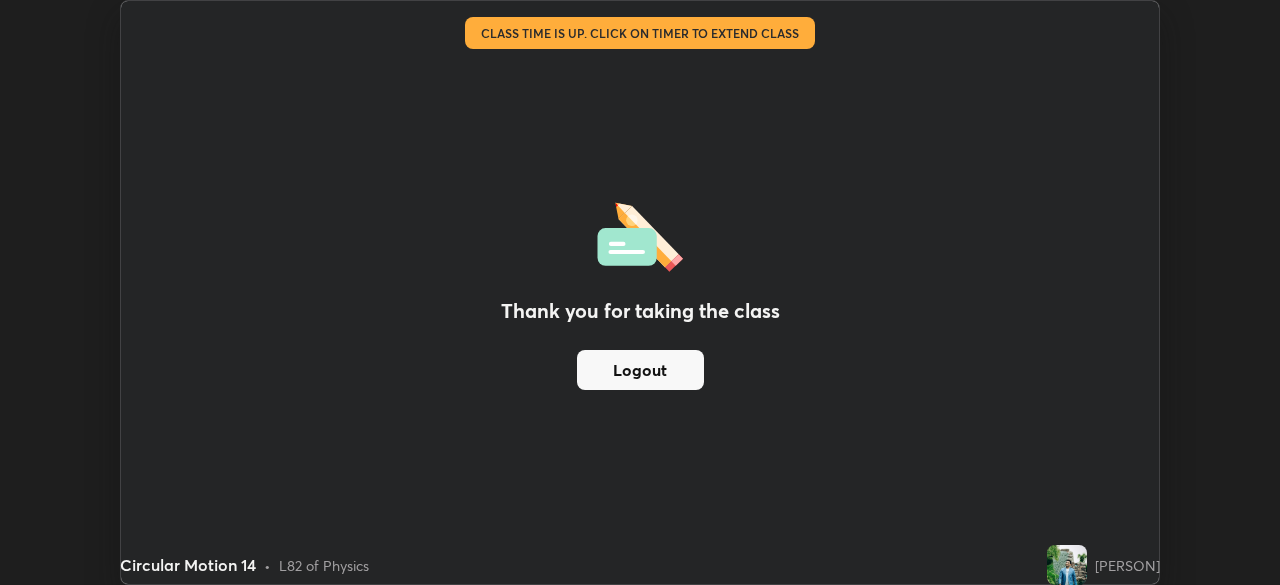 scroll, scrollTop: 585, scrollLeft: 1280, axis: both 